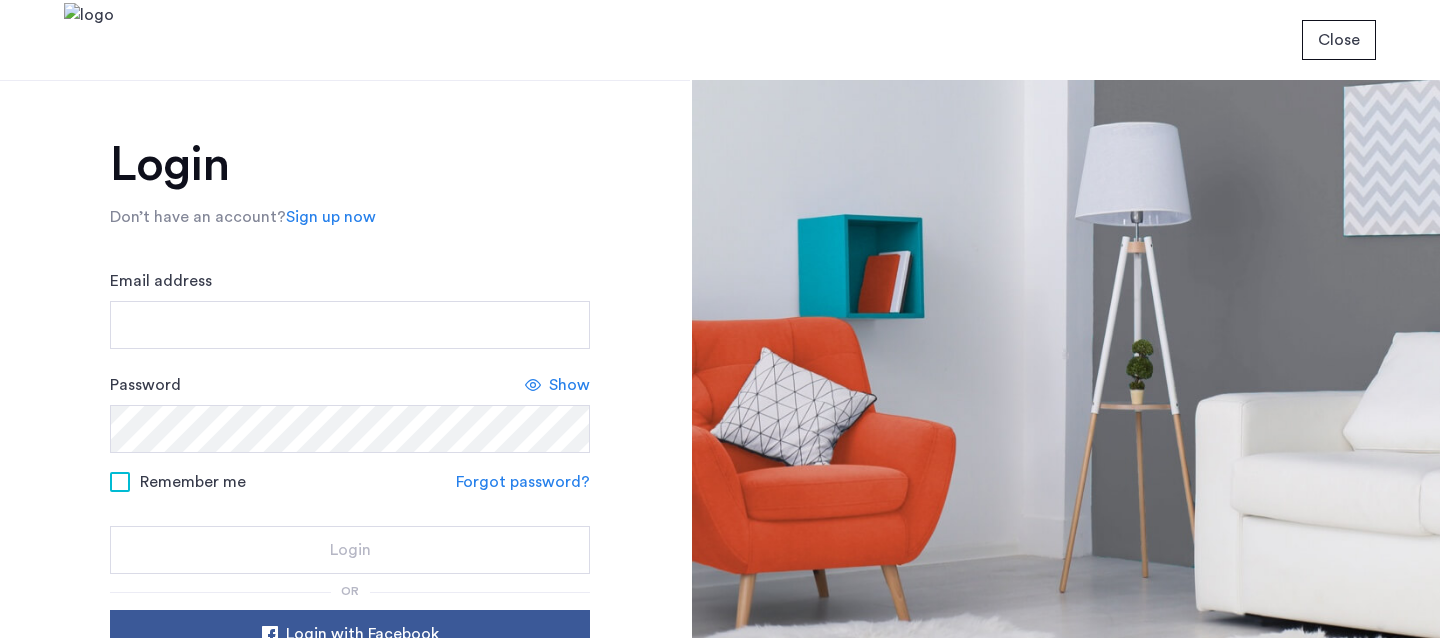 scroll, scrollTop: 0, scrollLeft: 0, axis: both 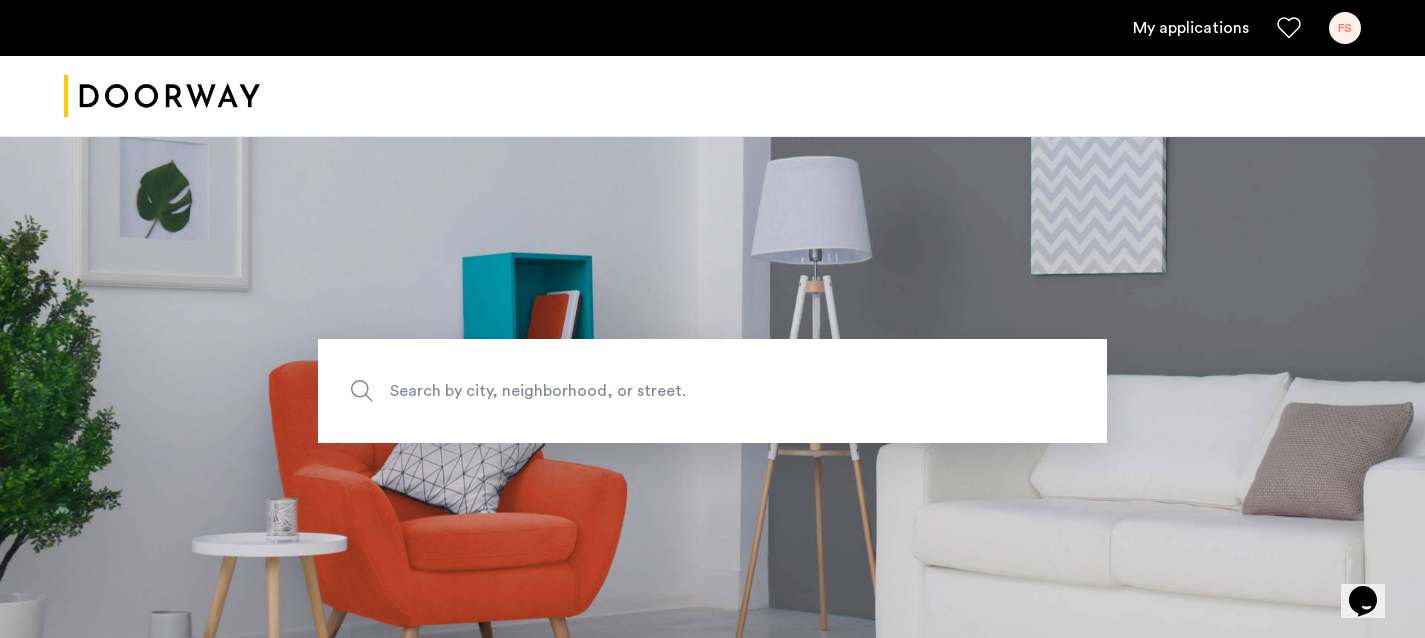 click on "My applications" at bounding box center (1191, 28) 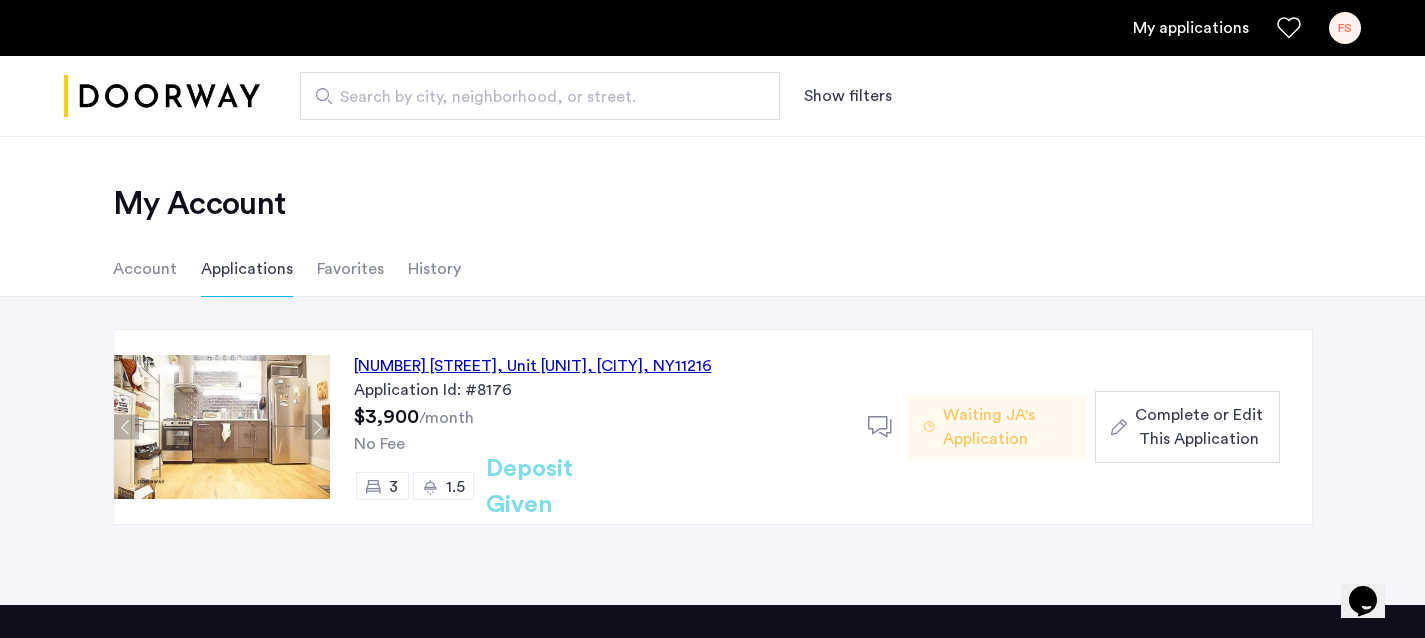 click on "Waiting JA's Application" 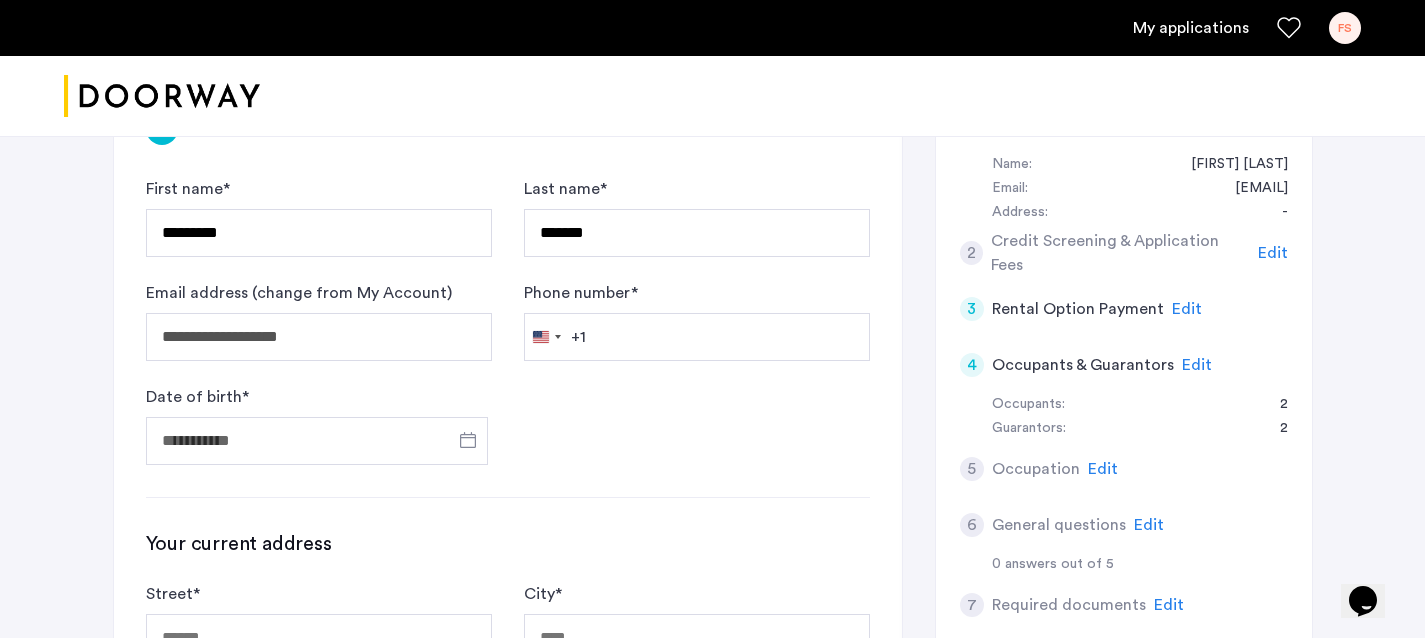 scroll, scrollTop: 357, scrollLeft: 0, axis: vertical 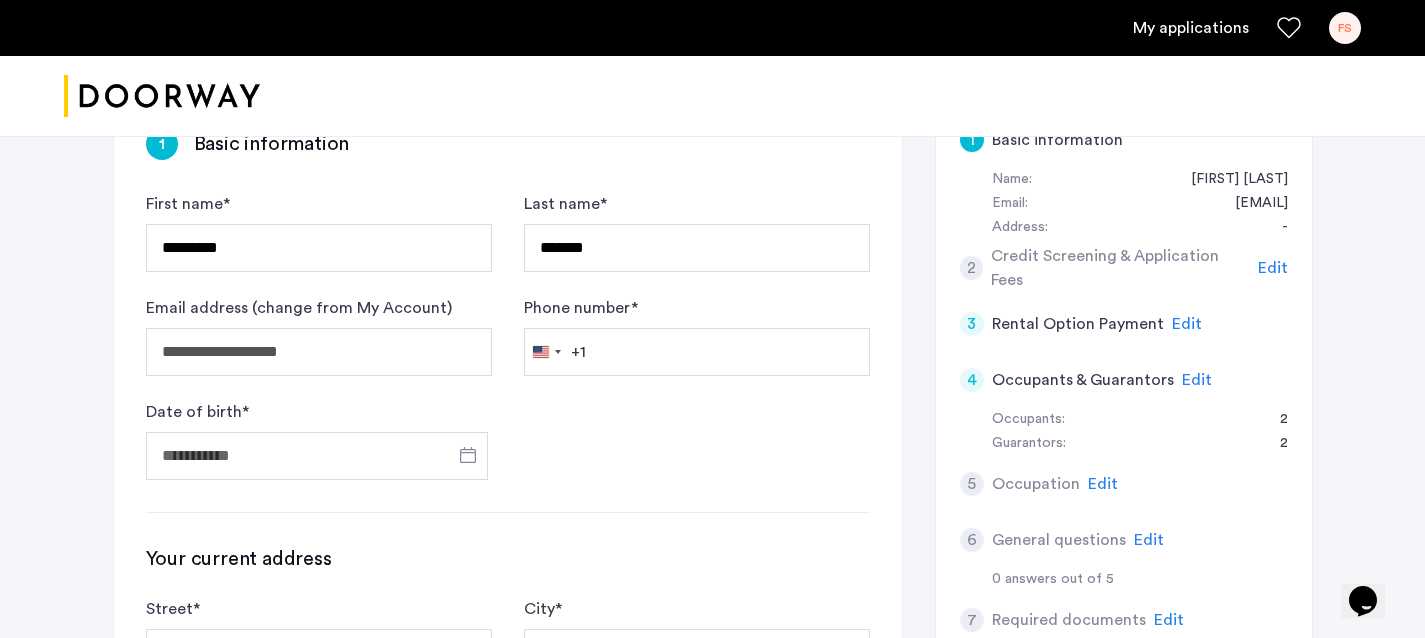 click on "2 Credit Screening & Application Fees Edit" 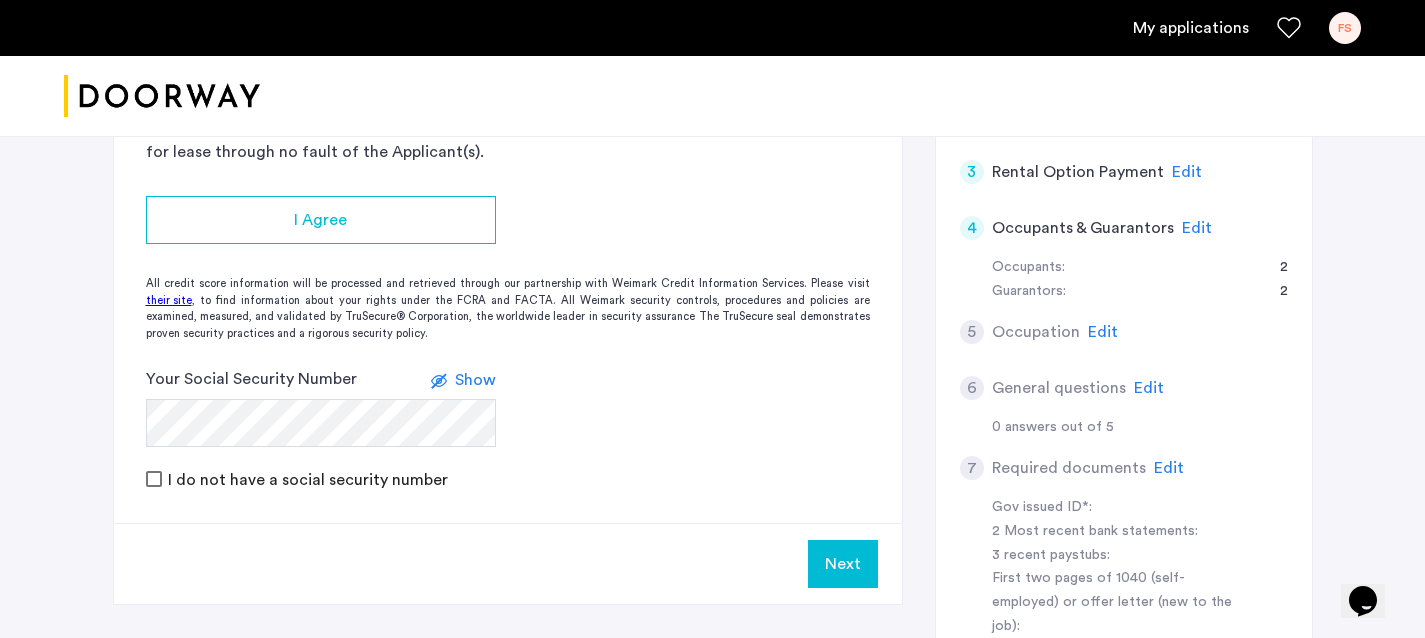 scroll, scrollTop: 514, scrollLeft: 0, axis: vertical 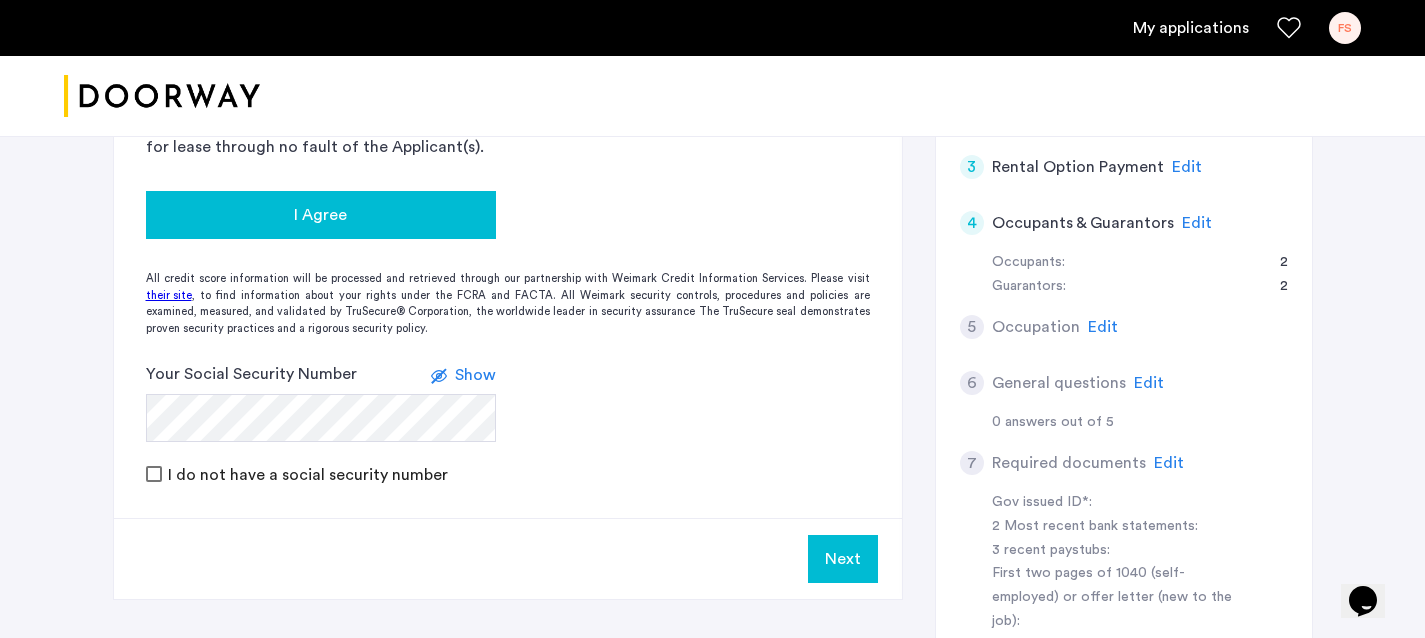 click on "I Agree" 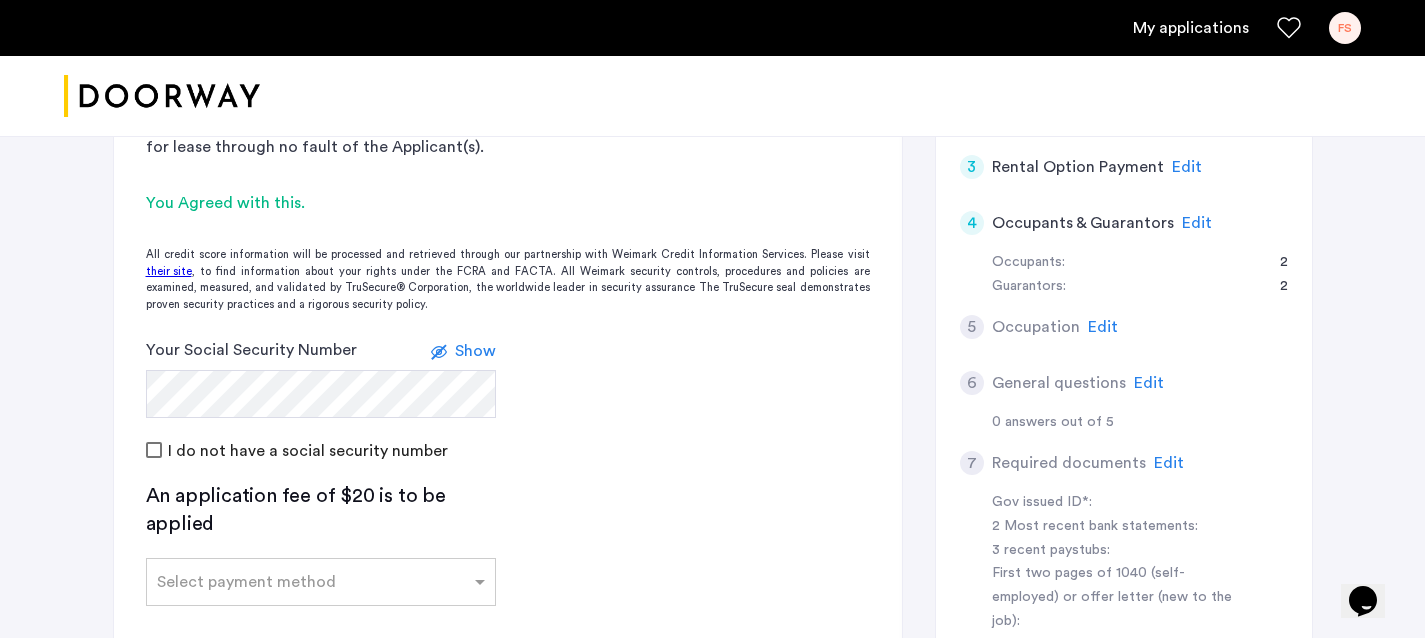 click on "Show" 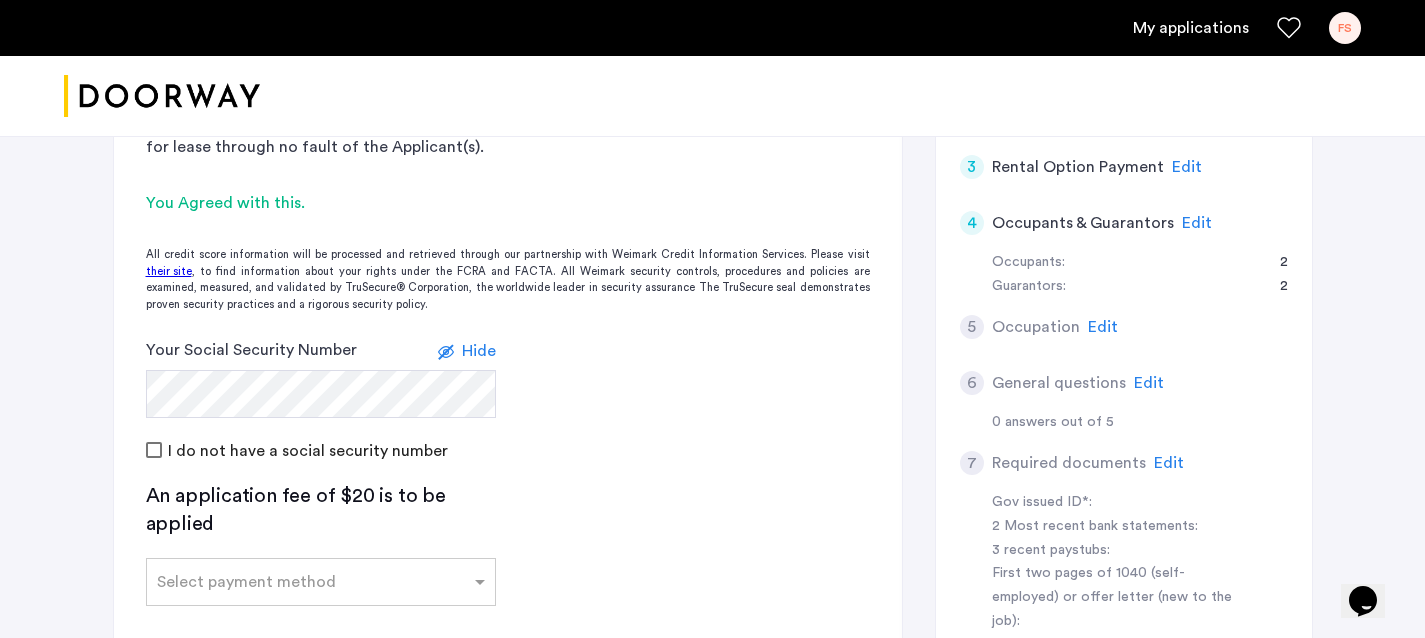 click on "Hide" 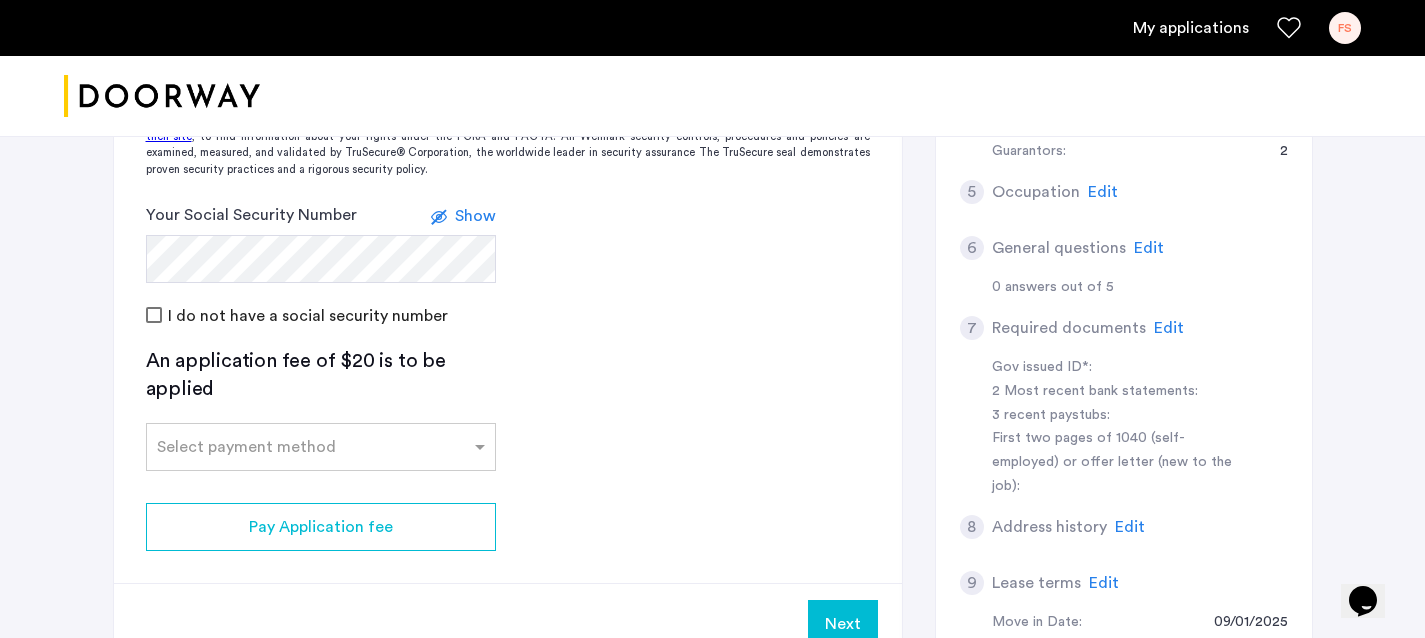 scroll, scrollTop: 673, scrollLeft: 0, axis: vertical 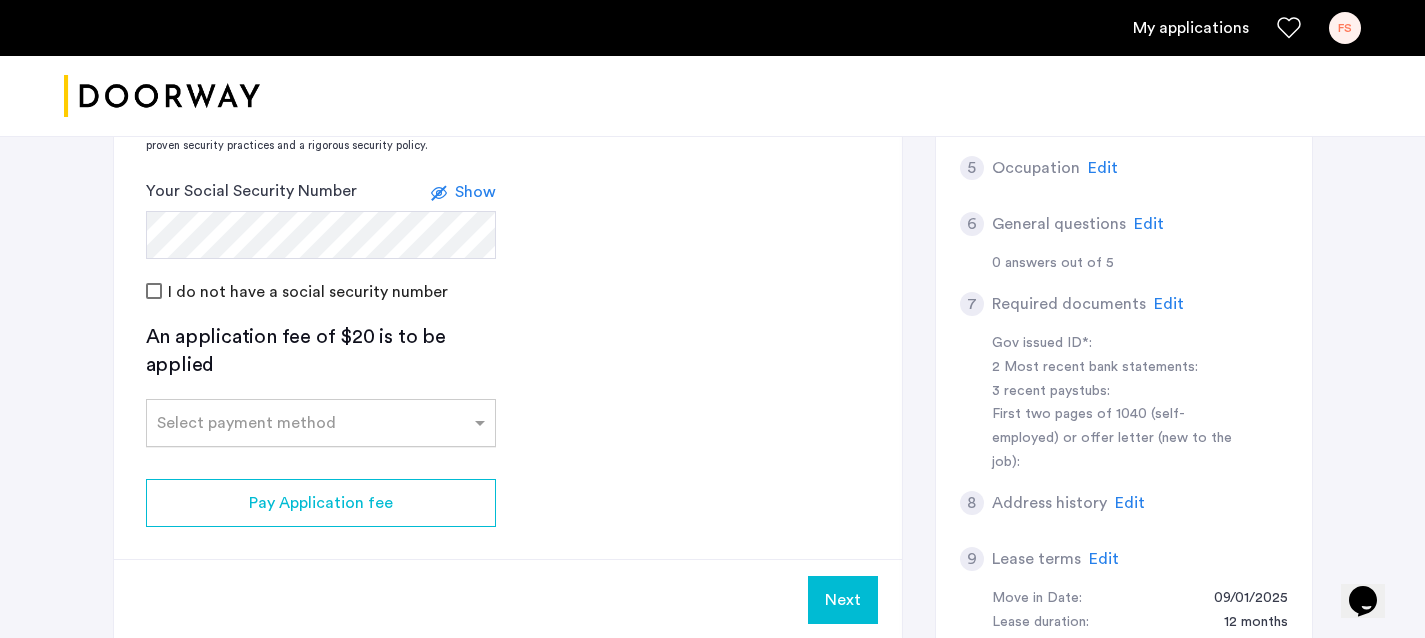 click 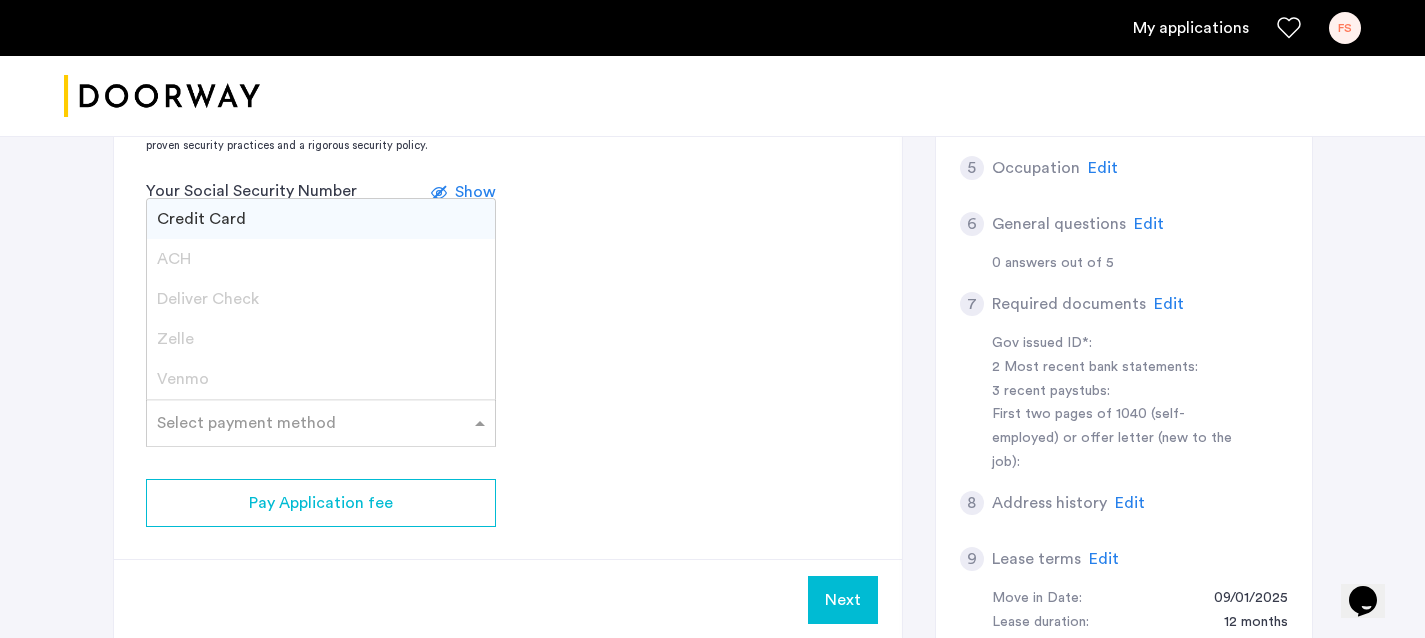 click on "Venmo" at bounding box center (183, 379) 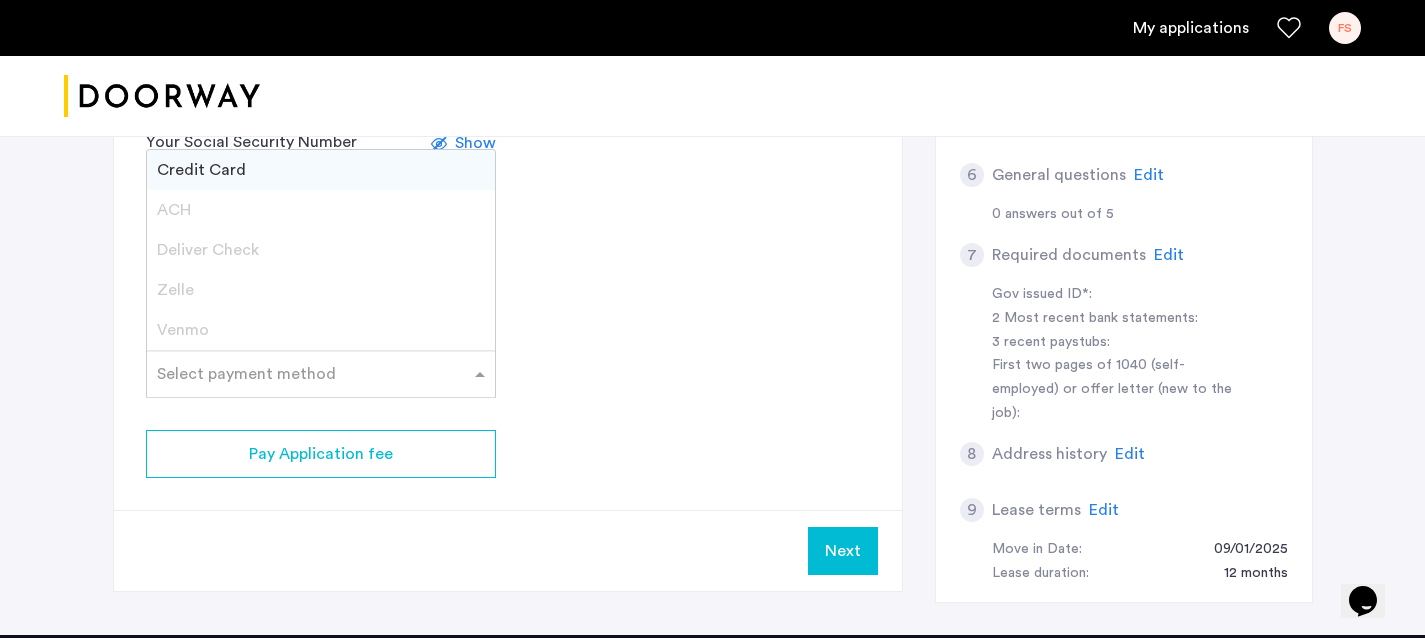 scroll, scrollTop: 730, scrollLeft: 0, axis: vertical 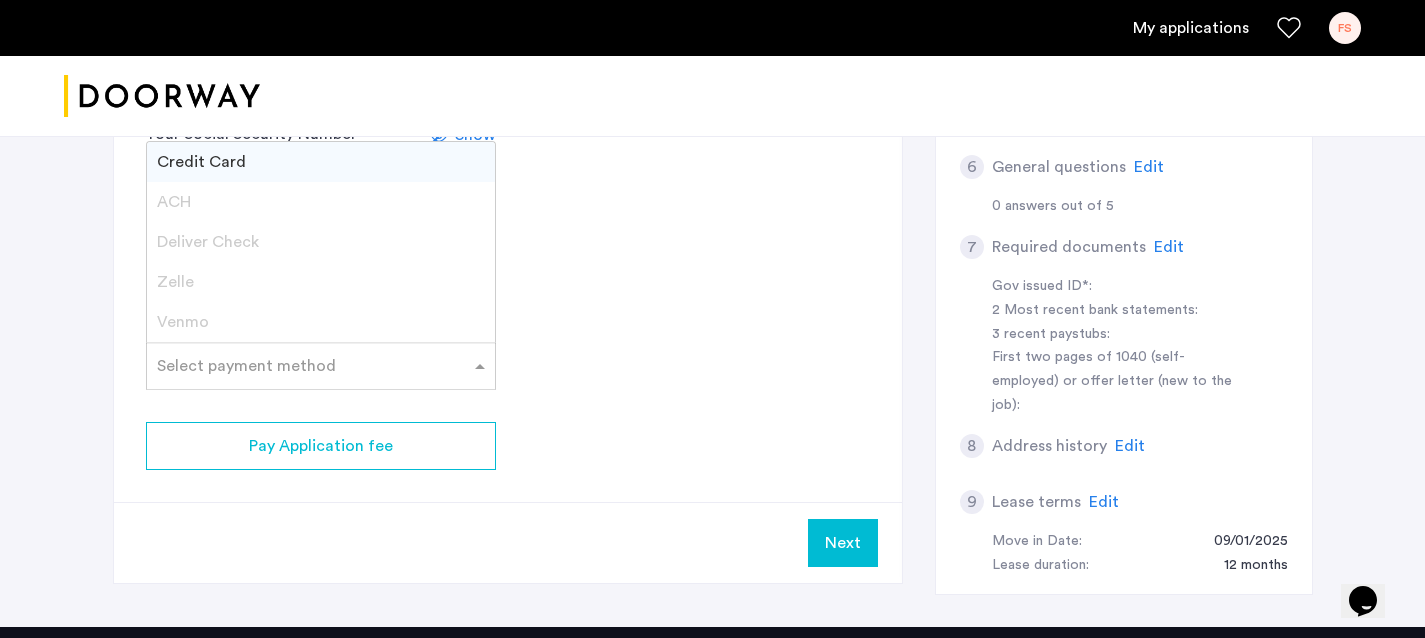 click on "Credit Card" at bounding box center [321, 162] 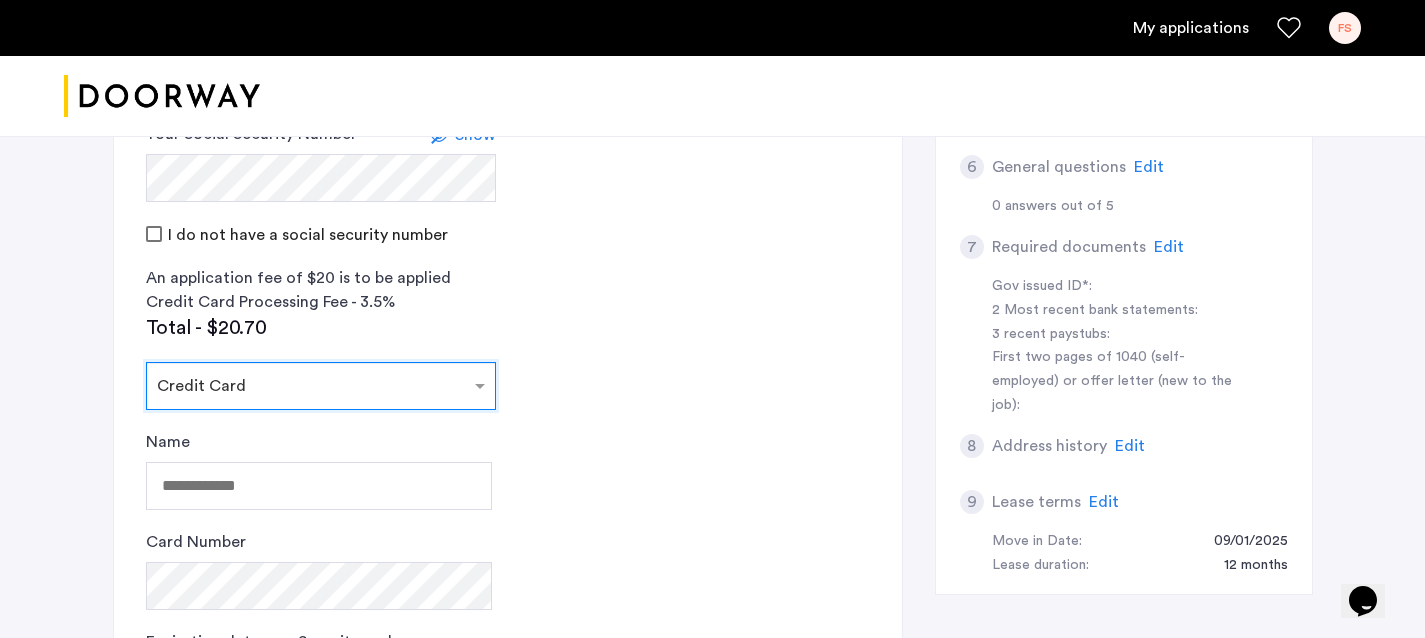 scroll, scrollTop: 793, scrollLeft: 0, axis: vertical 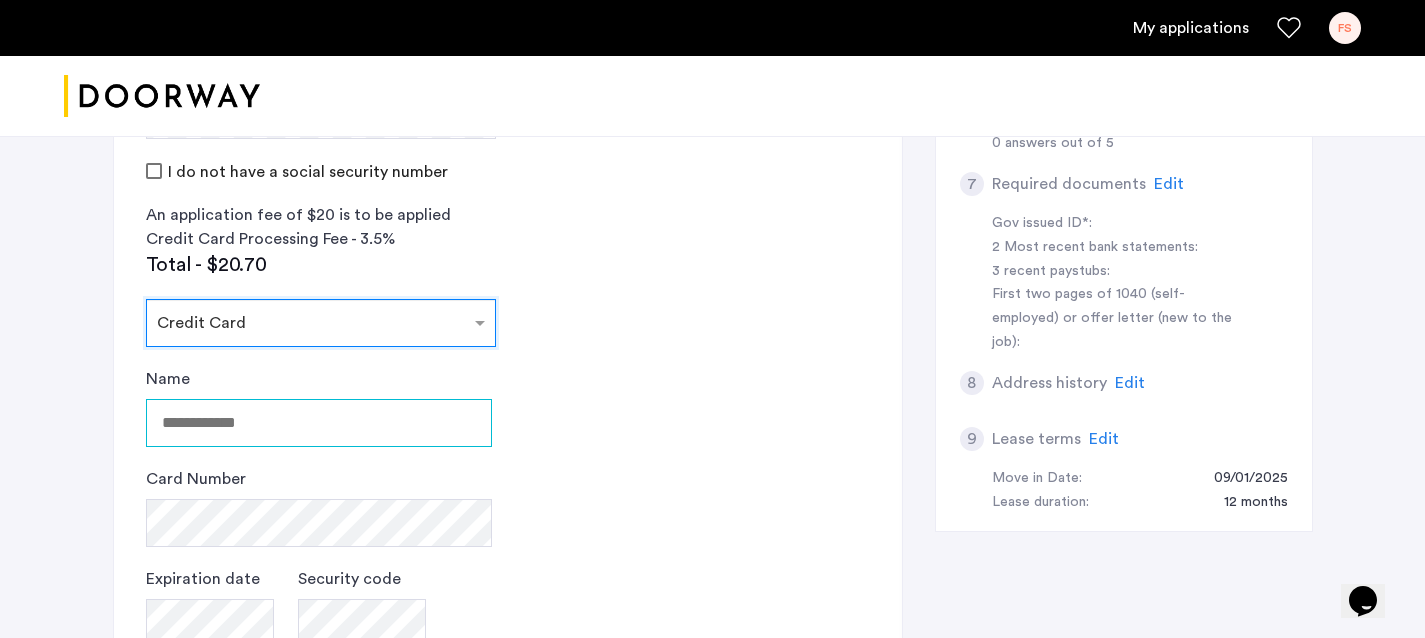 click on "Name" at bounding box center [319, 423] 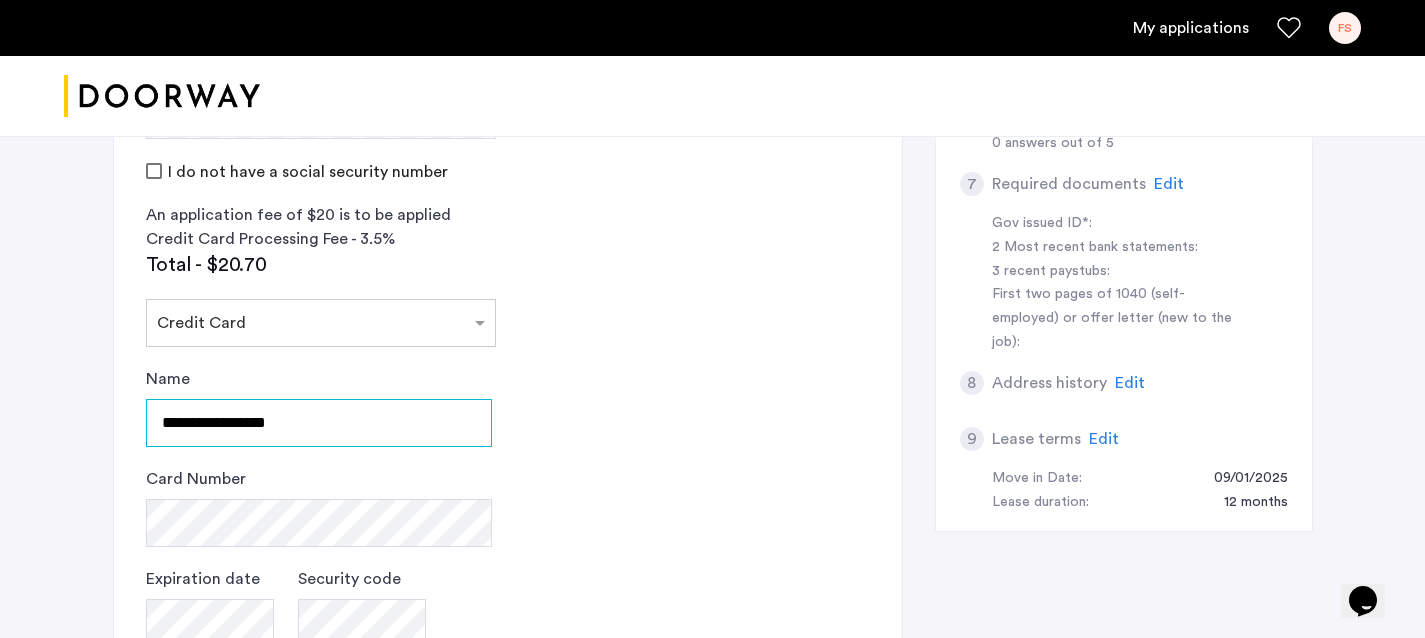 type on "**********" 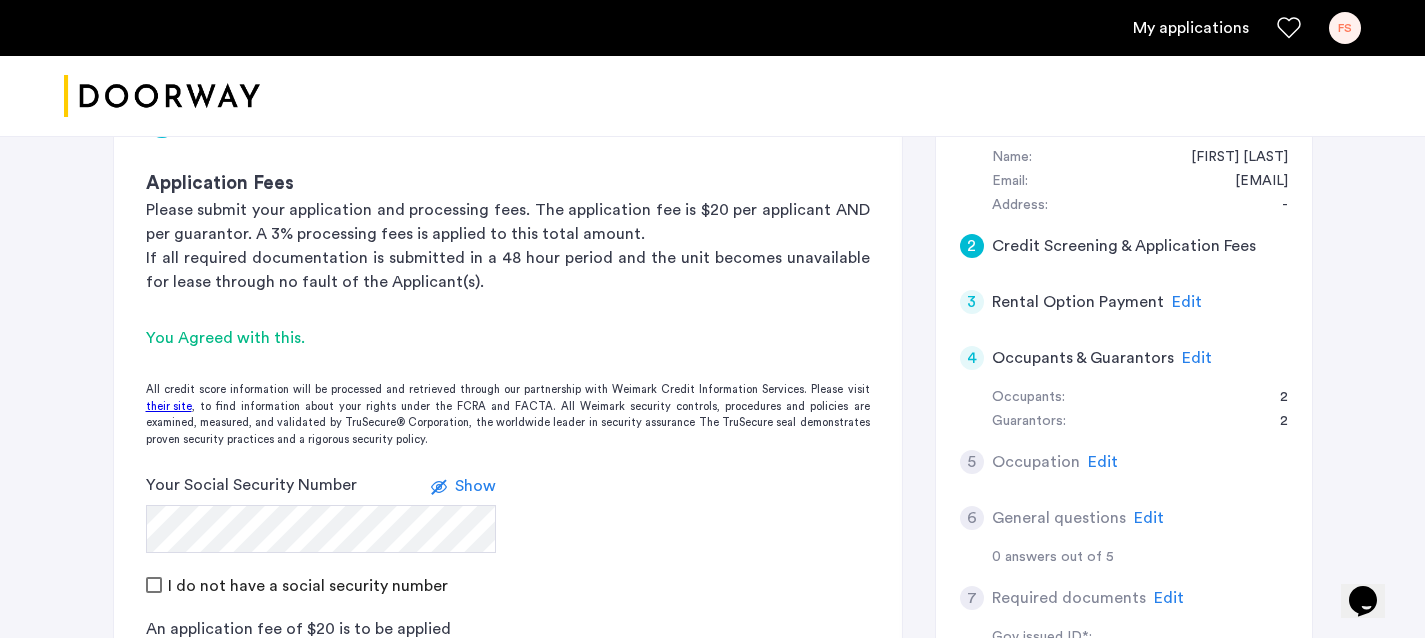 scroll, scrollTop: 376, scrollLeft: 0, axis: vertical 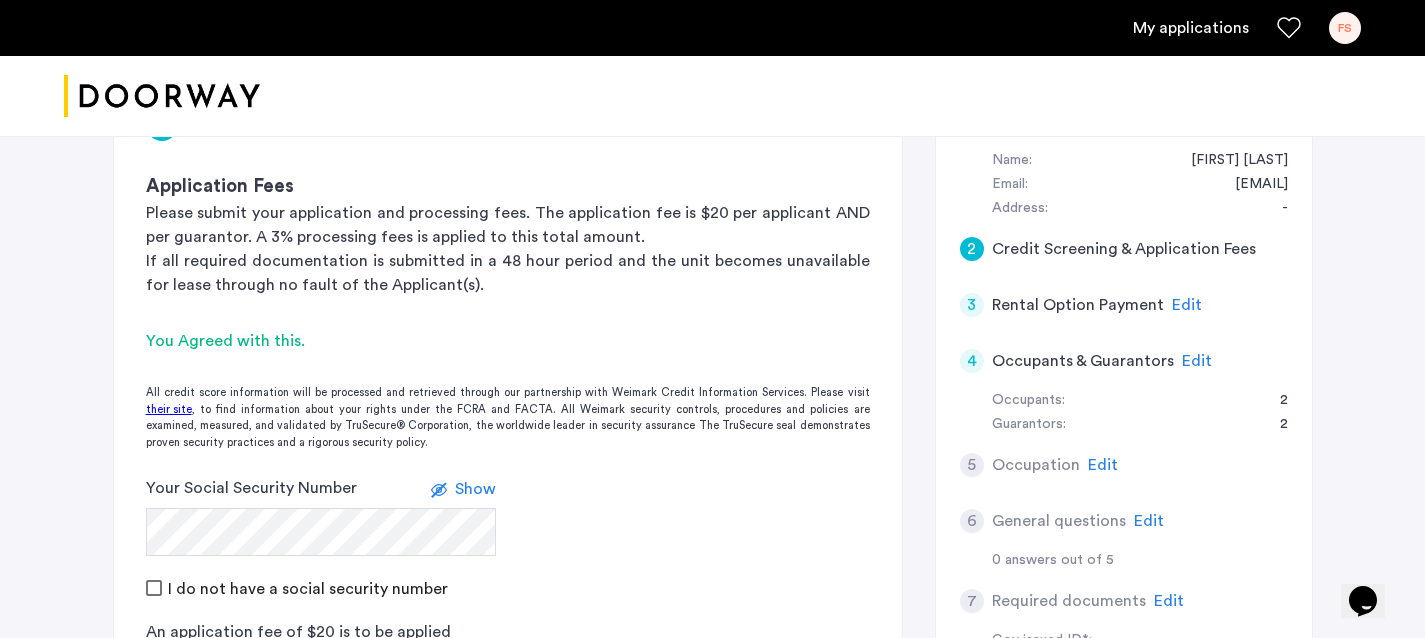 click on "Edit" 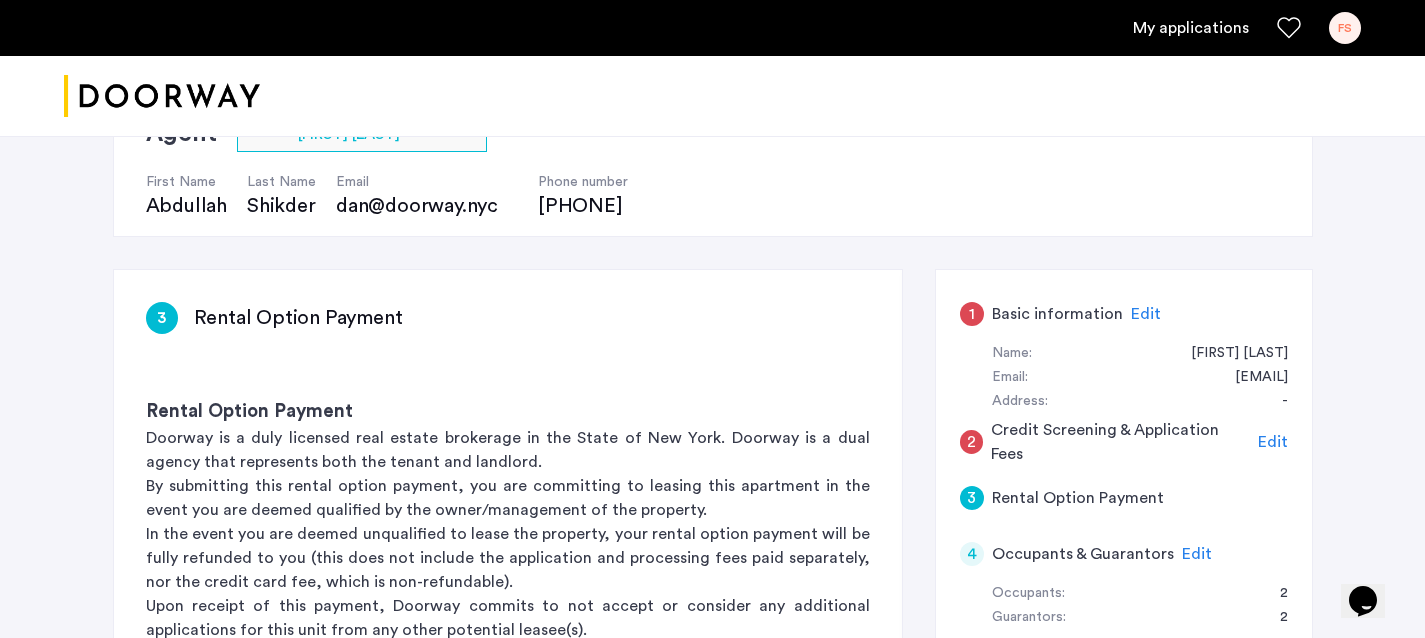 scroll, scrollTop: 177, scrollLeft: 0, axis: vertical 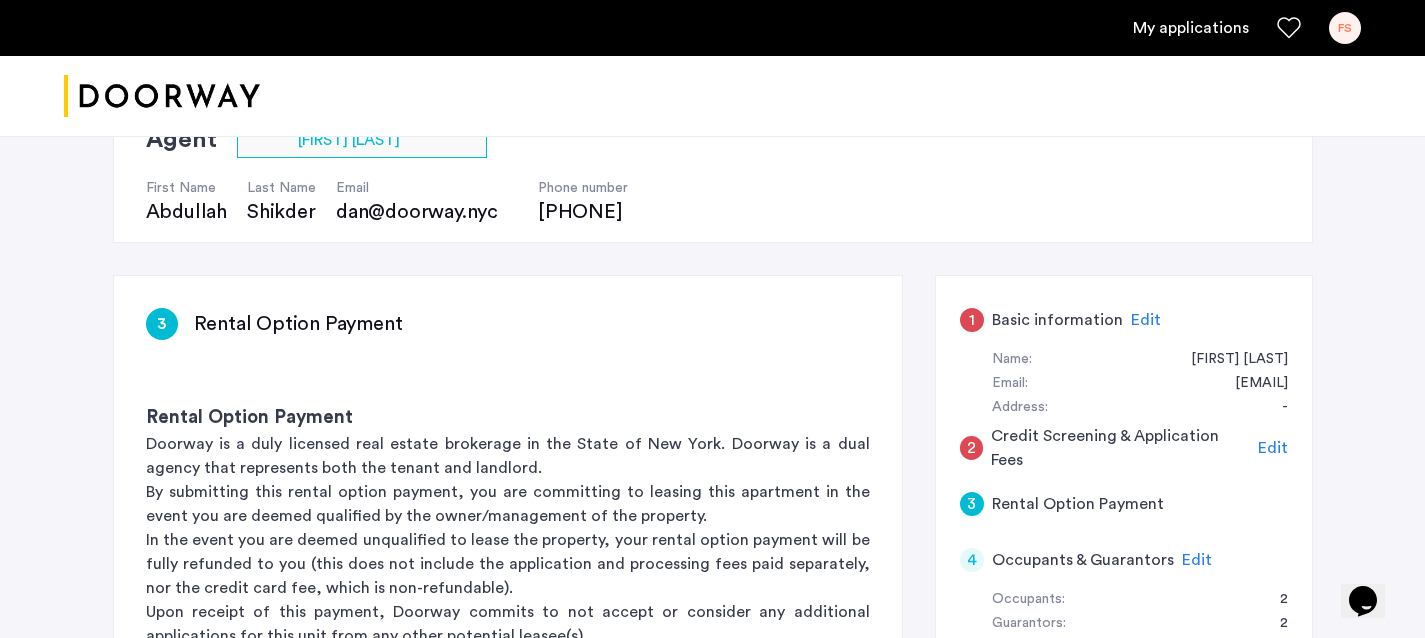 click on "1 Basic information Edit Name: [FIRST] [LAST] Email: [EMAIL] Address: - 2 Credit Screening & Application Fees Edit 3 Rental Option Payment 4 Occupants & Guarantors Edit Occupants: 2 Guarantors: 2 5 Occupation Edit 6 General questions Edit 0 answers out of 5 7 Required documents Edit Gov issued ID*: 2 Most recent bank statements: 3 recent paystubs: First two pages of 1040 (self-employed) or offer letter (new to the job): 8 Address history Edit 9 Lease terms Edit Move in Date: [DATE] Lease duration: 12 months" 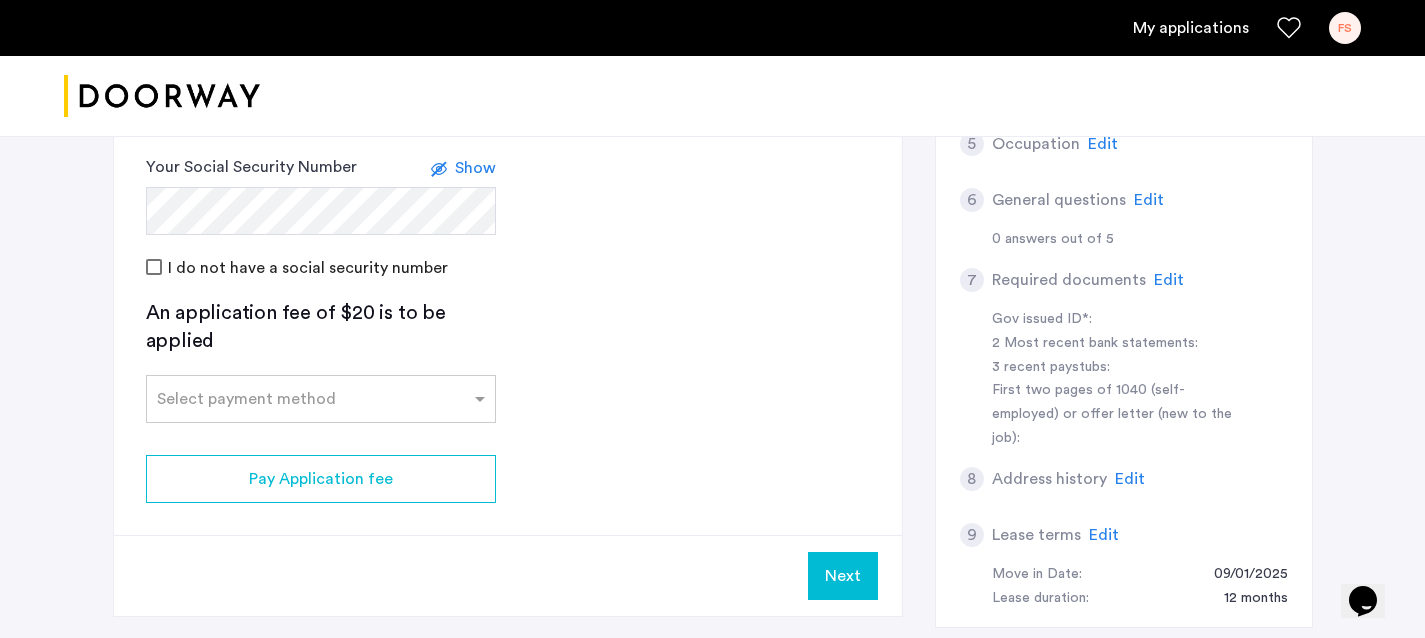 scroll, scrollTop: 694, scrollLeft: 0, axis: vertical 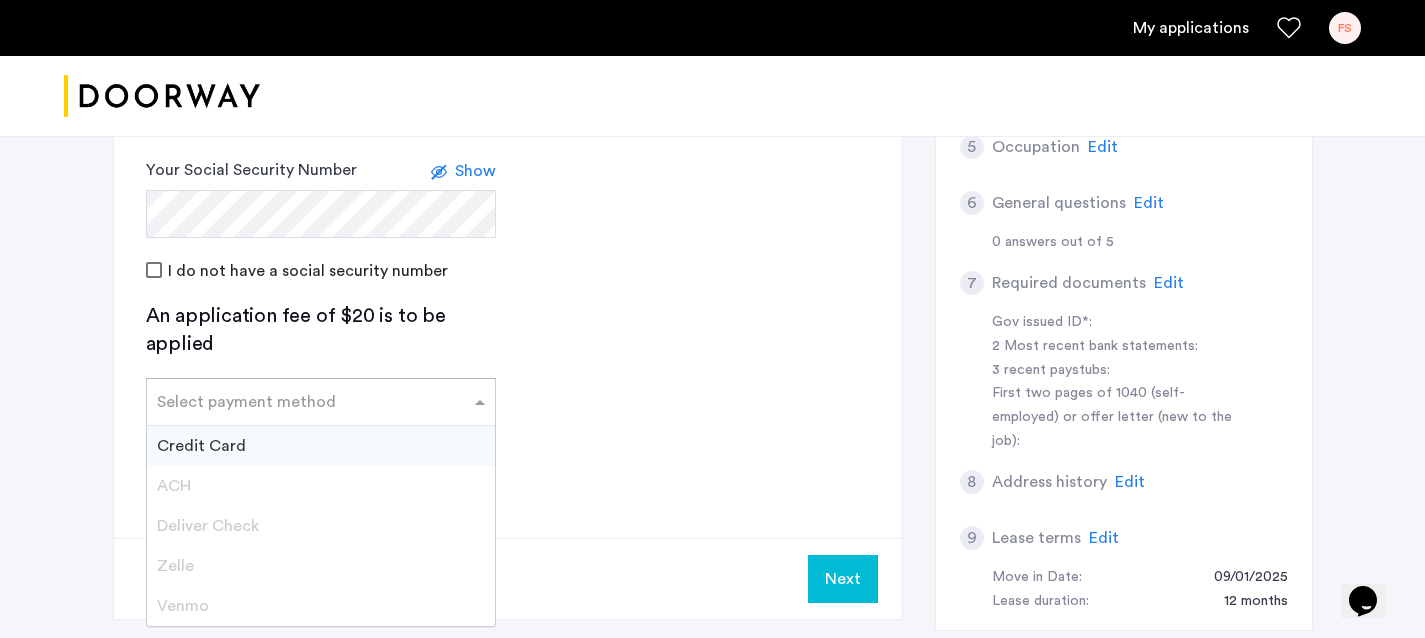 click 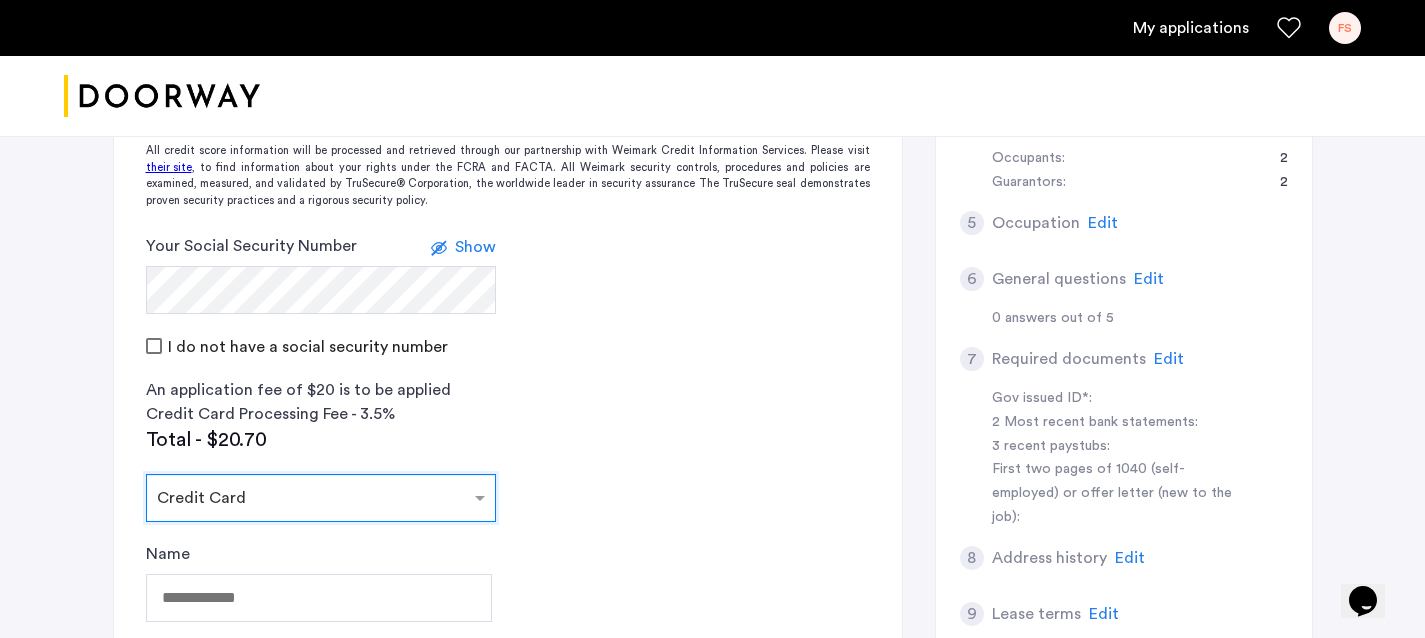 scroll, scrollTop: 572, scrollLeft: 0, axis: vertical 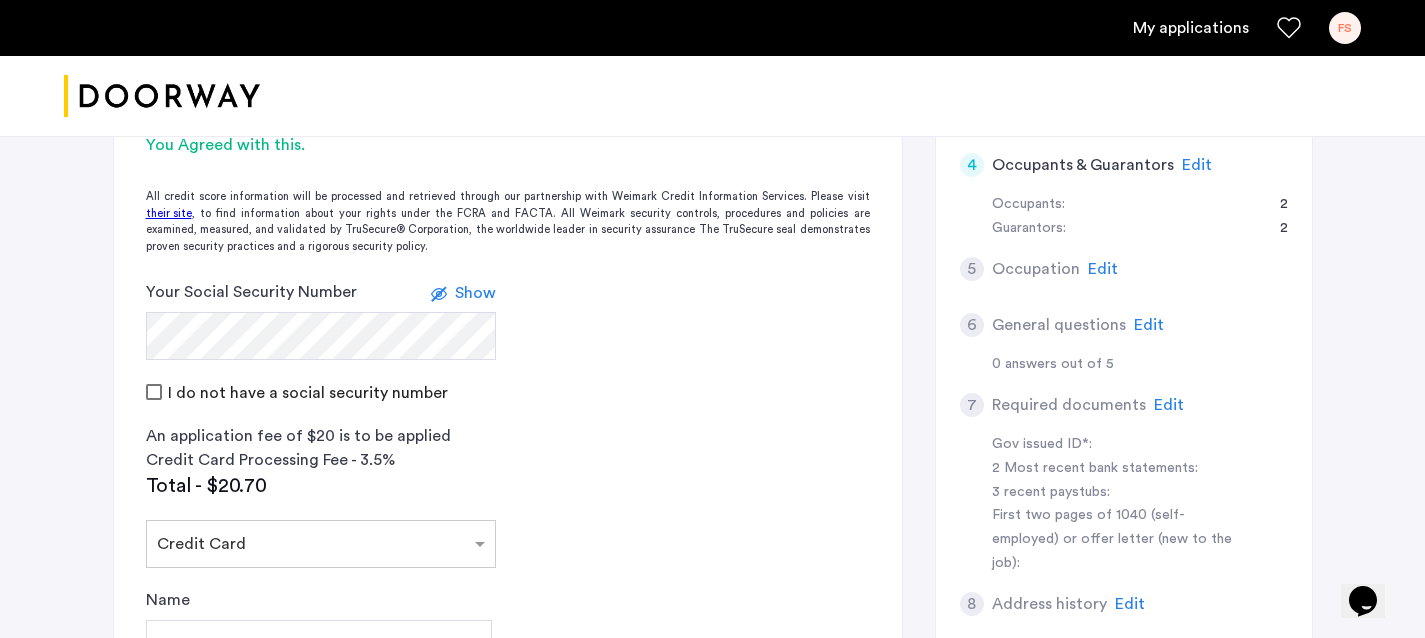 click on "5 Occupation Edit" 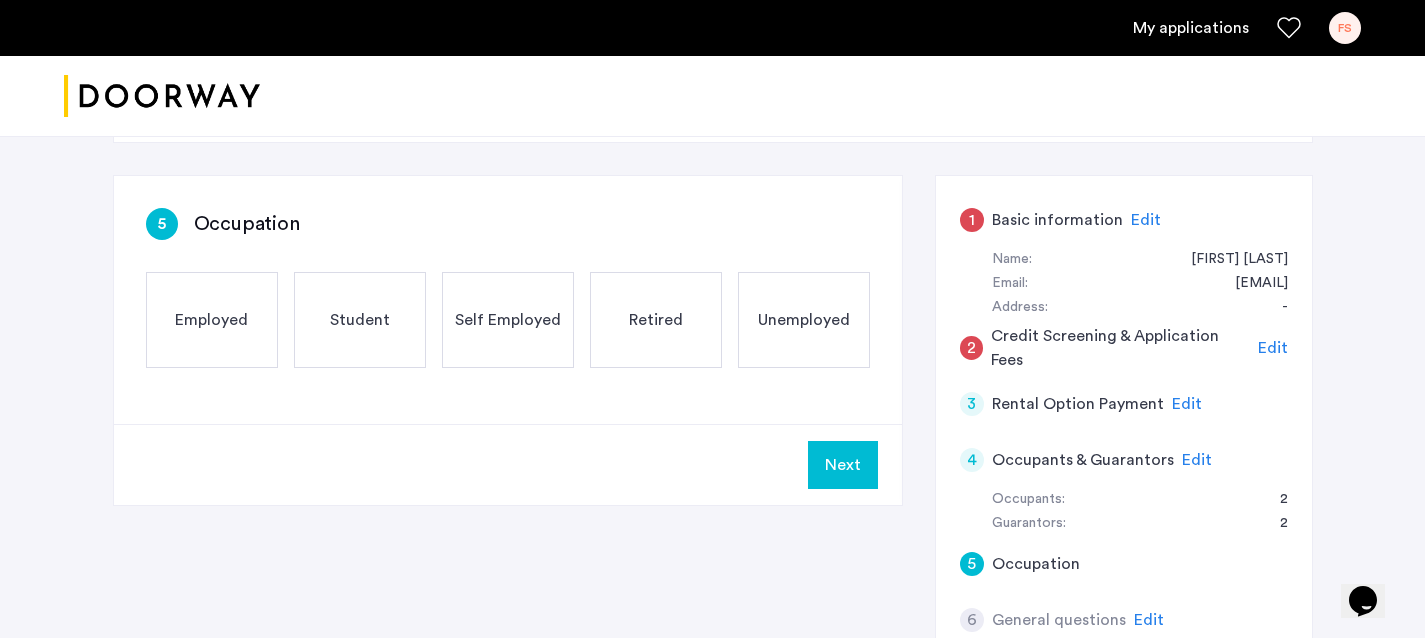scroll, scrollTop: 206, scrollLeft: 0, axis: vertical 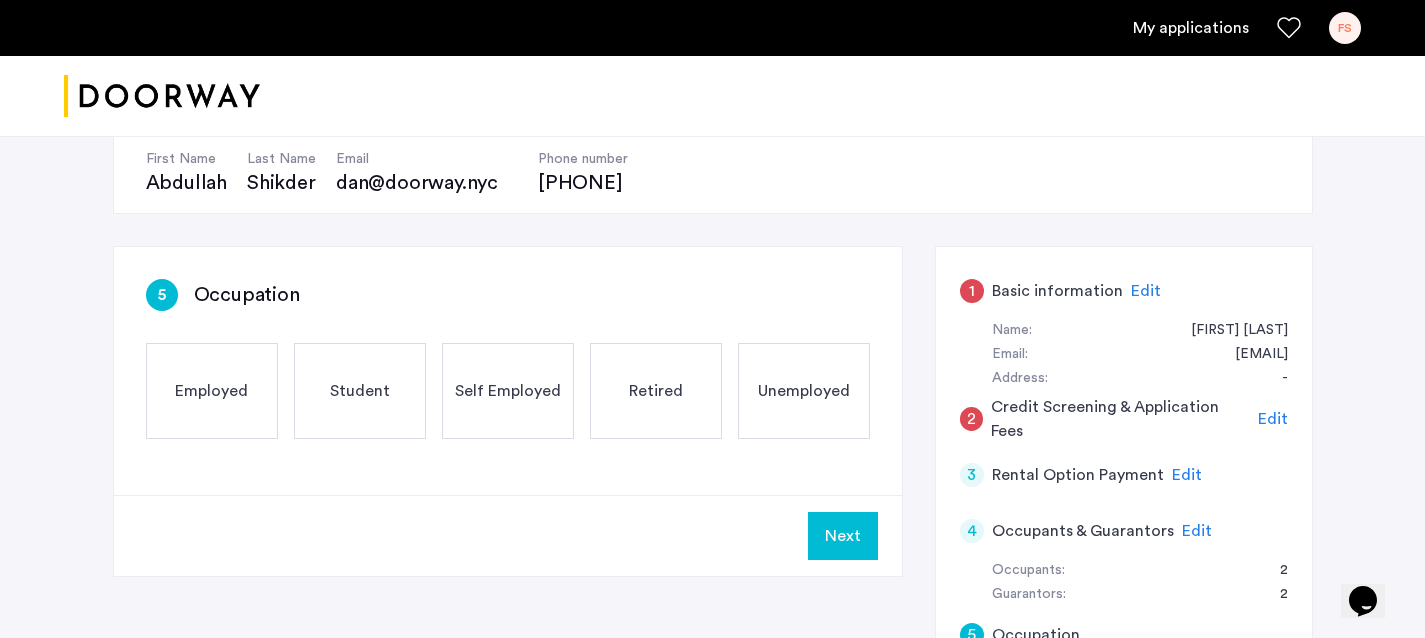 click on "Employed" 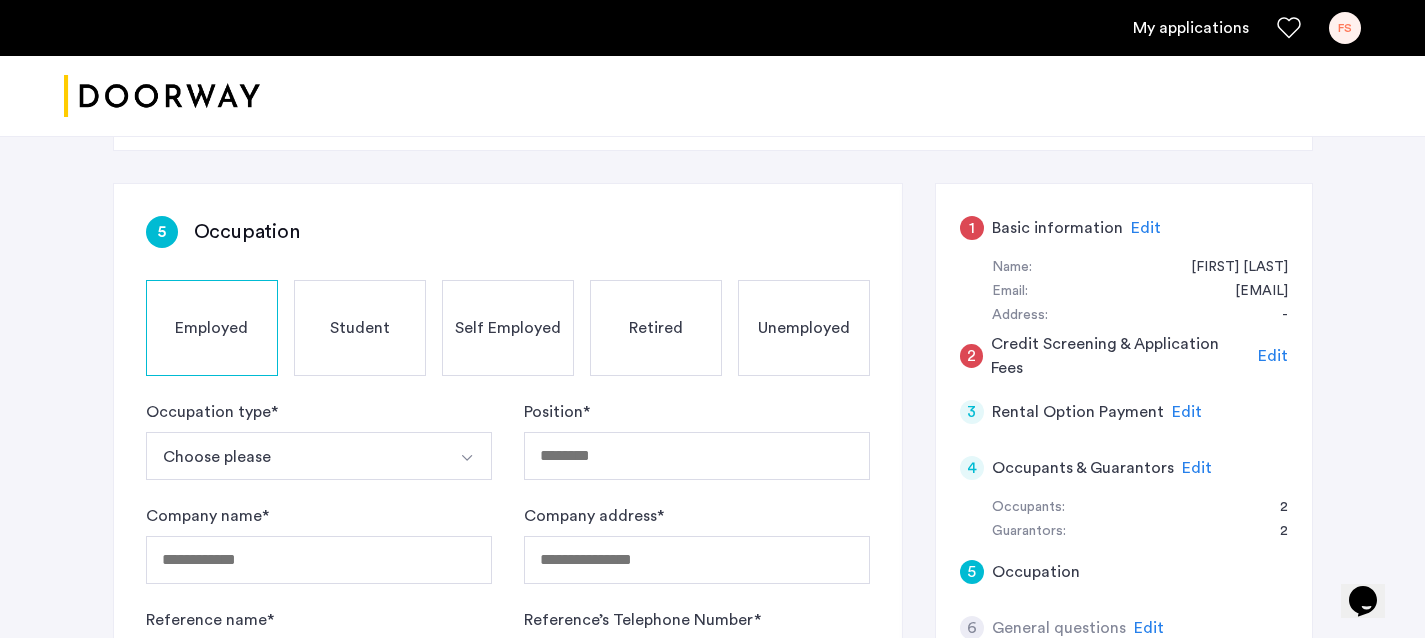 scroll, scrollTop: 268, scrollLeft: 0, axis: vertical 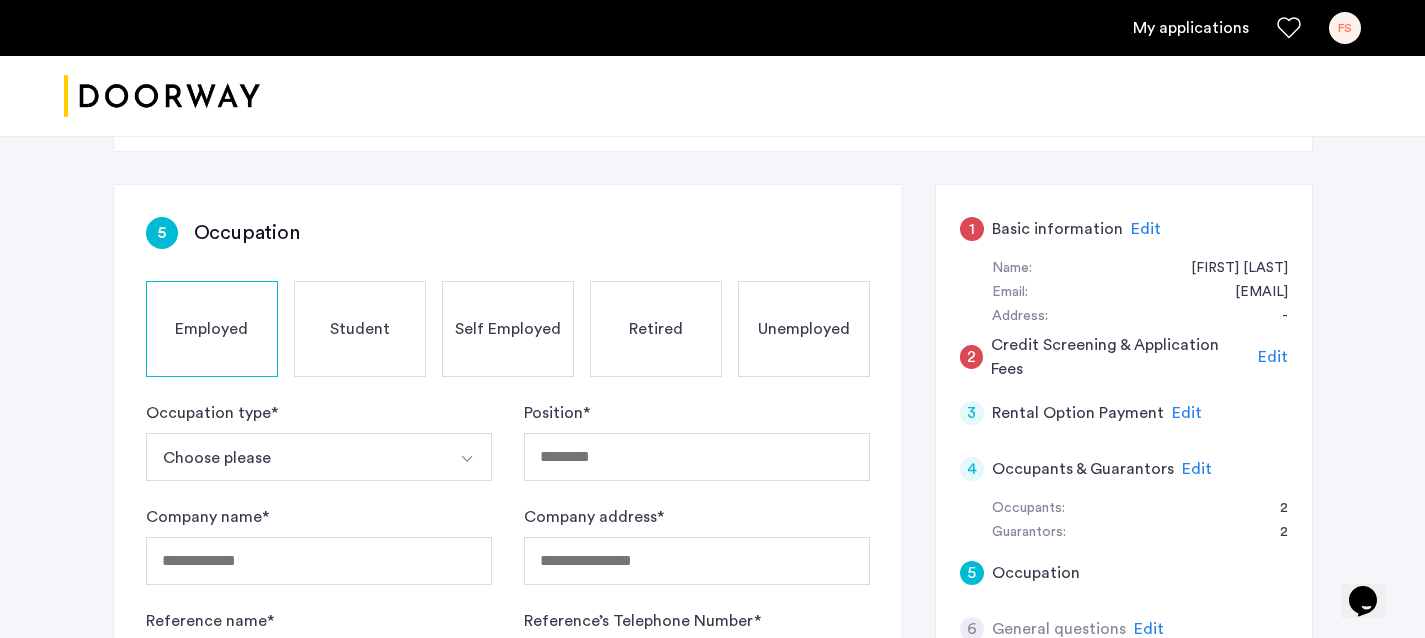 click on "Unemployed" 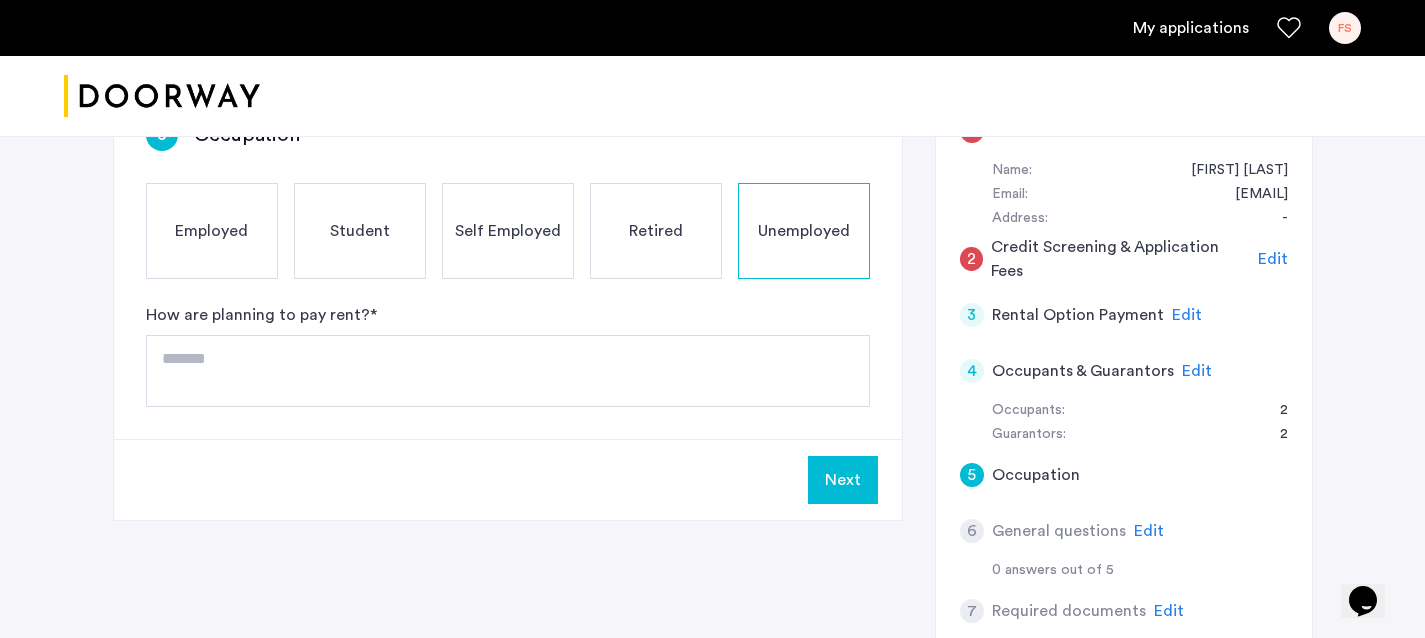 scroll, scrollTop: 374, scrollLeft: 0, axis: vertical 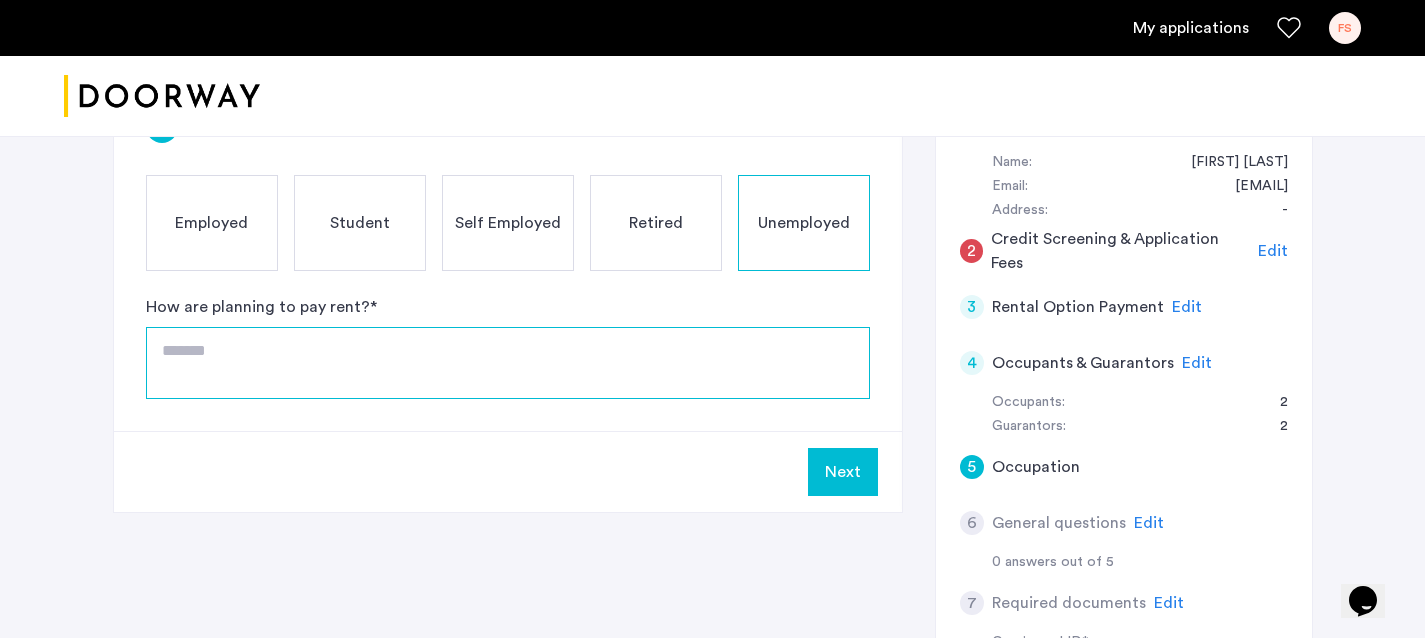 click 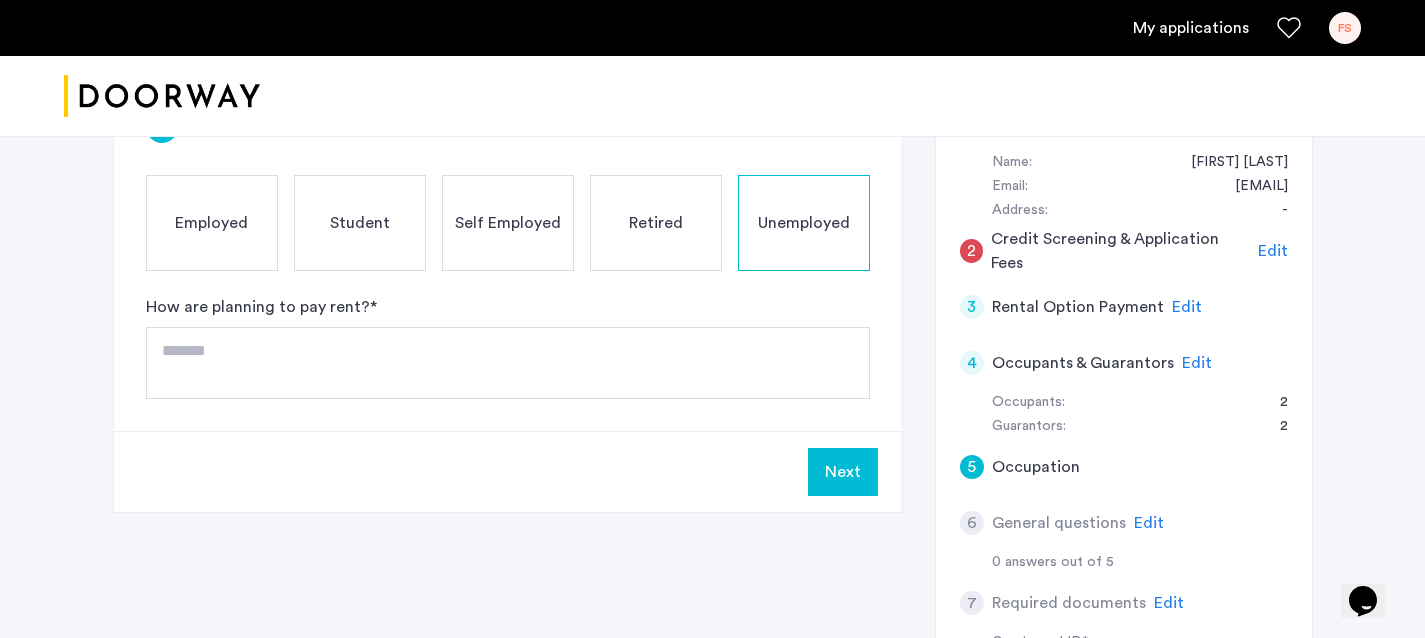 click on "How are planning to pay rent?  *" 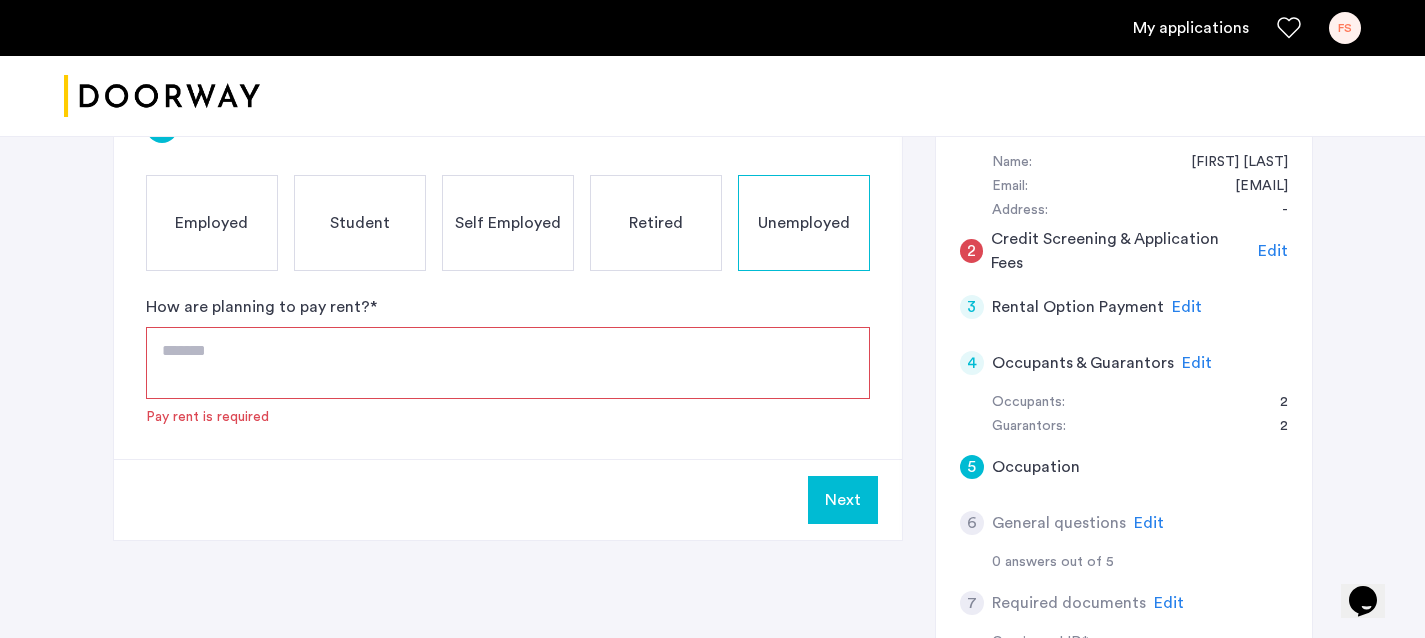 click on "Employed" 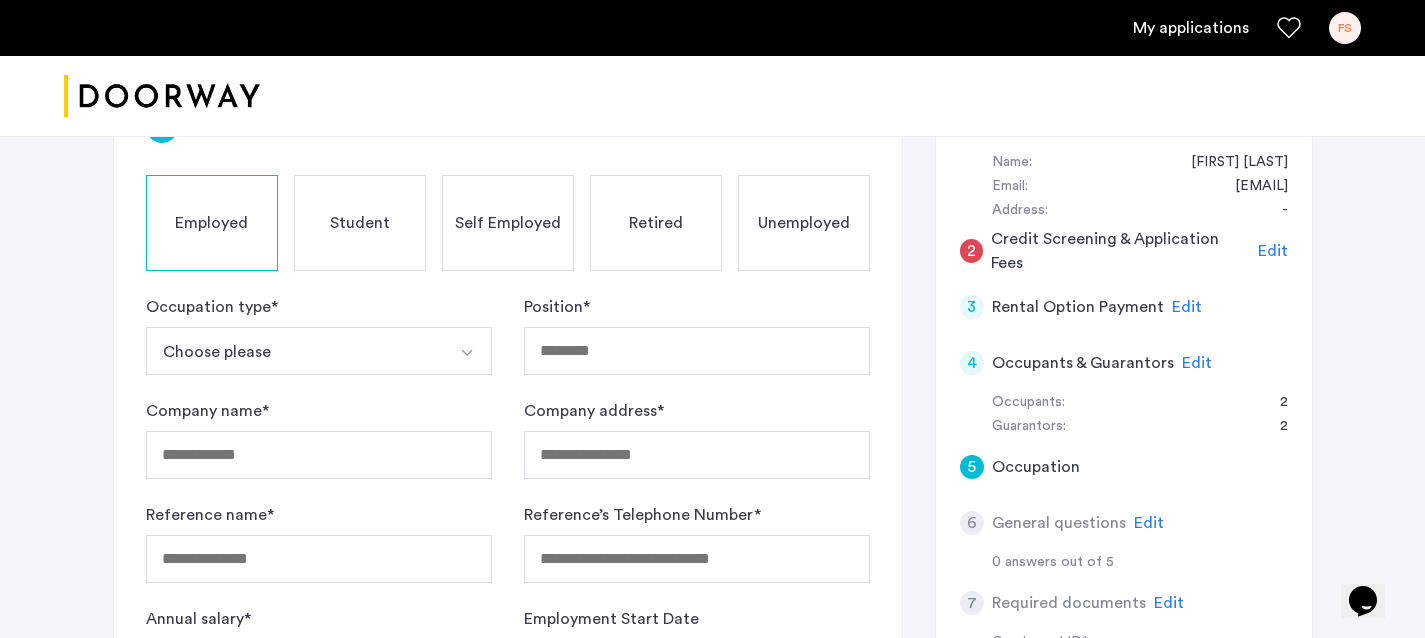 click on "Unemployed" 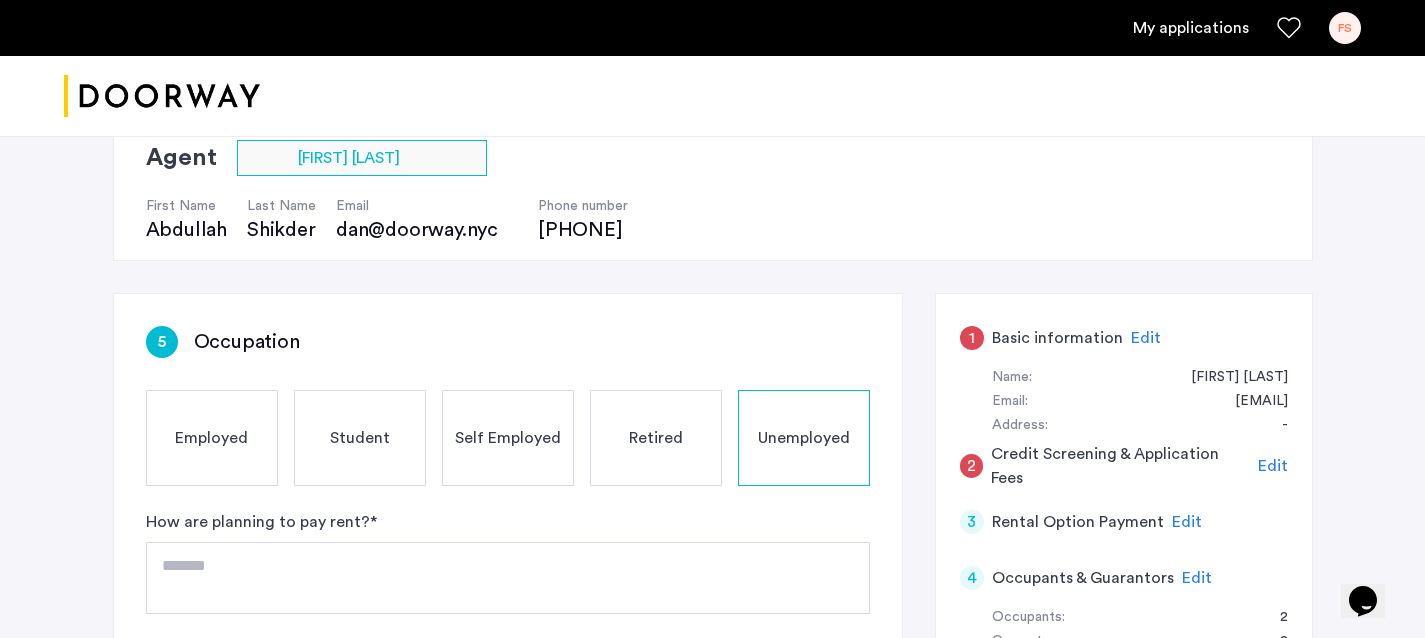 click on "Employed" 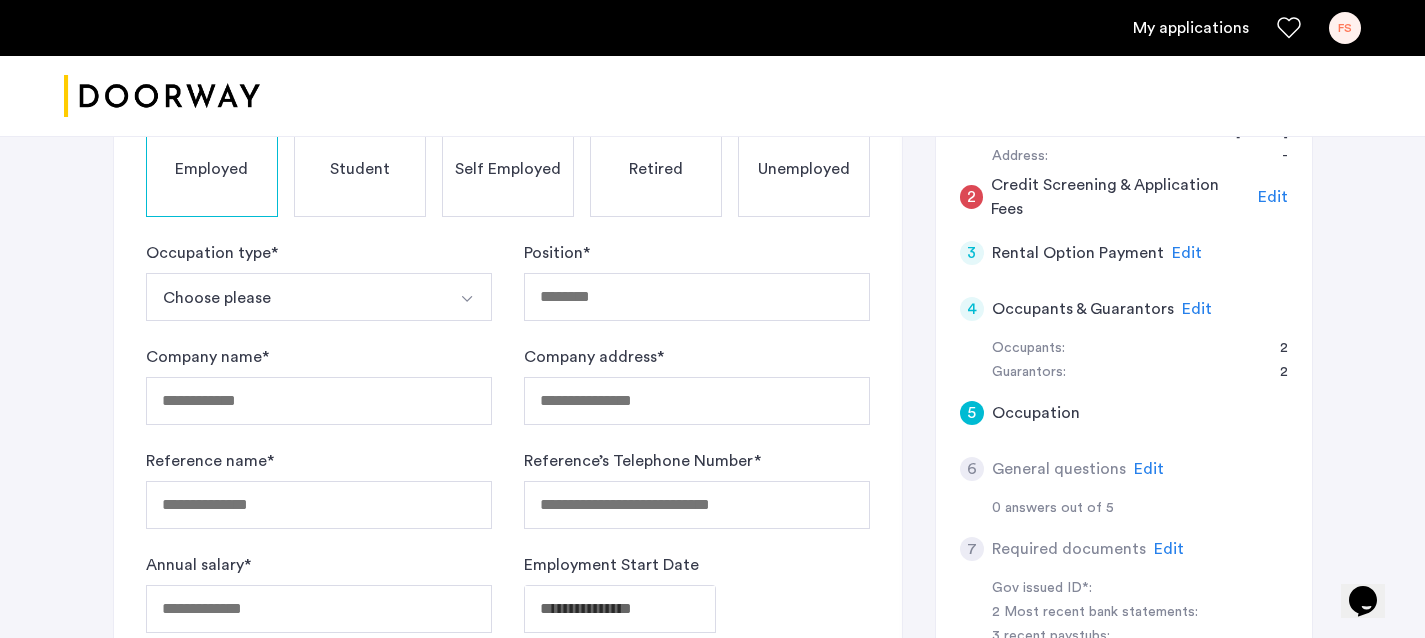 scroll, scrollTop: 421, scrollLeft: 0, axis: vertical 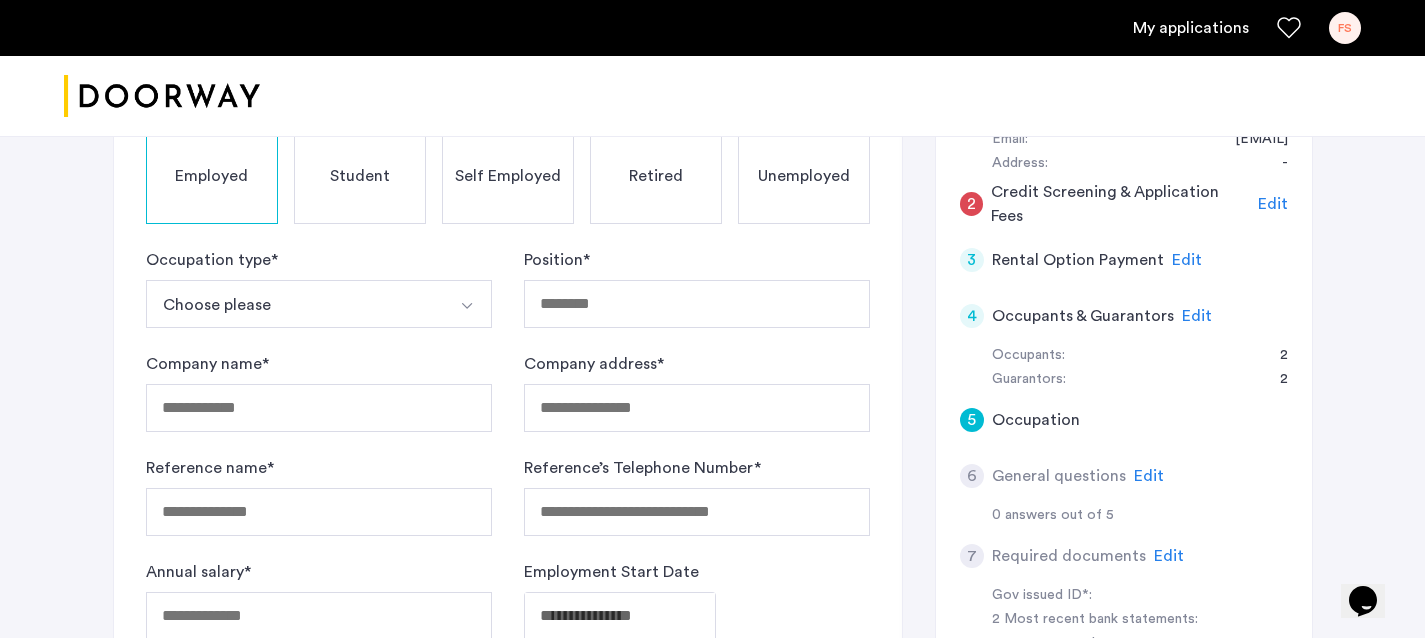 click on "Unemployed" 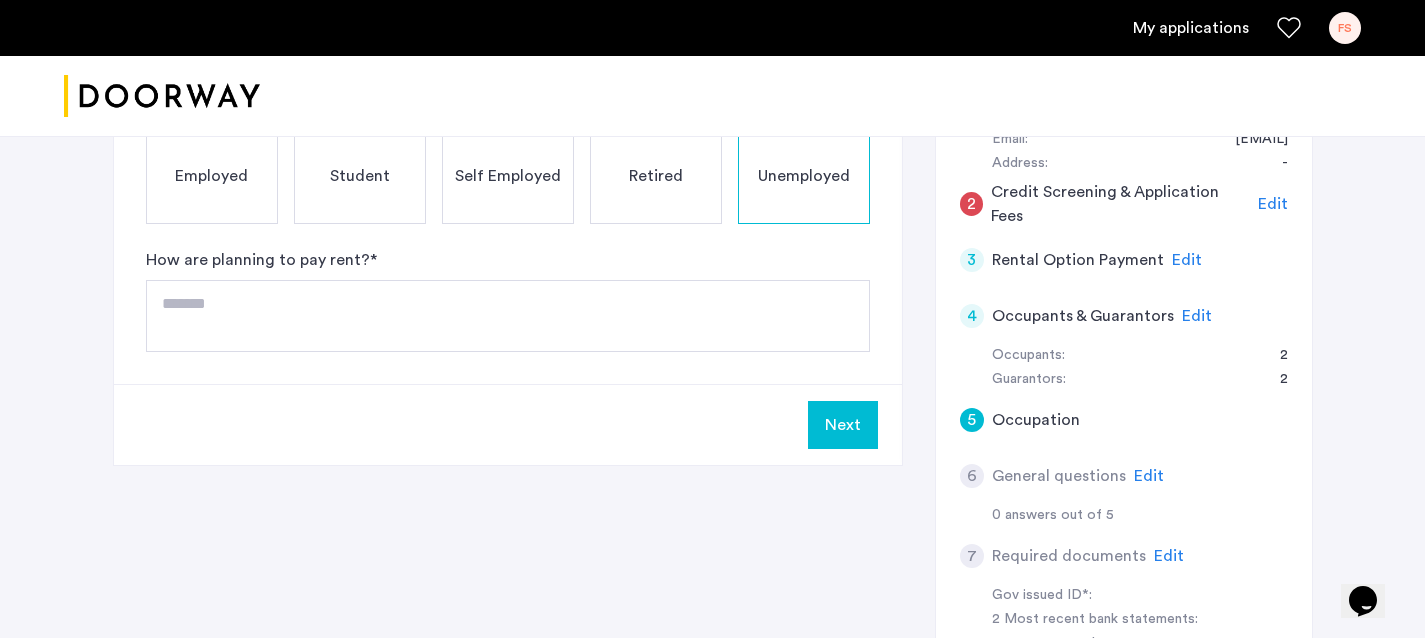 click on "5 Occupation Employed Student Self Employed Retired Unemployed How are planning to pay rent?  *" 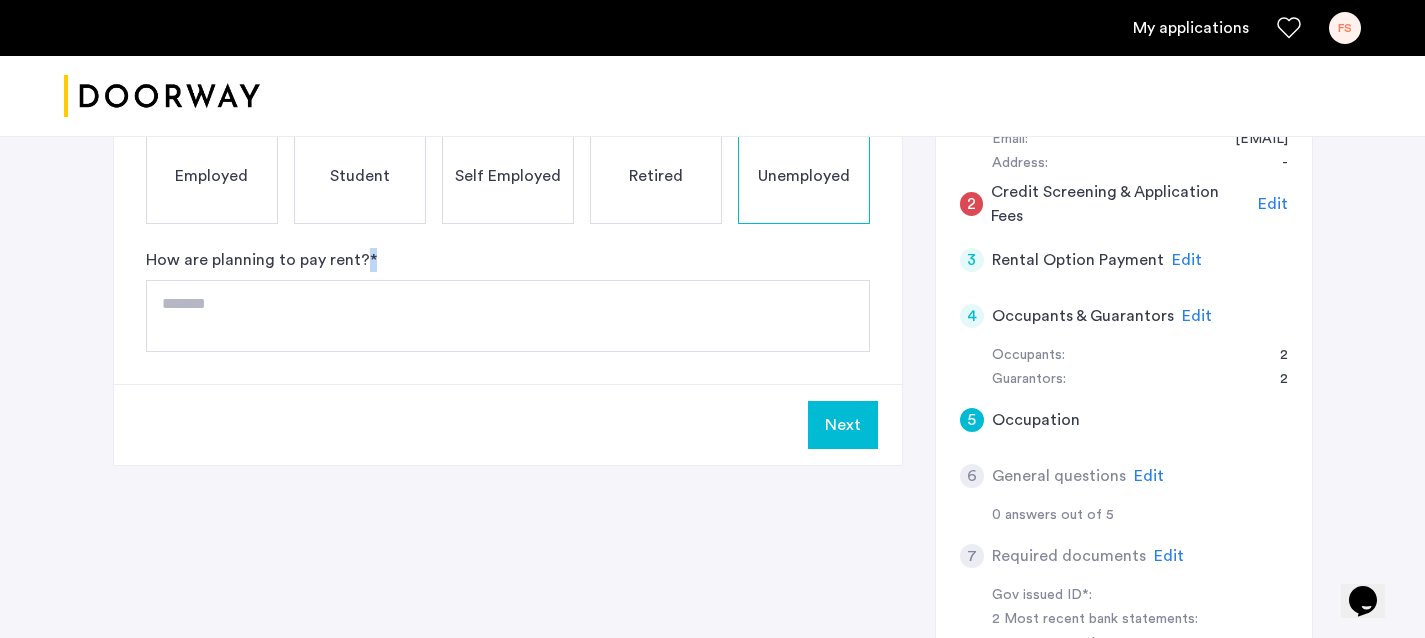 click on "How are planning to pay rent?  *" 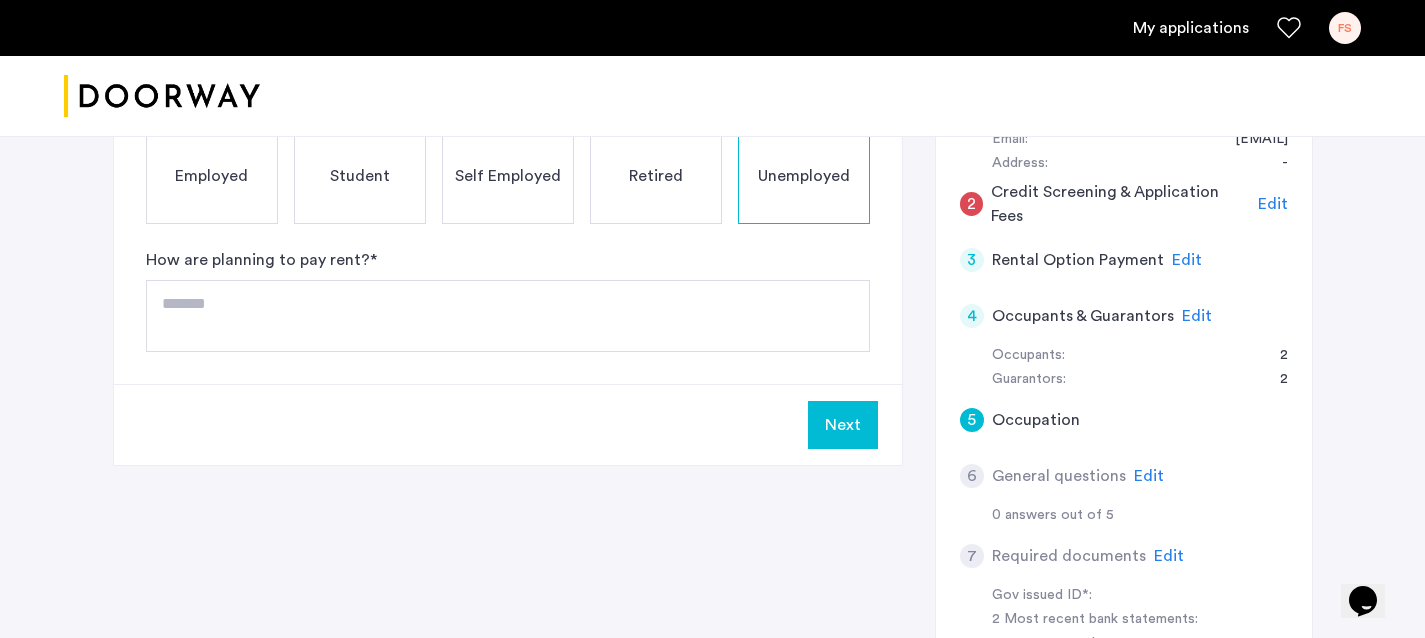click on "How are planning to pay rent?  *" 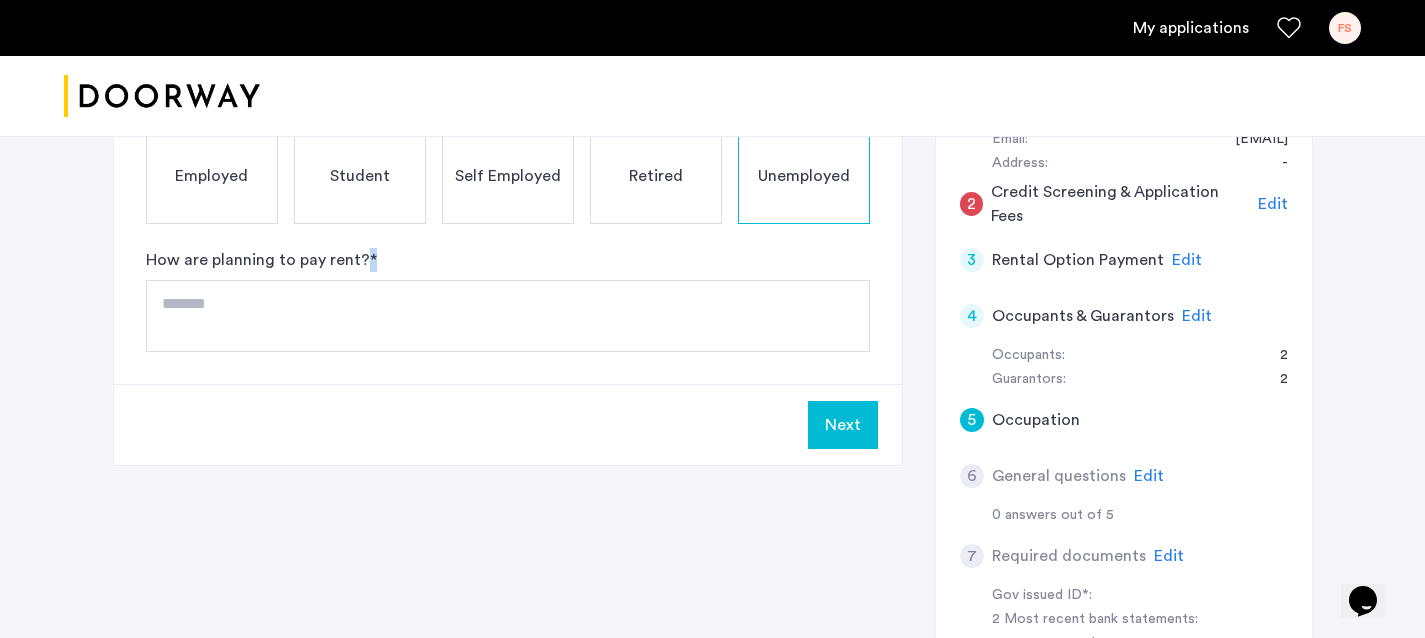 click on "How are planning to pay rent?  *" 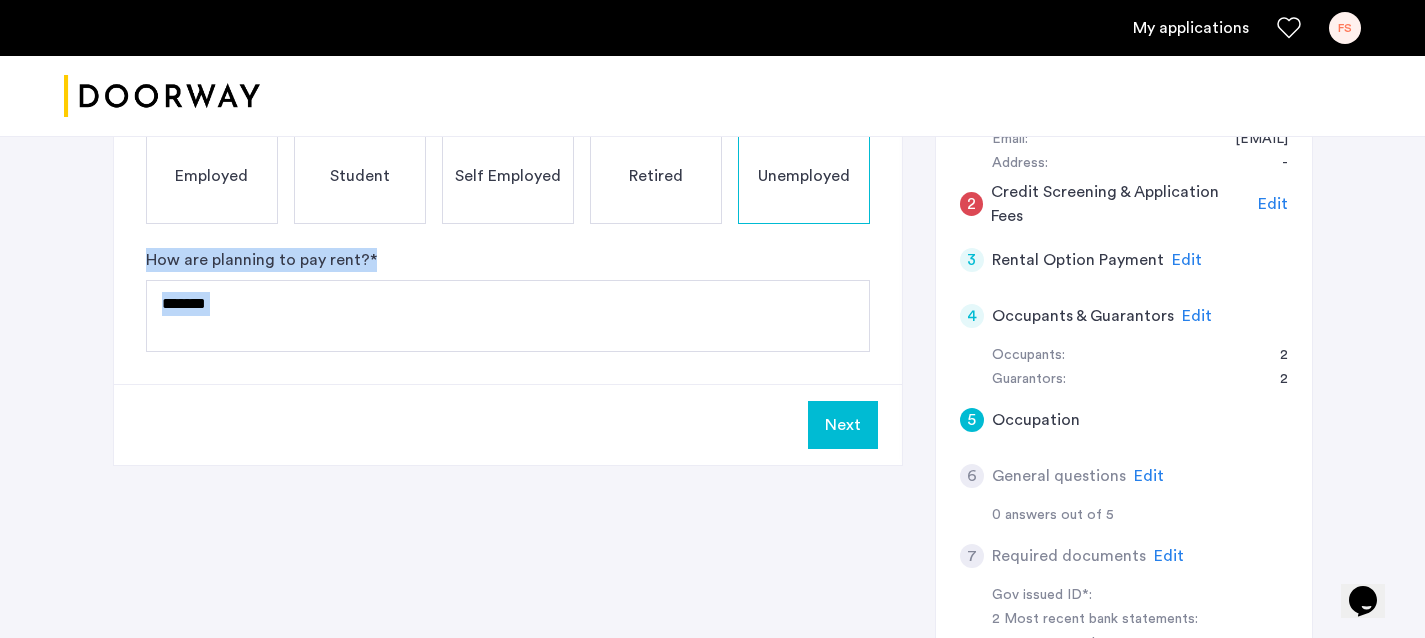 click on "How are planning to pay rent?  *" 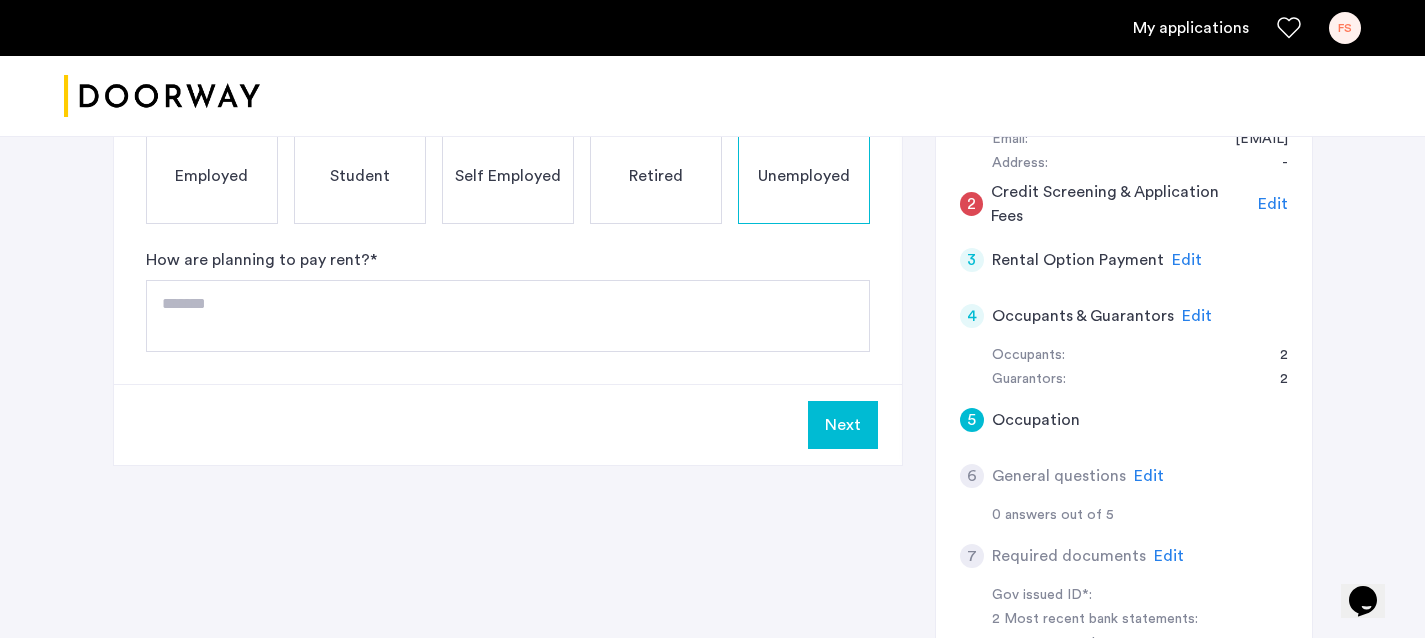 click on "5 Occupation Employed Student Self Employed Retired Unemployed How are planning to pay rent?  *" 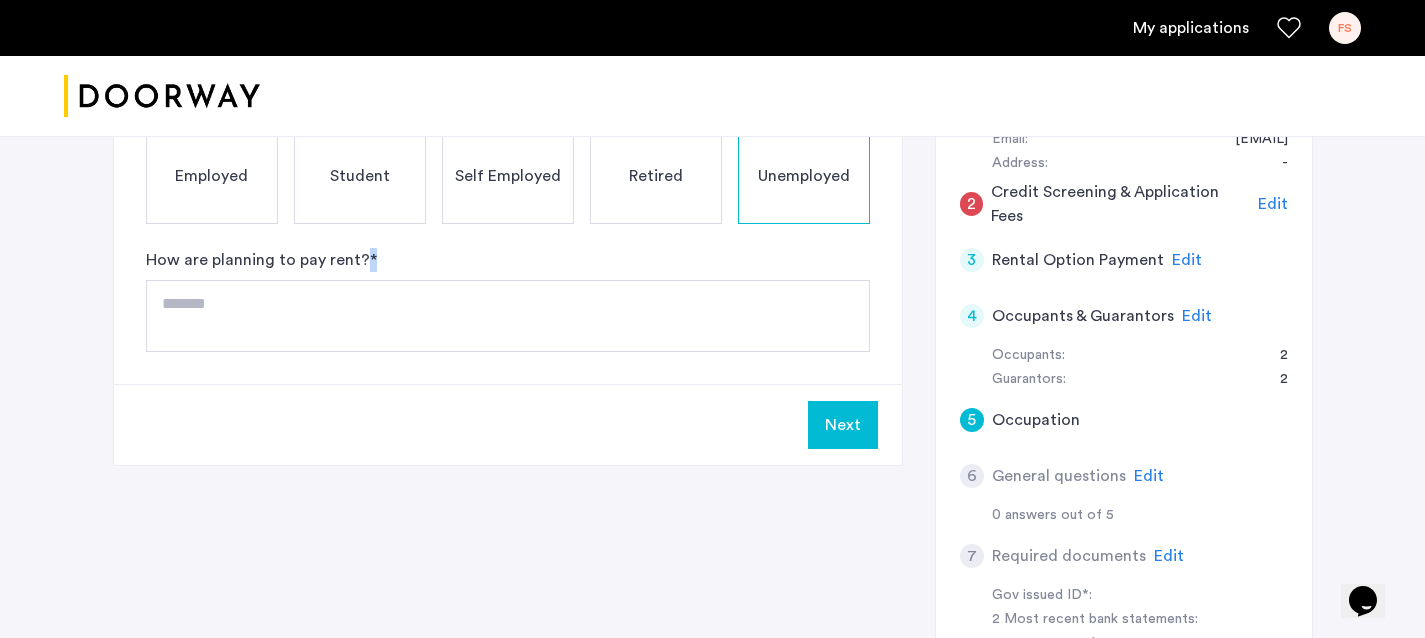 click on "How are planning to pay rent?  *" 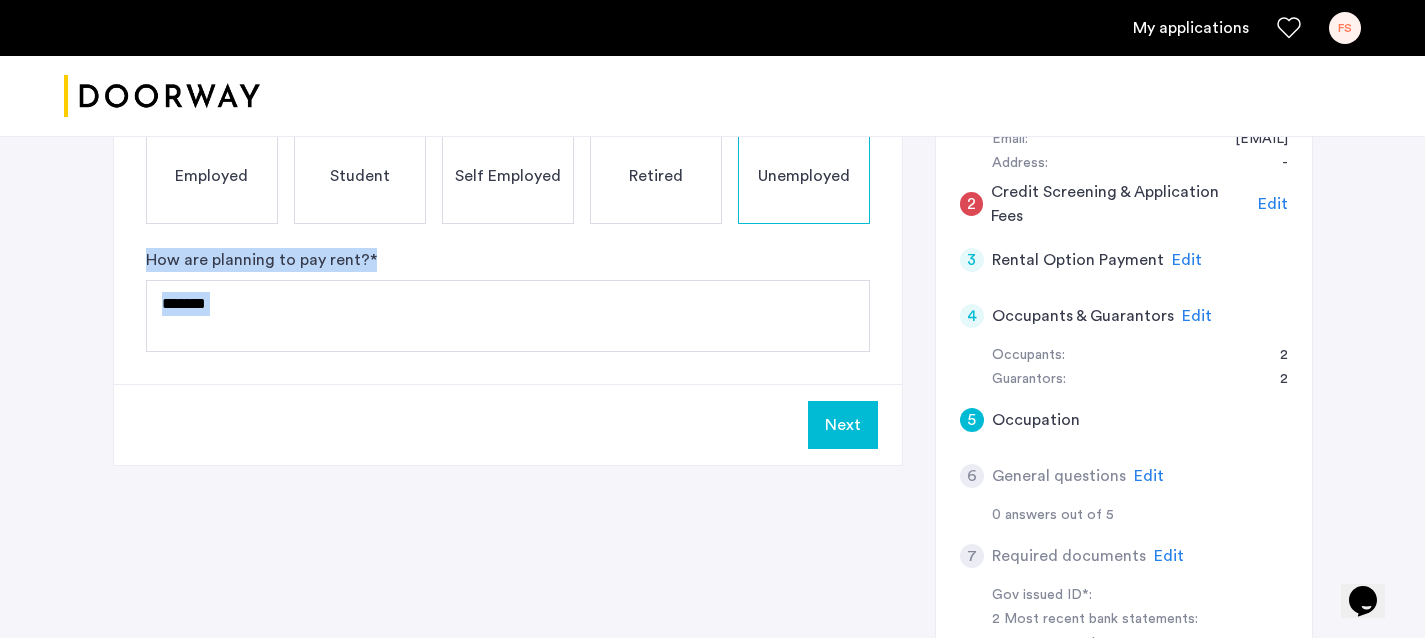 click on "How are planning to pay rent?  *" 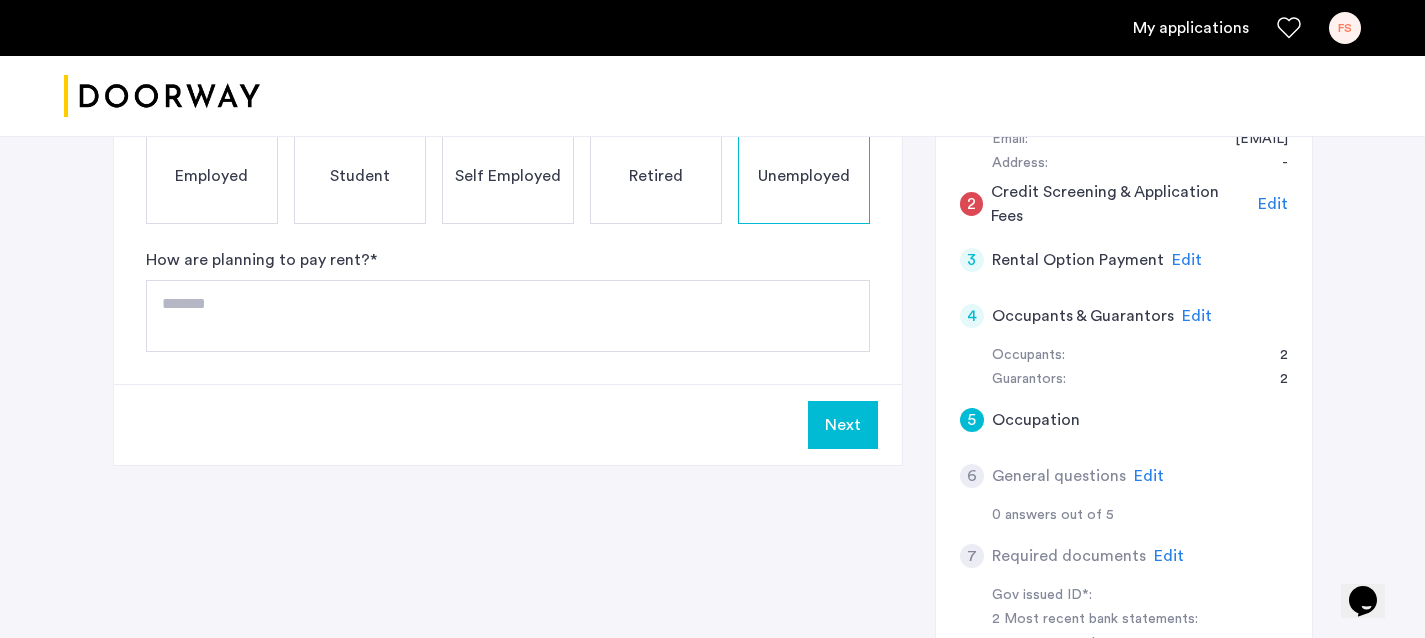 click on "How are planning to pay rent?  *" 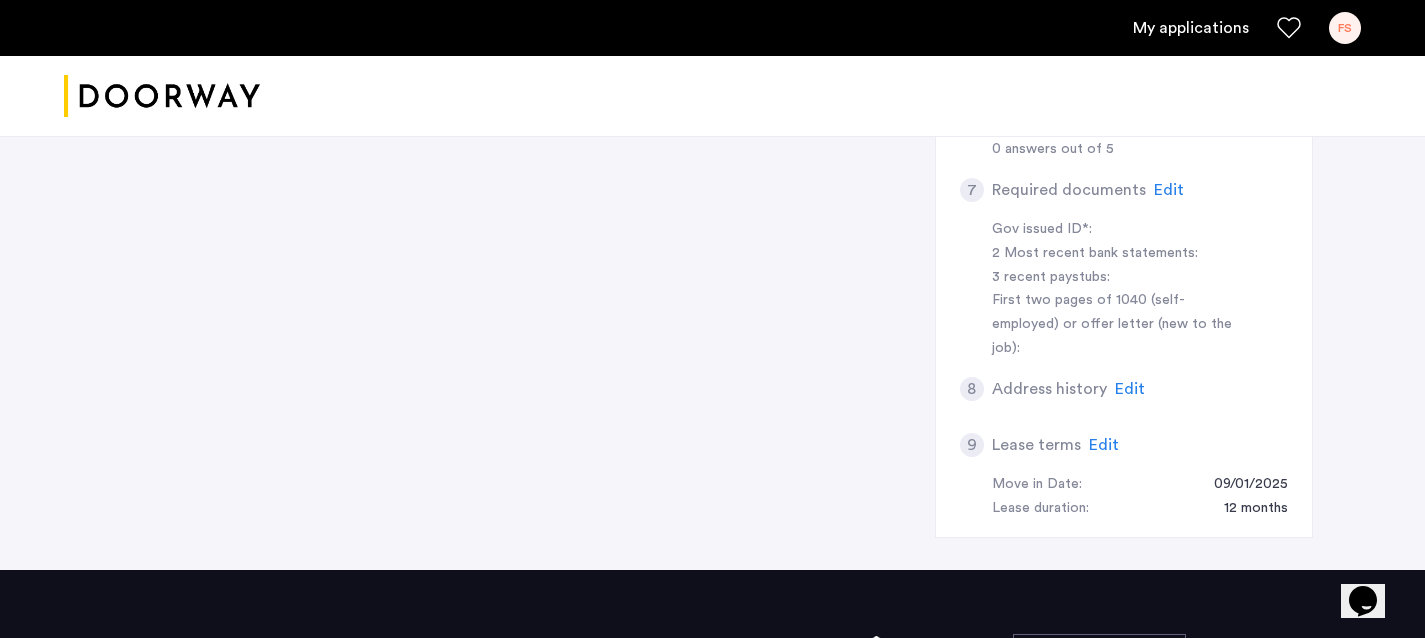 scroll, scrollTop: 778, scrollLeft: 0, axis: vertical 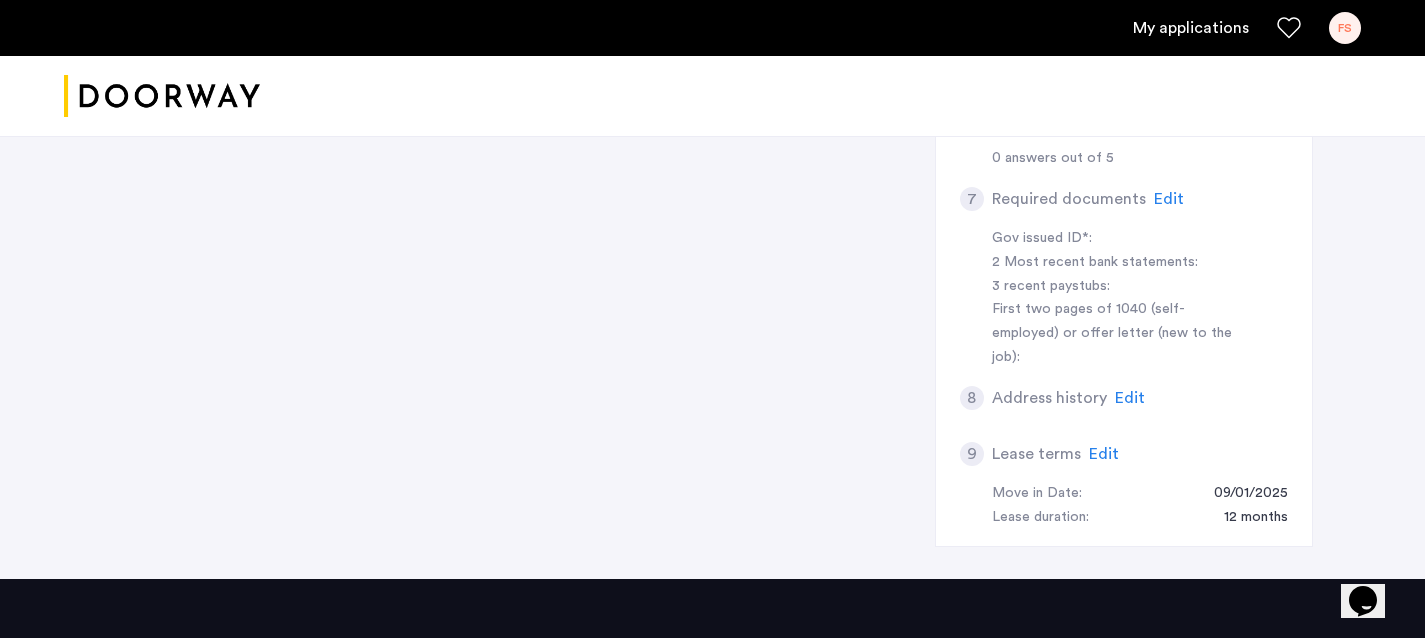 click on "Edit" 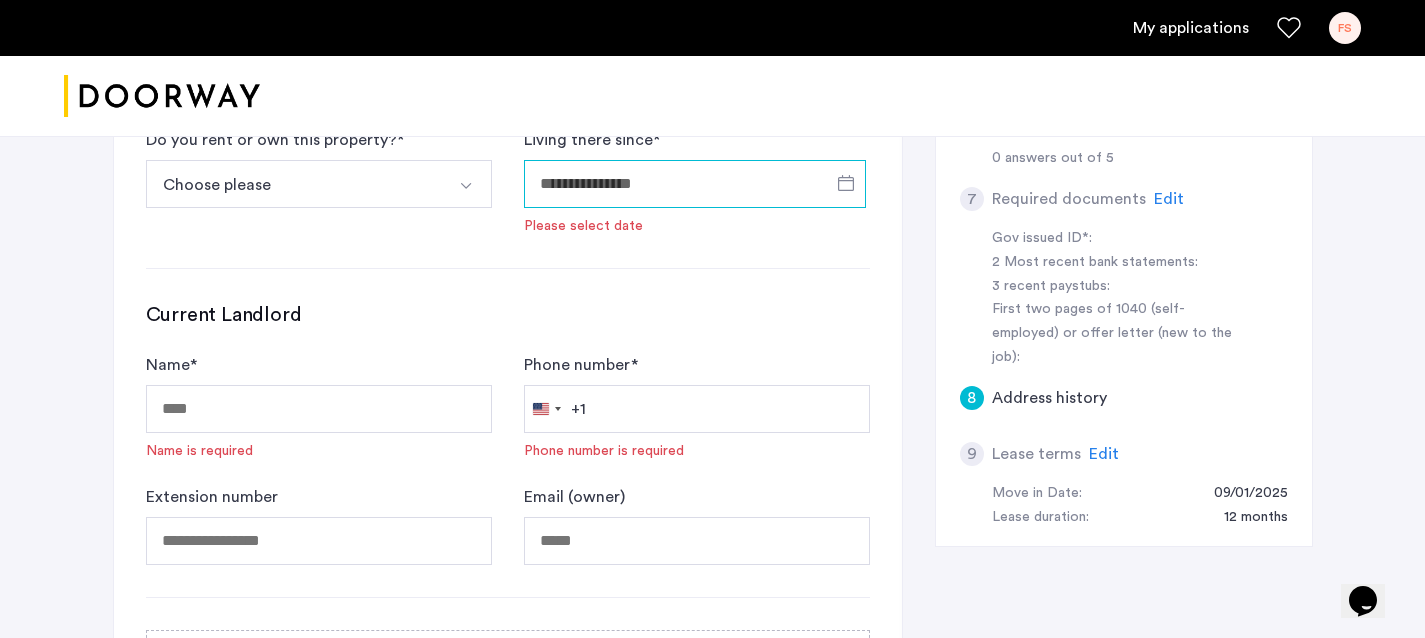 click on "Living there since  *" at bounding box center [695, 184] 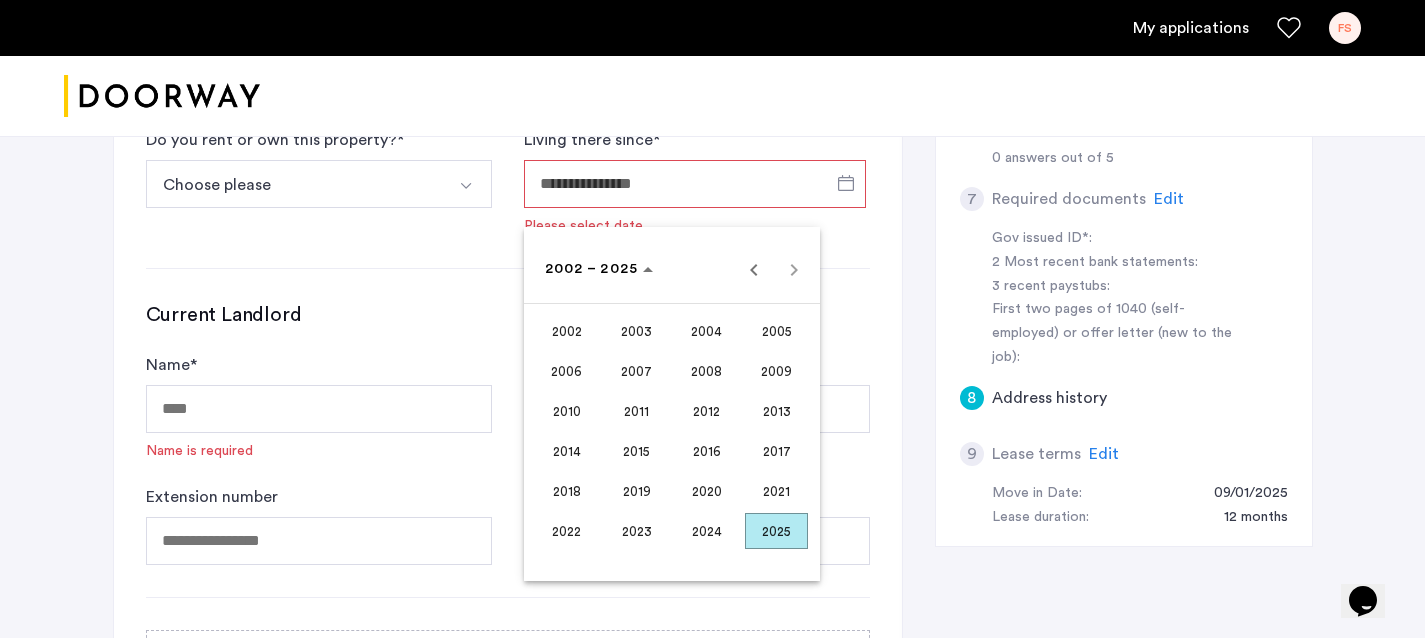 click at bounding box center [712, 319] 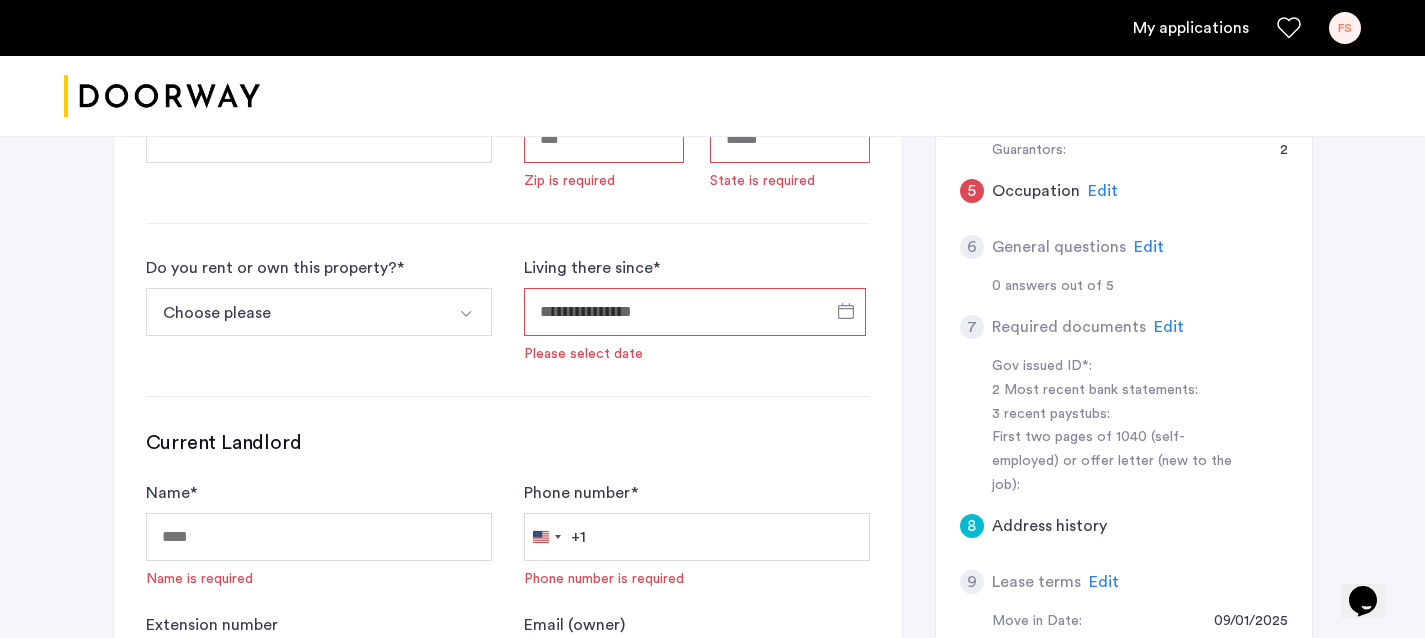 scroll, scrollTop: 634, scrollLeft: 0, axis: vertical 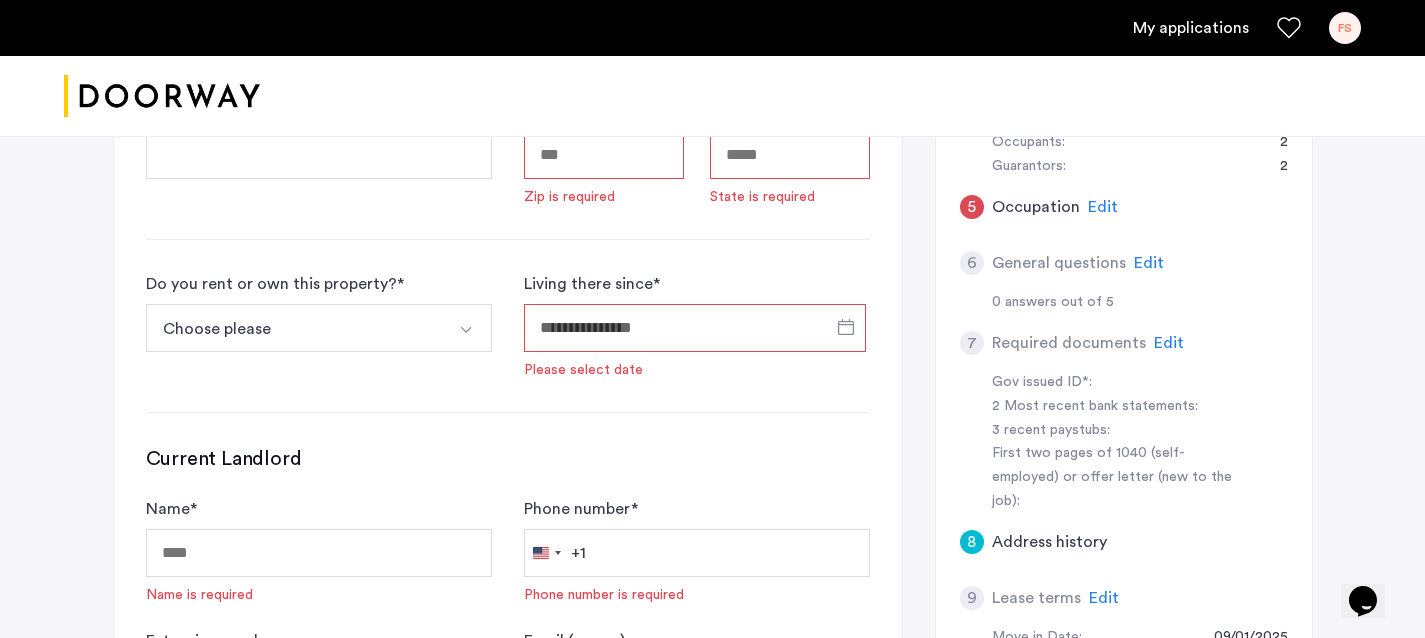 click on "Edit" 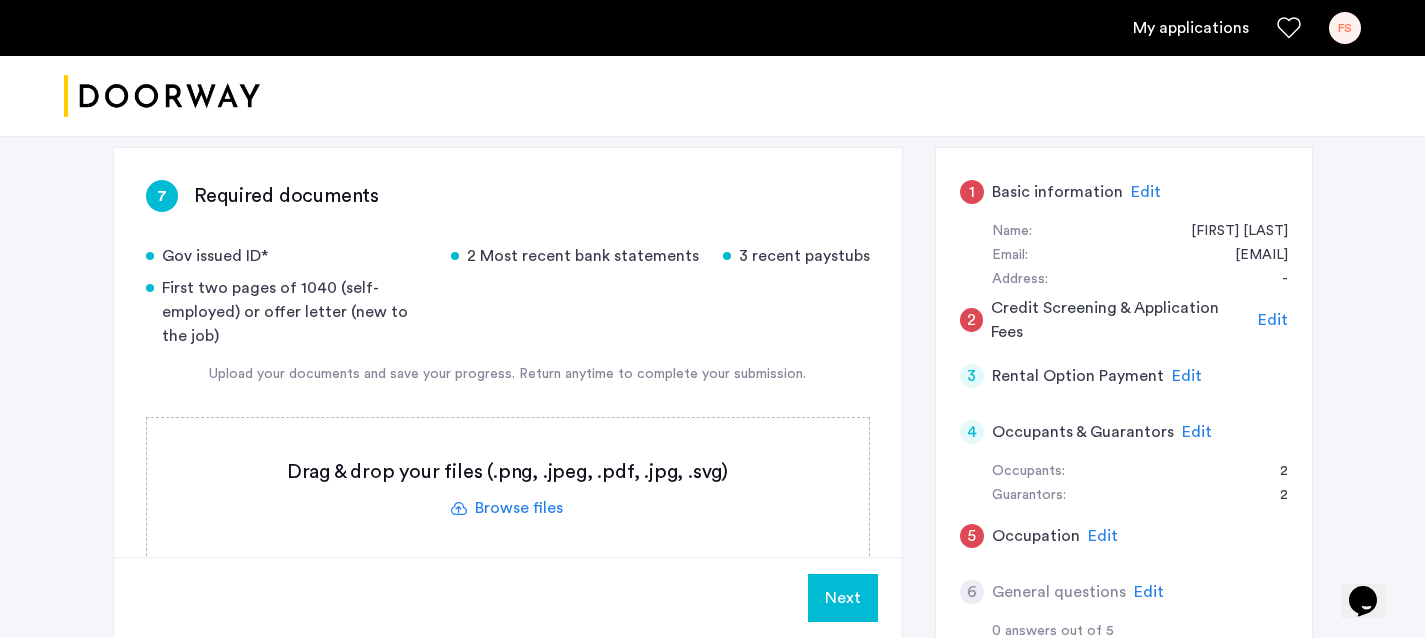 scroll, scrollTop: 276, scrollLeft: 0, axis: vertical 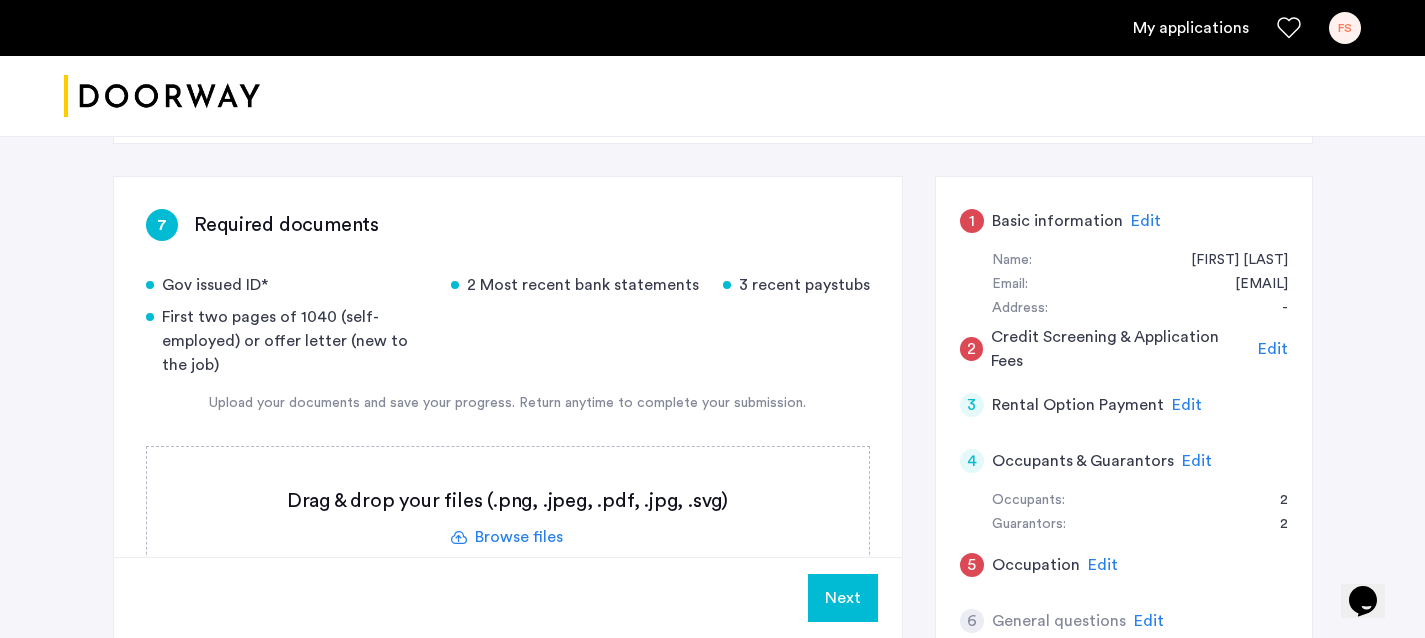 click on "Gov issued ID*  2 Most recent bank statements  3 recent paystubs  First two pages of 1040 (self-employed) or offer letter (new to the job)" 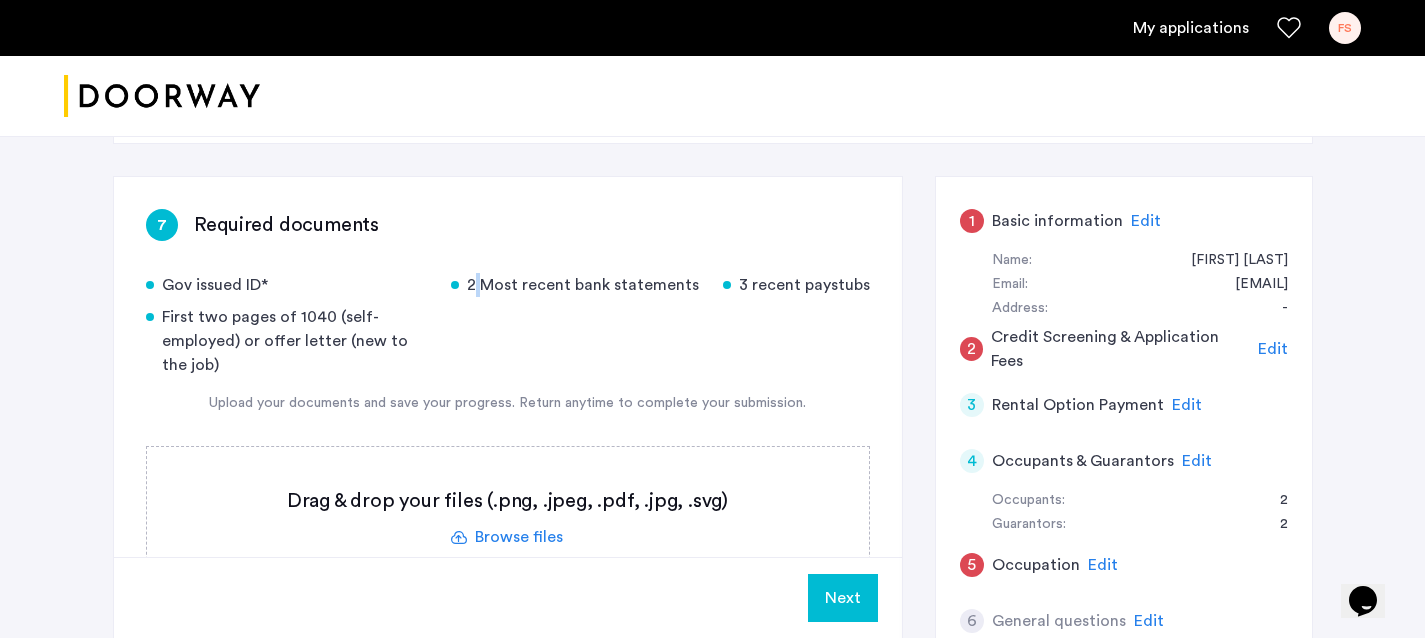 click on "7 Required documents  Gov issued ID*  2 Most recent bank statements  3 recent paystubs  First two pages of 1040 (self-employed) or offer letter (new to the job)  Upload your documents and save your progress. Return anytime to complete your submission.  Drag & drop your files (.png, .jpeg, .pdf, .jpg, .svg) Browse files Upload documents (.png, .jpeg, .pdf, .jpg, .svg) Uploaded files" 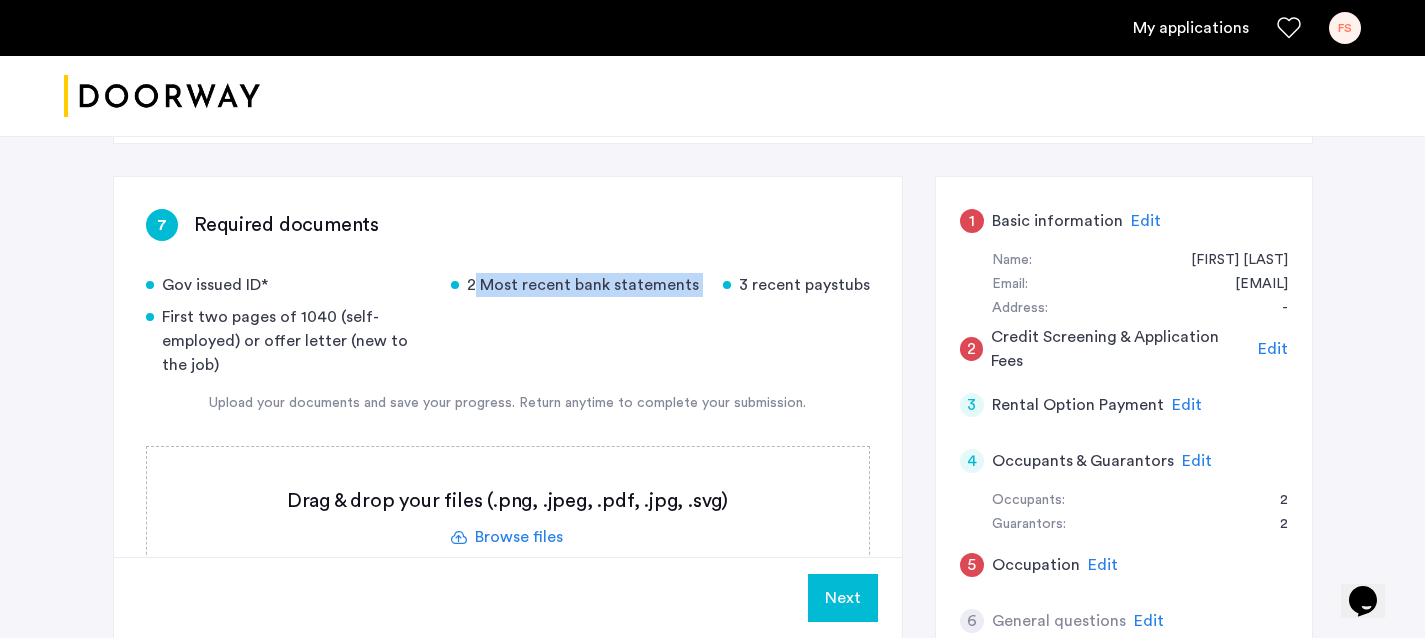 click on "7 Required documents  Gov issued ID*  2 Most recent bank statements  3 recent paystubs  First two pages of 1040 (self-employed) or offer letter (new to the job)  Upload your documents and save your progress. Return anytime to complete your submission.  Drag & drop your files (.png, .jpeg, .pdf, .jpg, .svg) Browse files Upload documents (.png, .jpeg, .pdf, .jpg, .svg) Uploaded files" 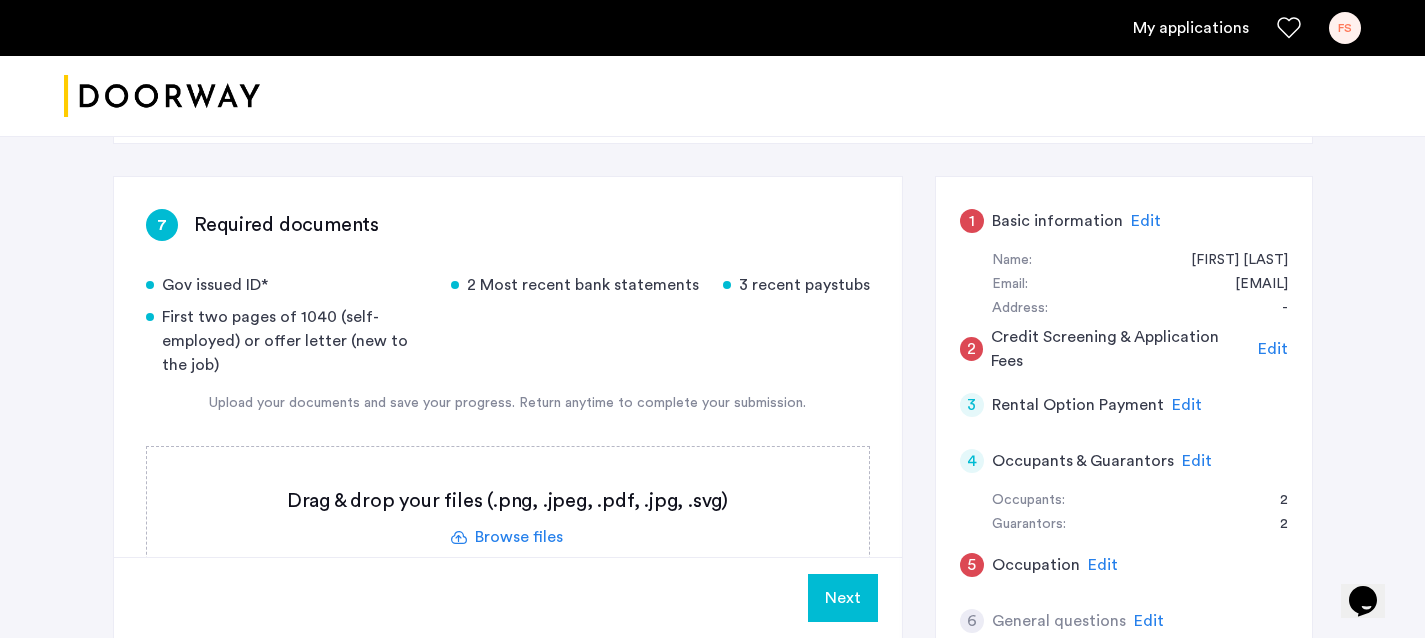 click on "Gov issued ID*  2 Most recent bank statements  3 recent paystubs  First two pages of 1040 (self-employed) or offer letter (new to the job)" 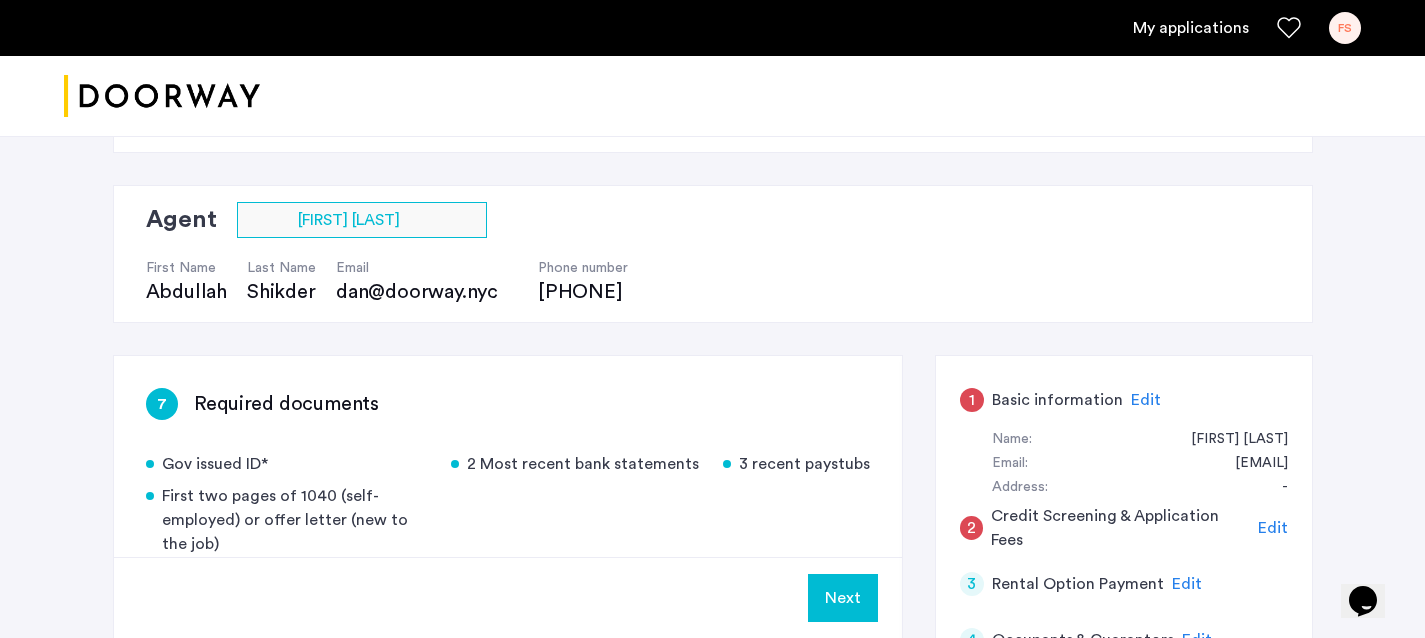 scroll, scrollTop: 96, scrollLeft: 0, axis: vertical 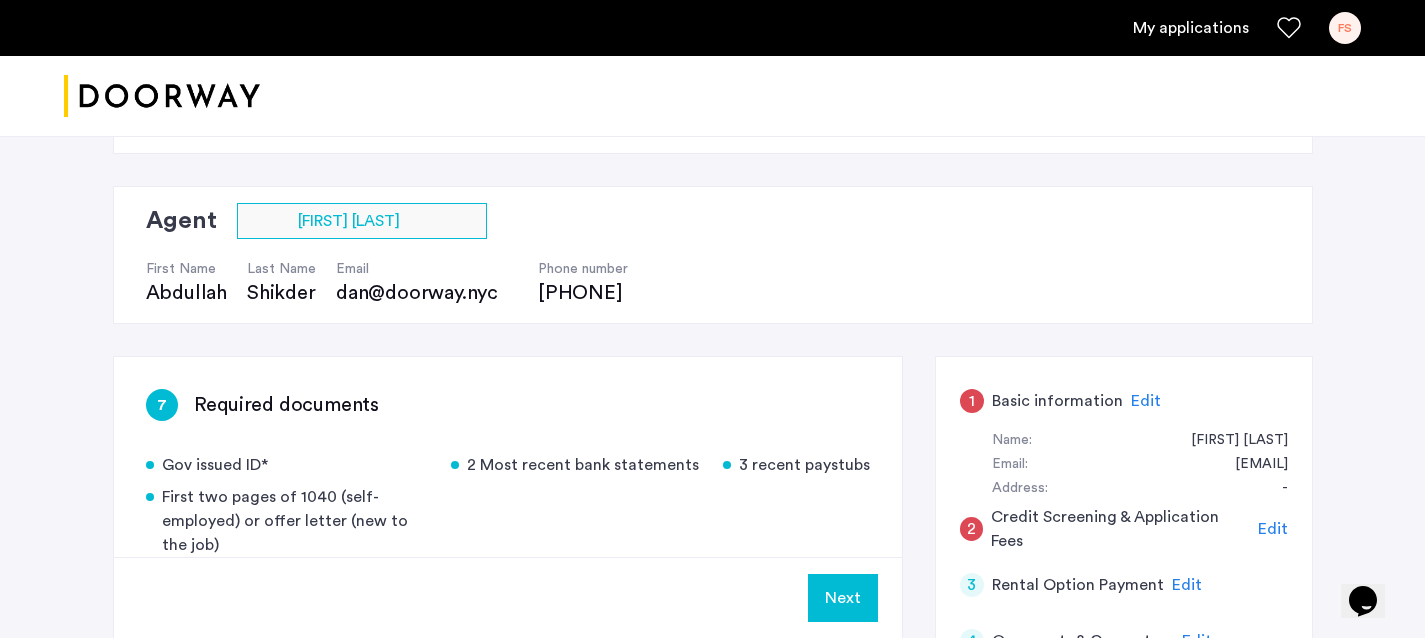 click on "Edit" 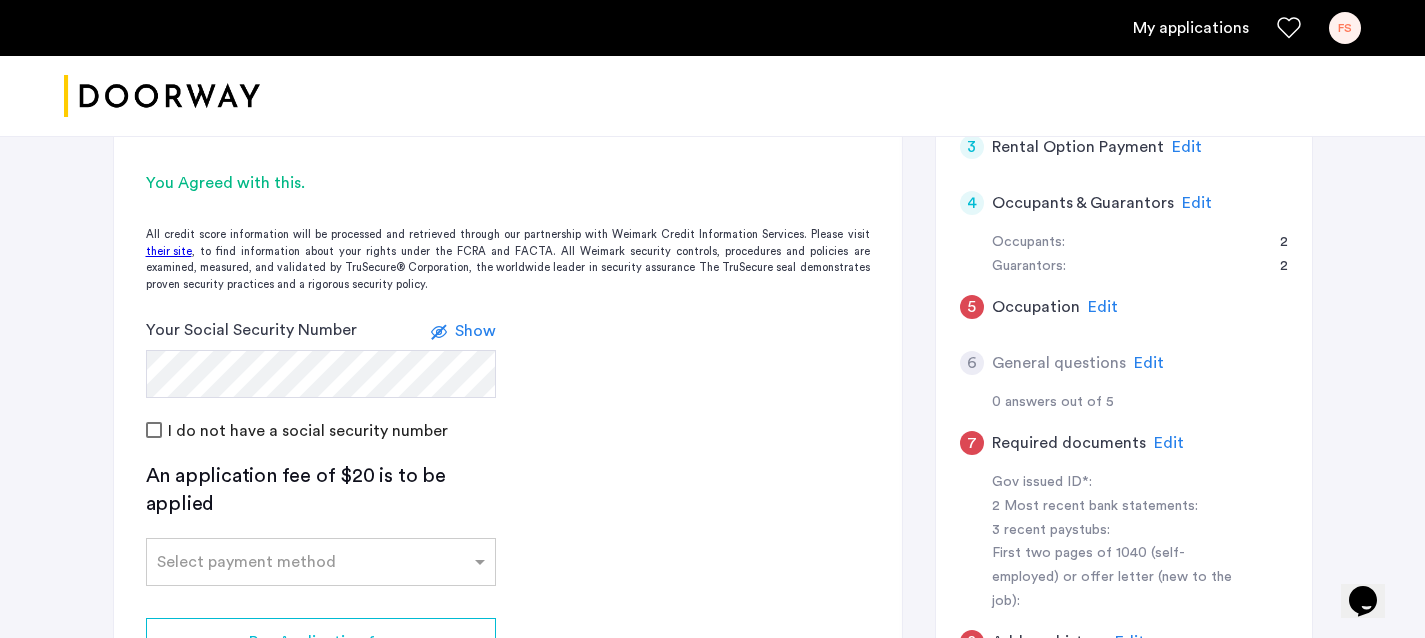 scroll, scrollTop: 533, scrollLeft: 0, axis: vertical 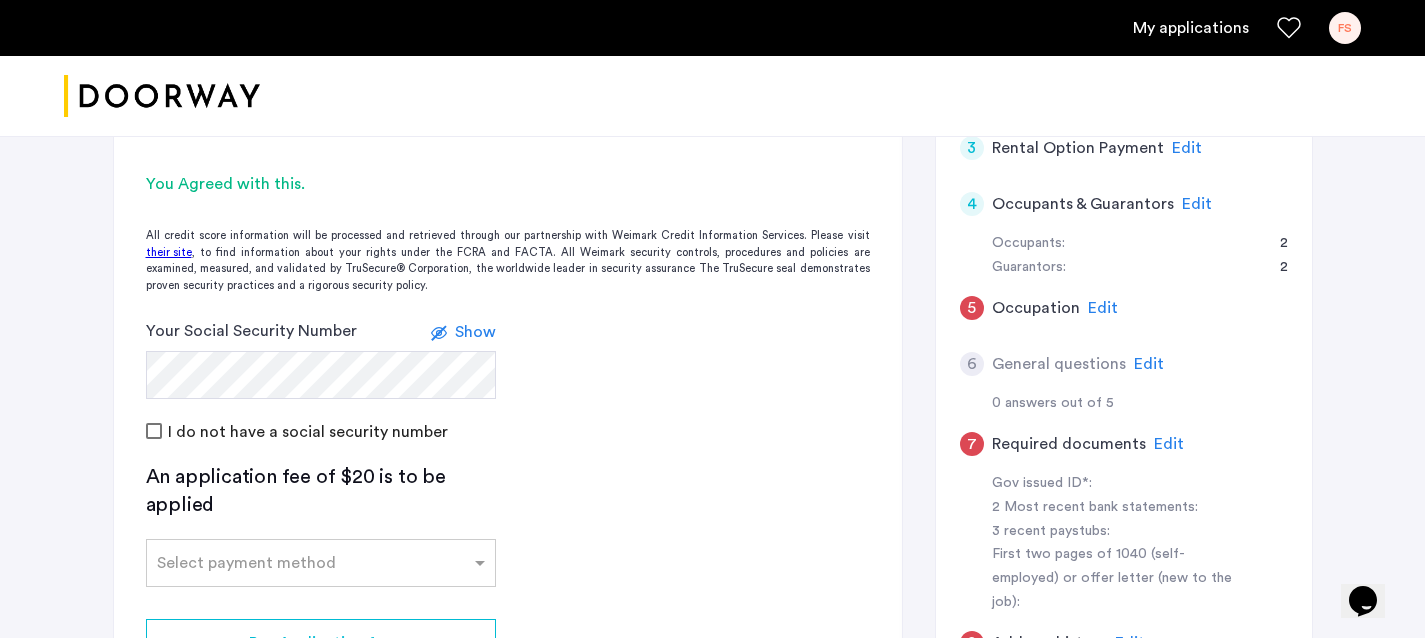 click on "Edit" 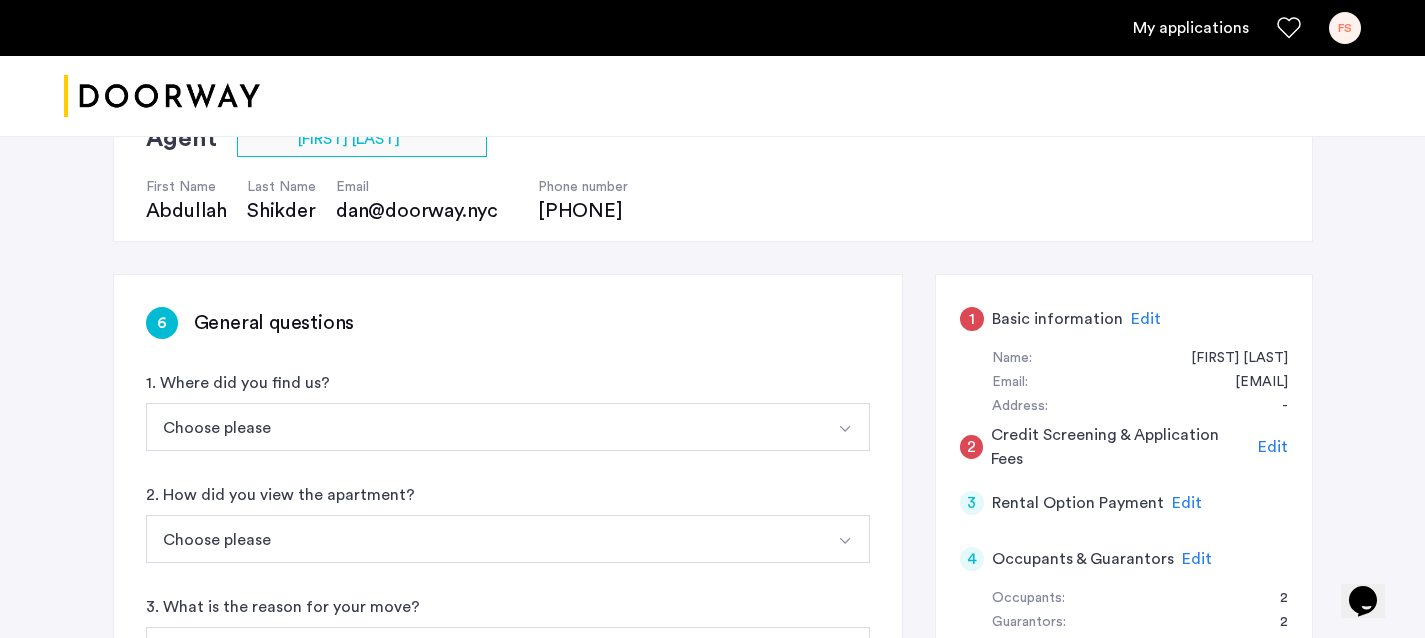 scroll, scrollTop: 148, scrollLeft: 0, axis: vertical 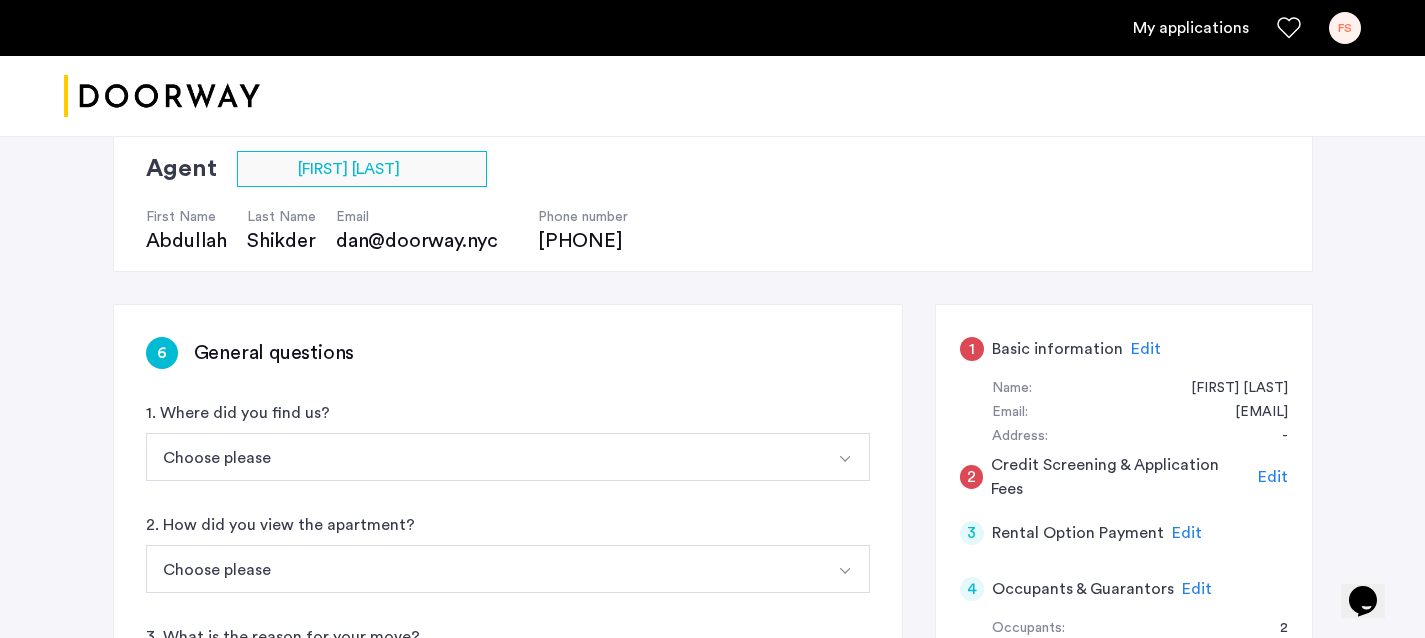 click on "Edit" 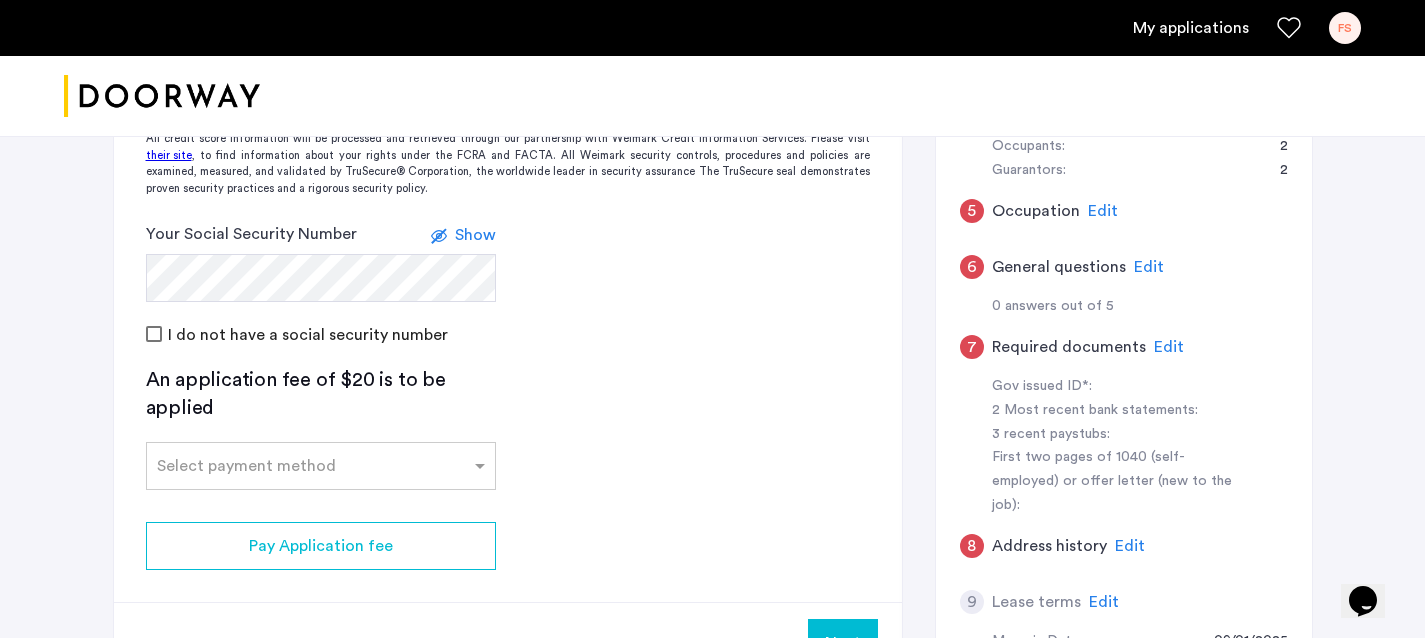 scroll, scrollTop: 633, scrollLeft: 0, axis: vertical 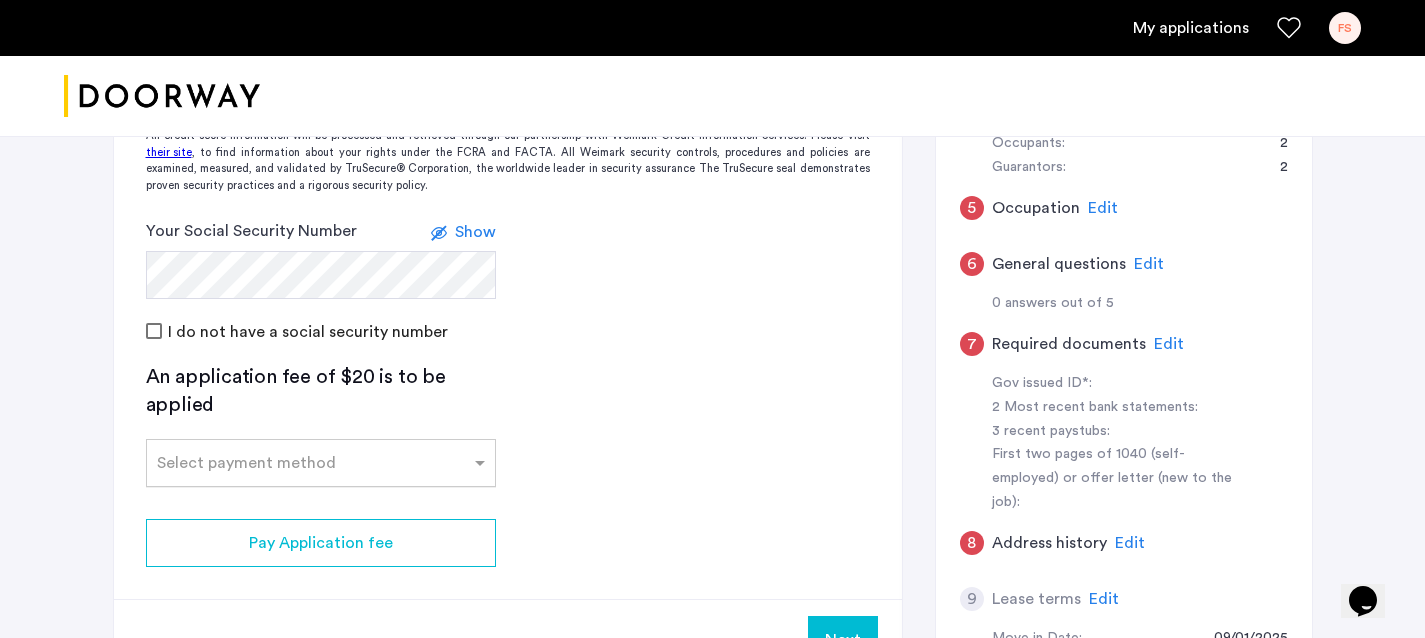 click on "Select payment method" 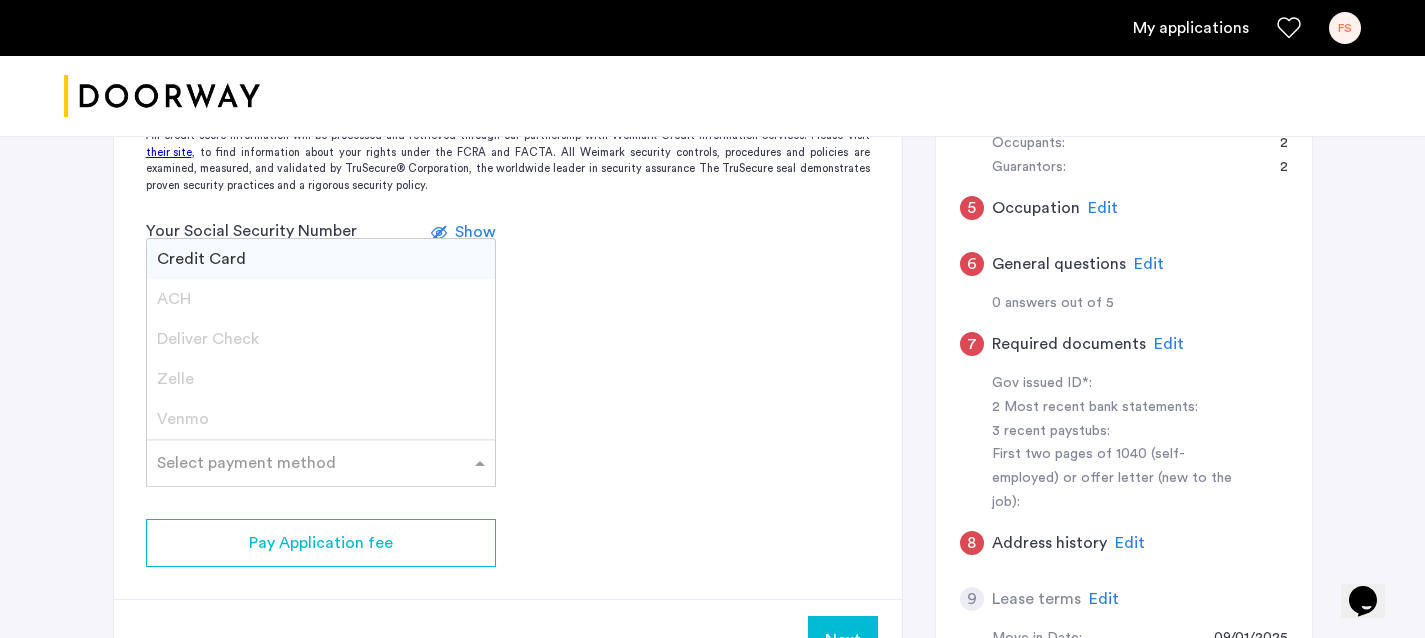 click on "Credit Card" at bounding box center (201, 259) 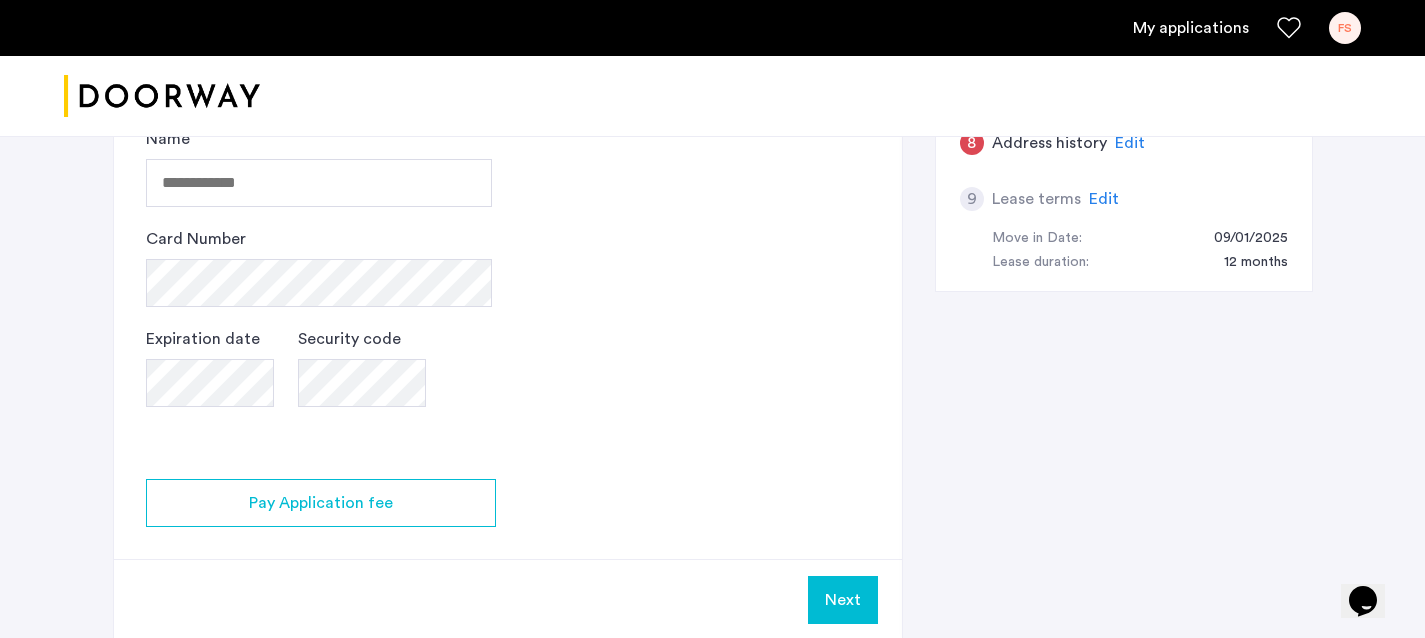 scroll, scrollTop: 1035, scrollLeft: 0, axis: vertical 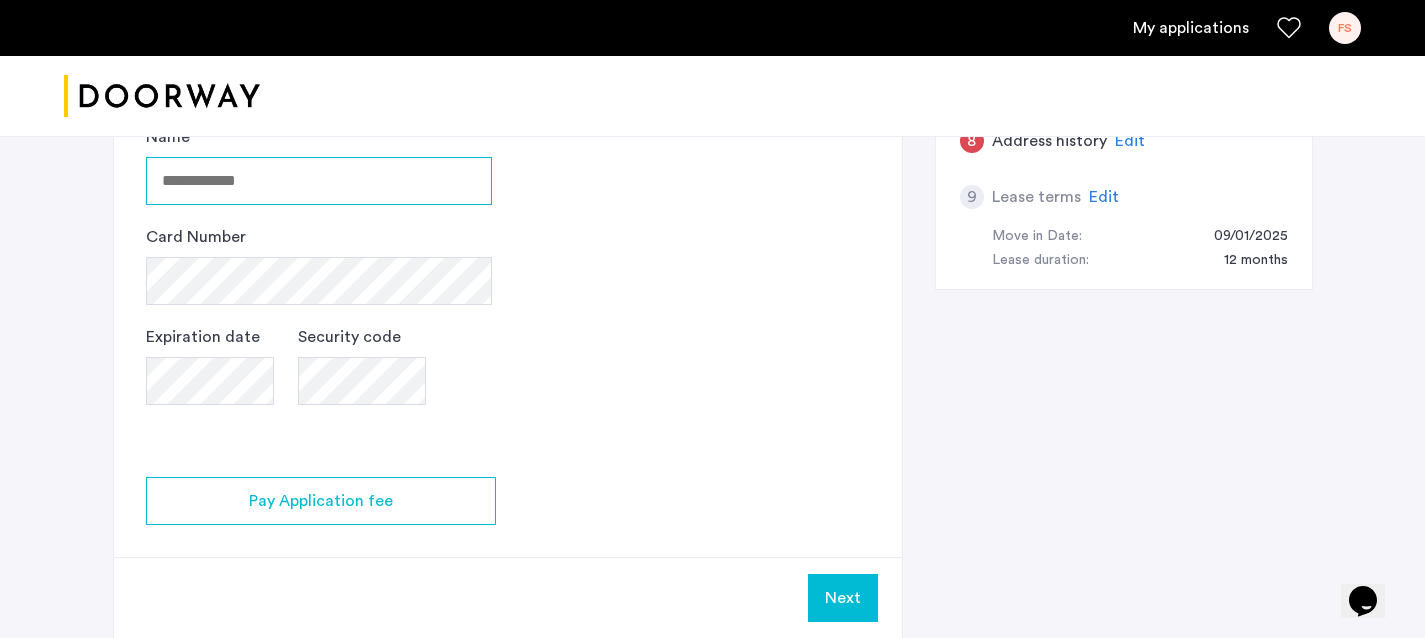 click on "Name" at bounding box center [319, 181] 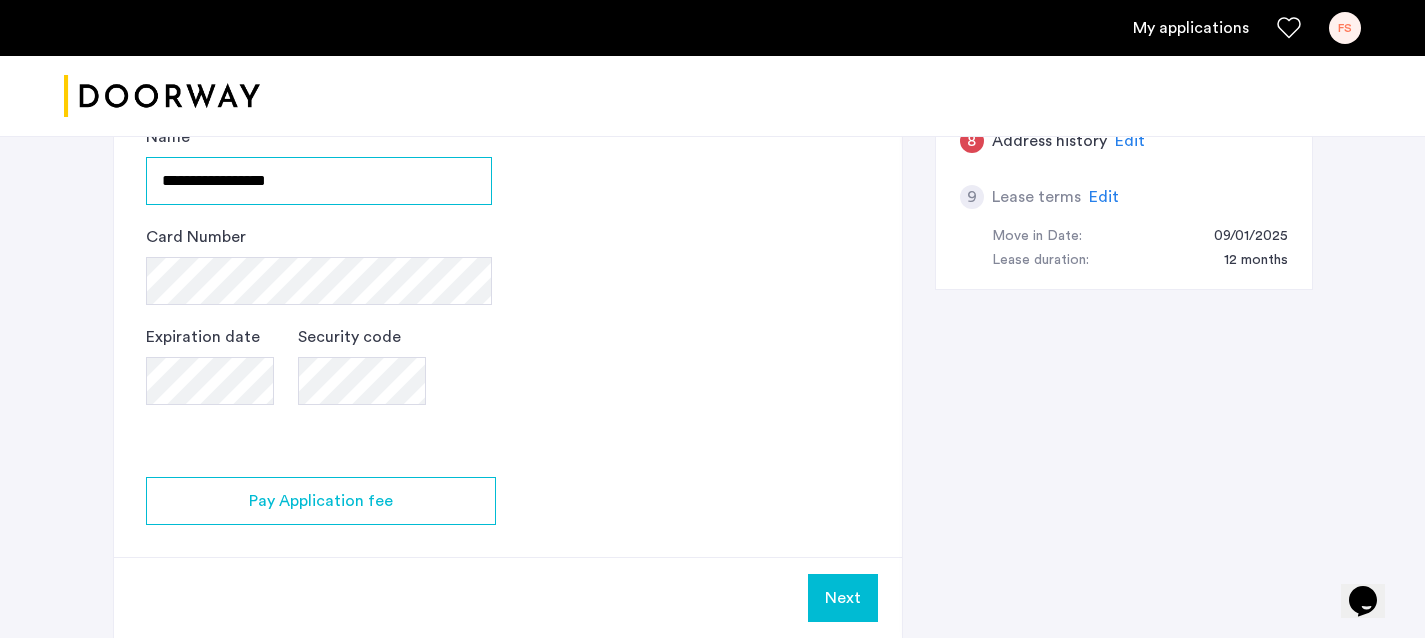type on "**********" 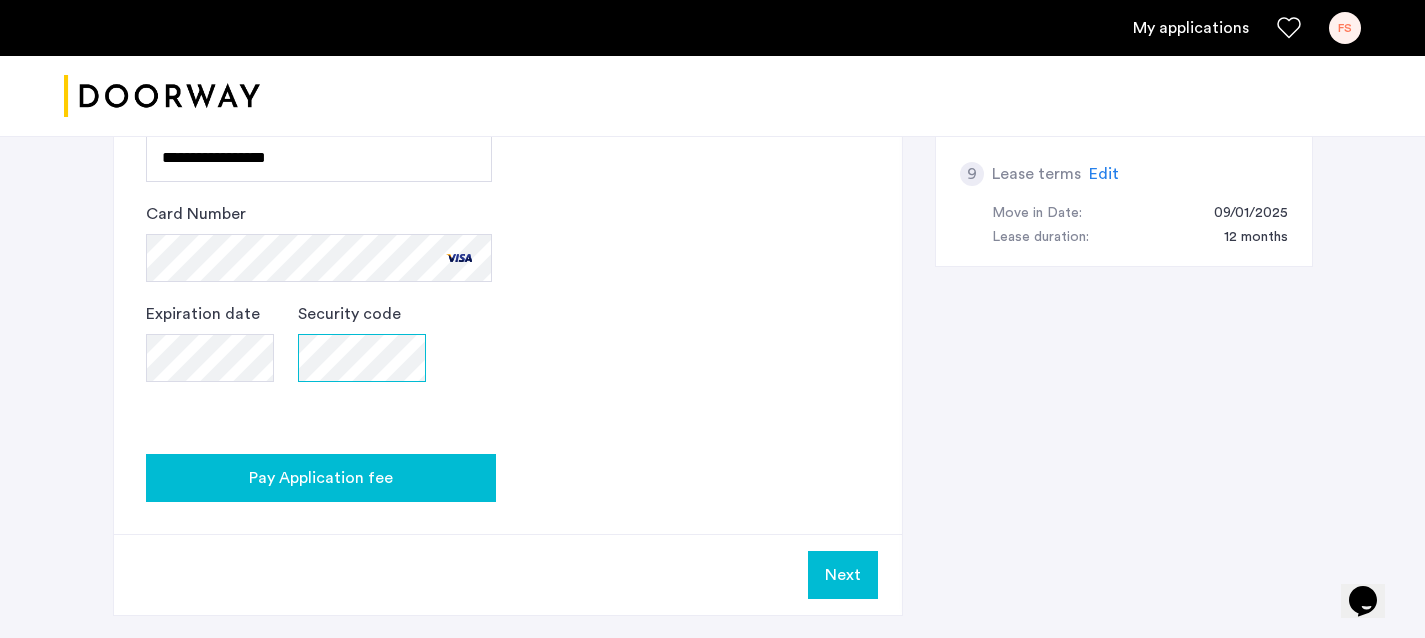 scroll, scrollTop: 1062, scrollLeft: 0, axis: vertical 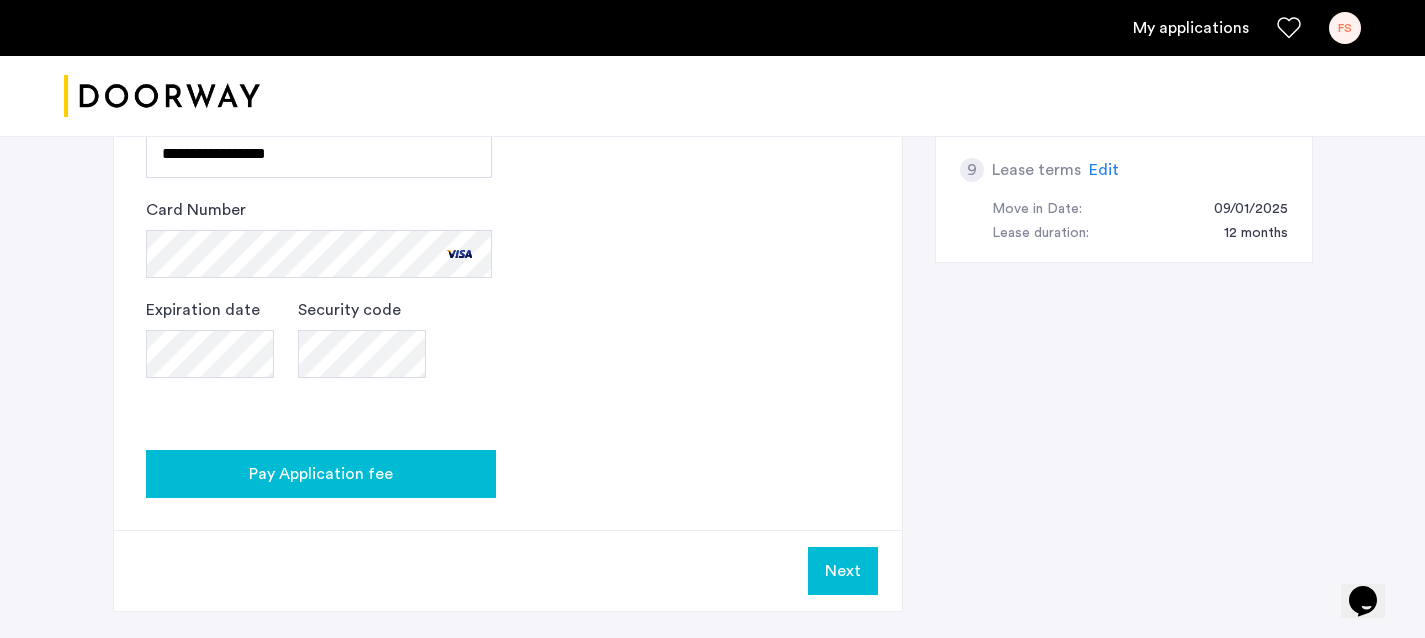 click on "Pay Application fee" 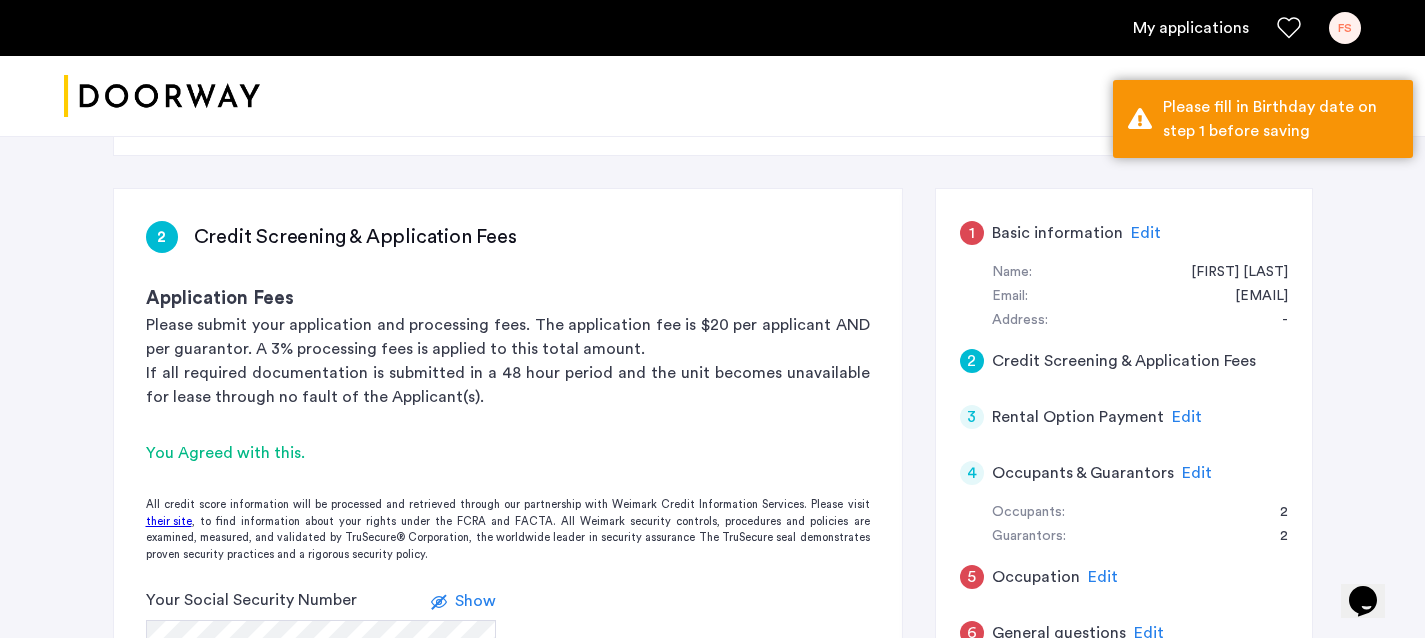 scroll, scrollTop: 204, scrollLeft: 0, axis: vertical 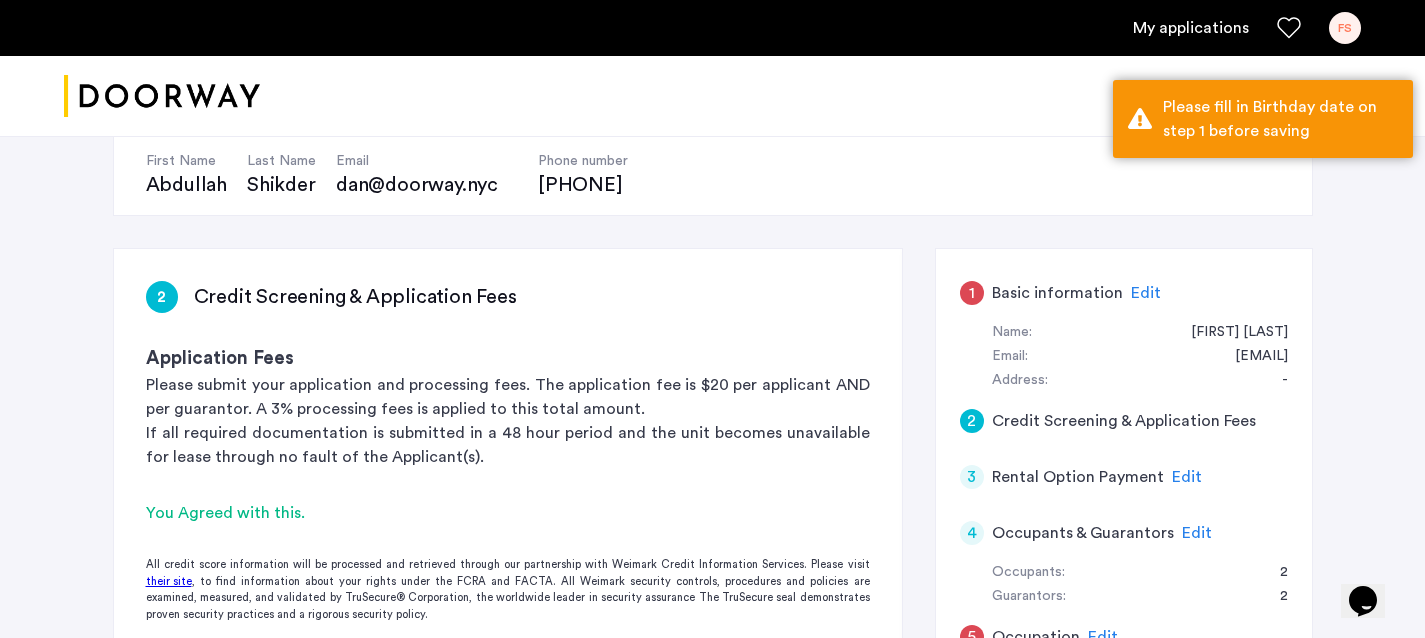 click on "1 Basic information Edit" 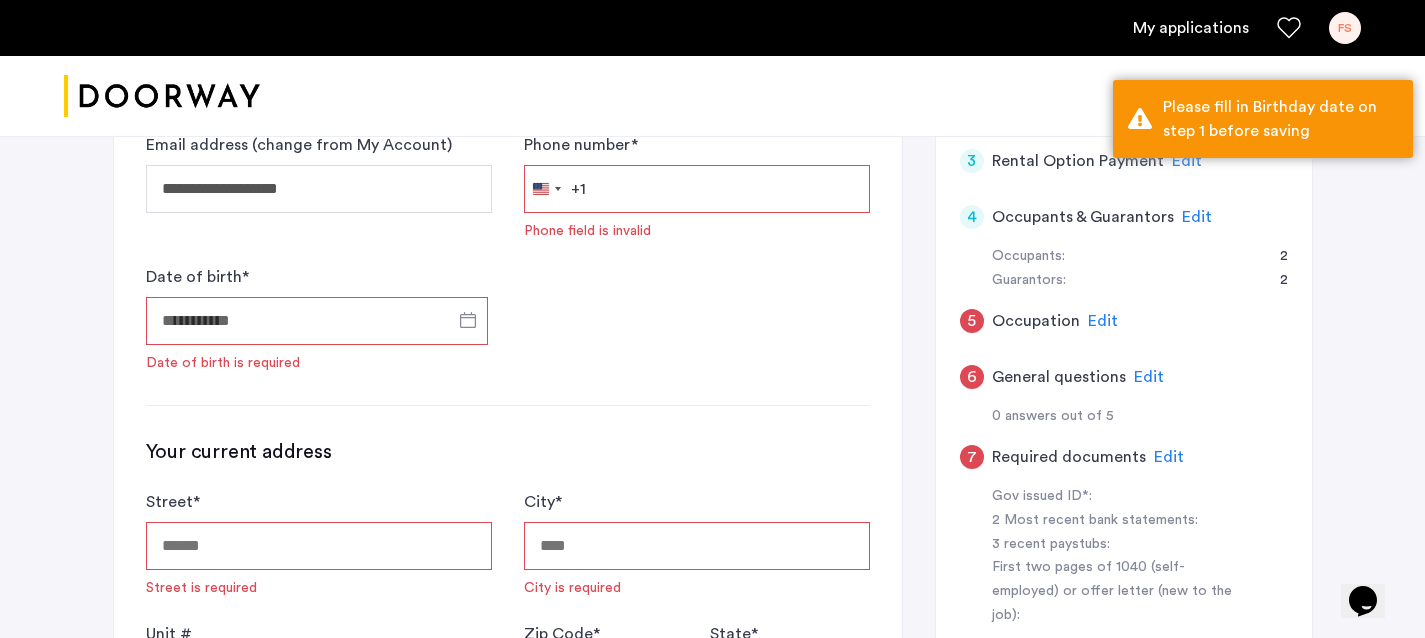 scroll, scrollTop: 530, scrollLeft: 0, axis: vertical 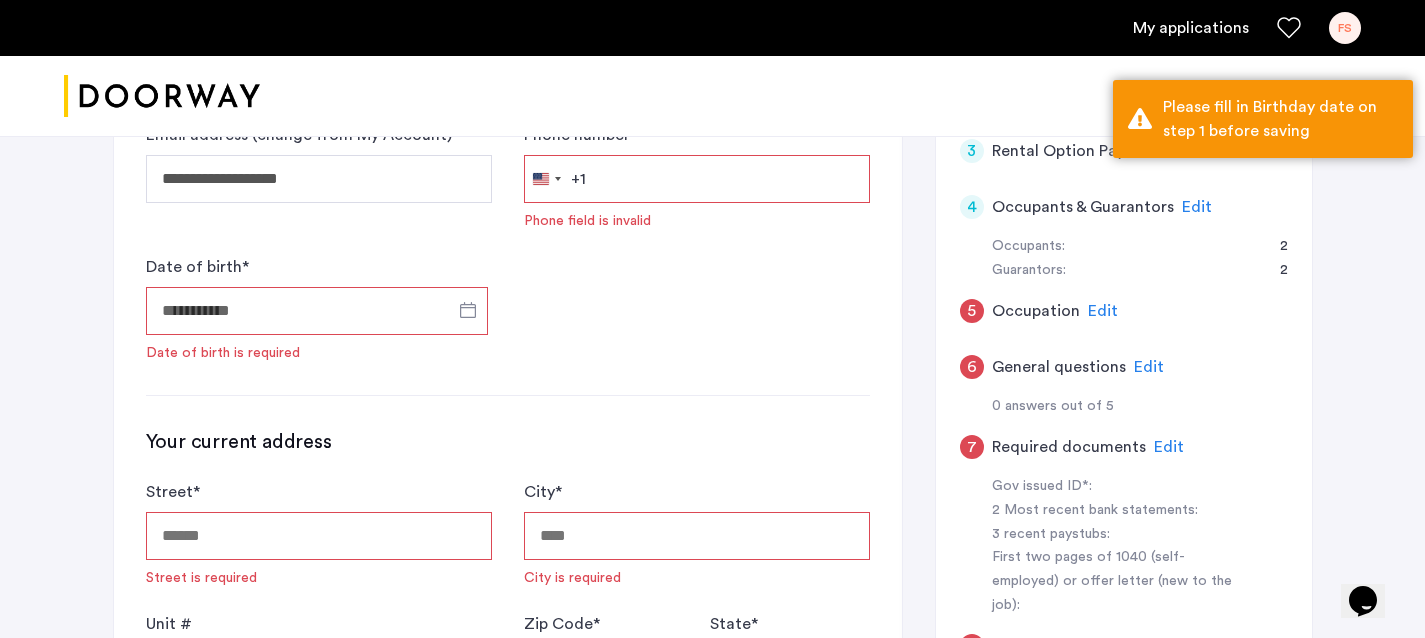 click on "Date of birth  *" at bounding box center [317, 311] 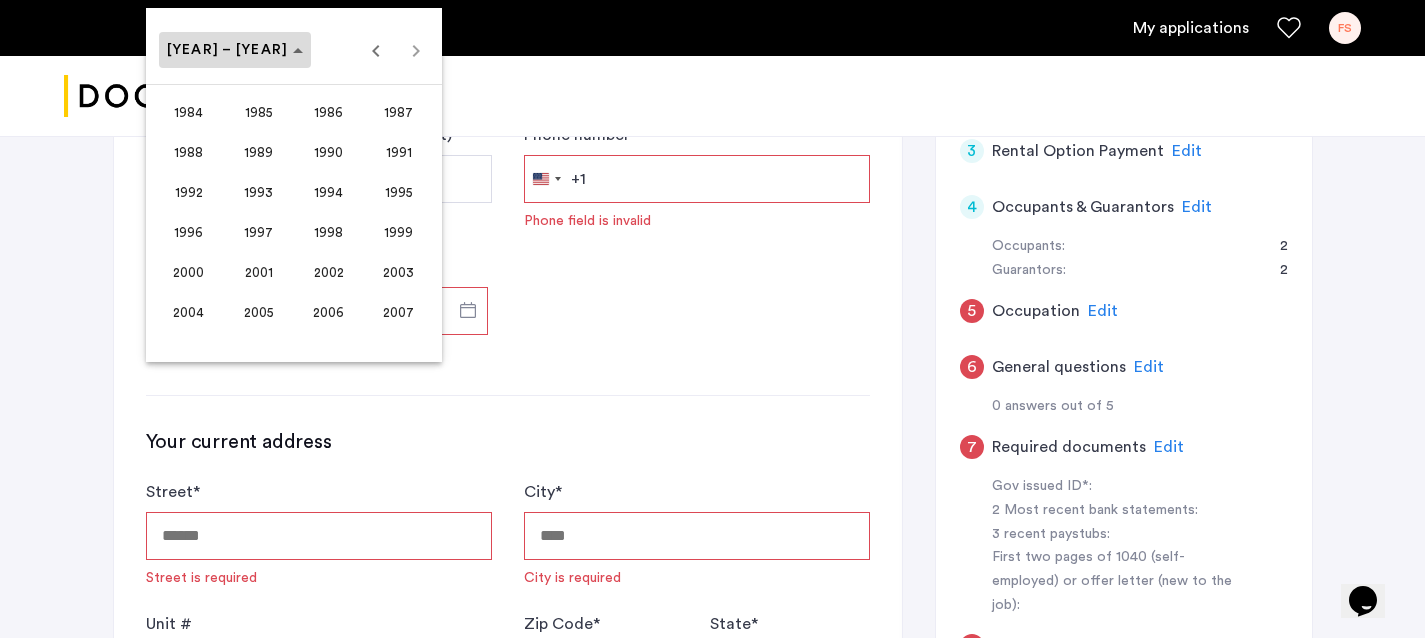 click on "[YEAR] – [YEAR]" at bounding box center (228, 50) 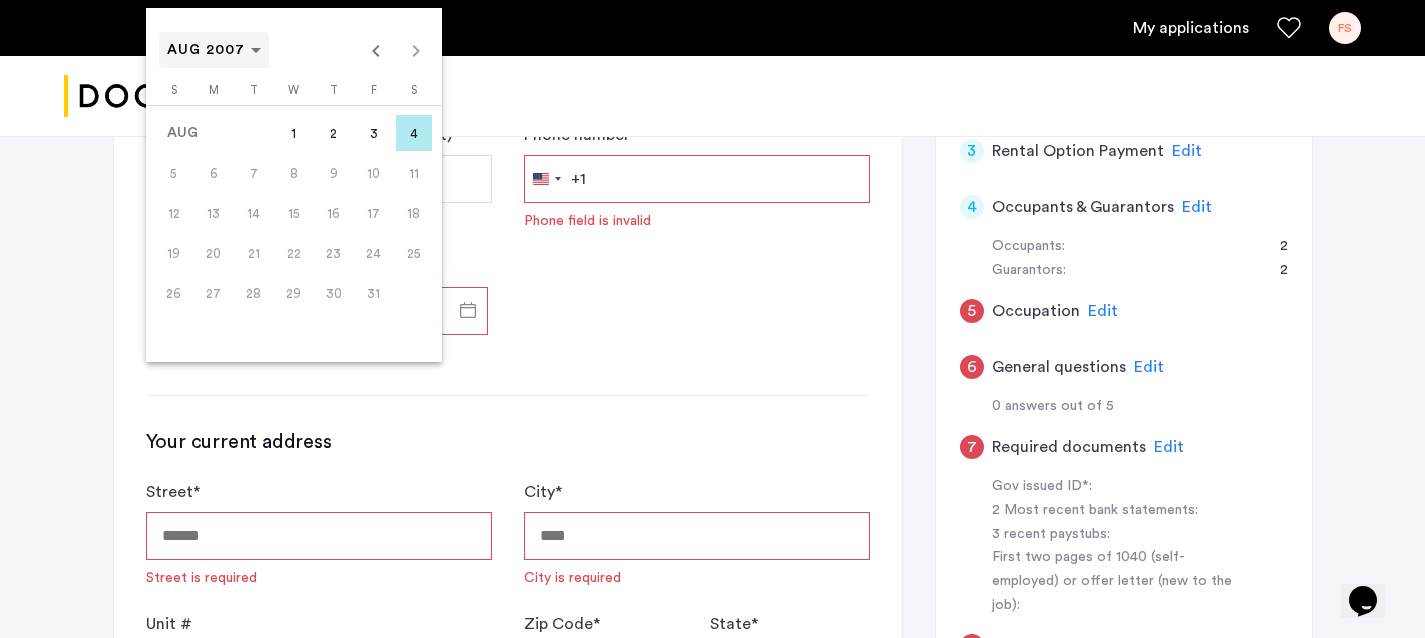 click on "AUG 2007" at bounding box center (206, 50) 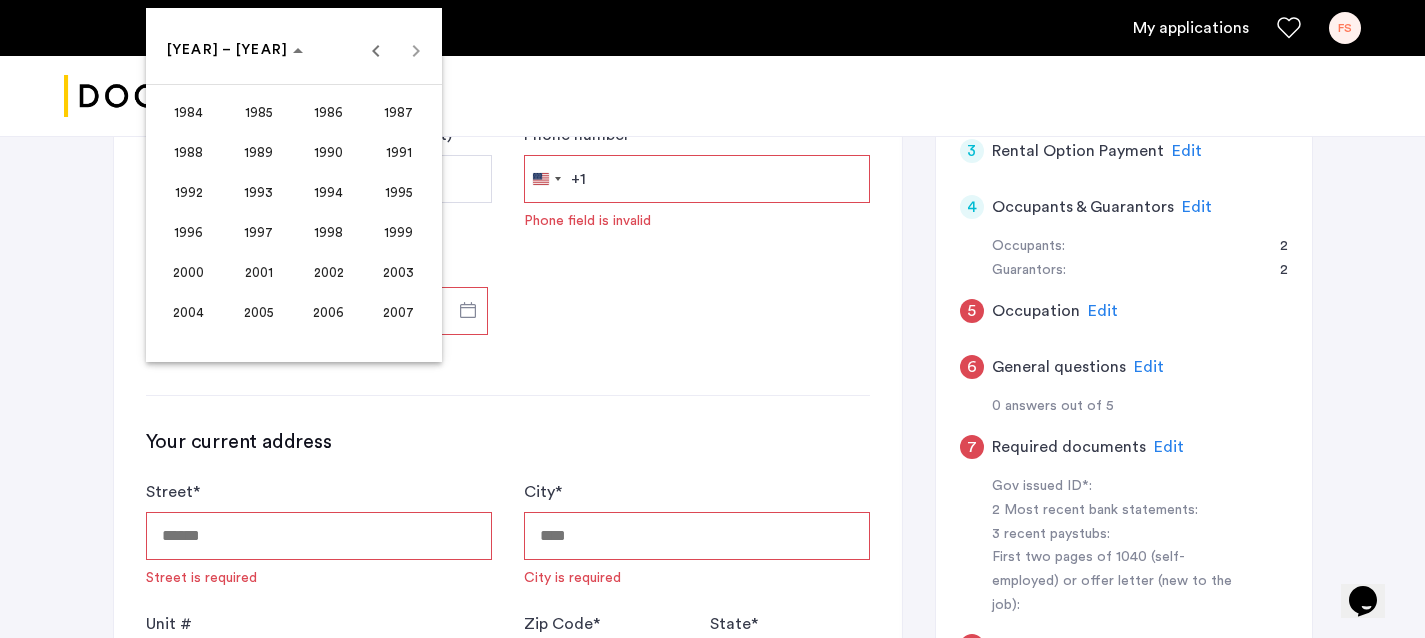 click on "2001" at bounding box center [258, 272] 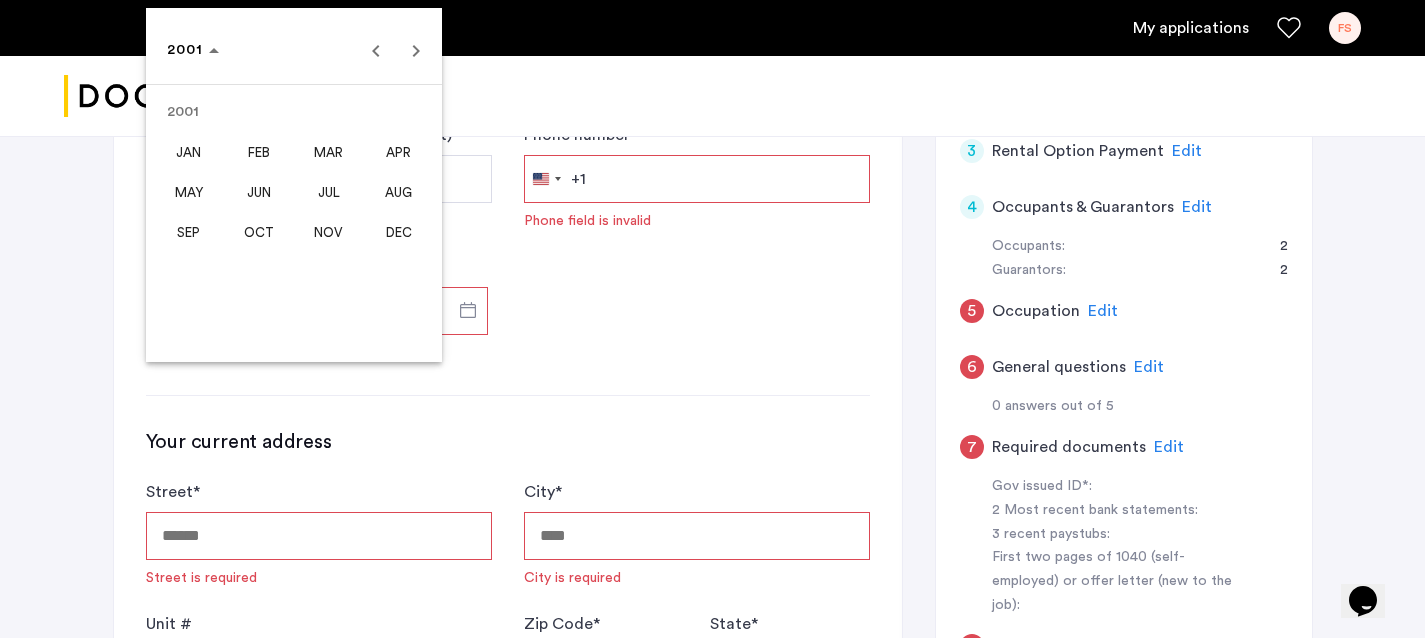 click on "FEB" at bounding box center [258, 152] 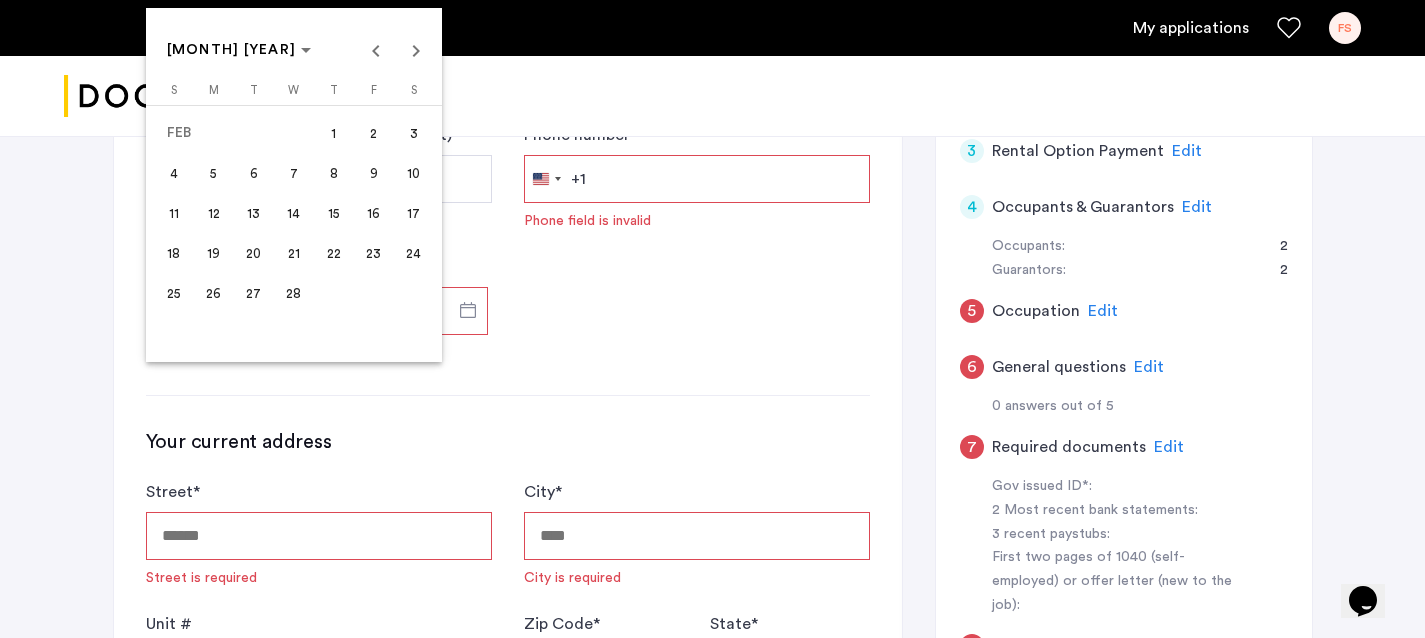 click on "2" at bounding box center [374, 133] 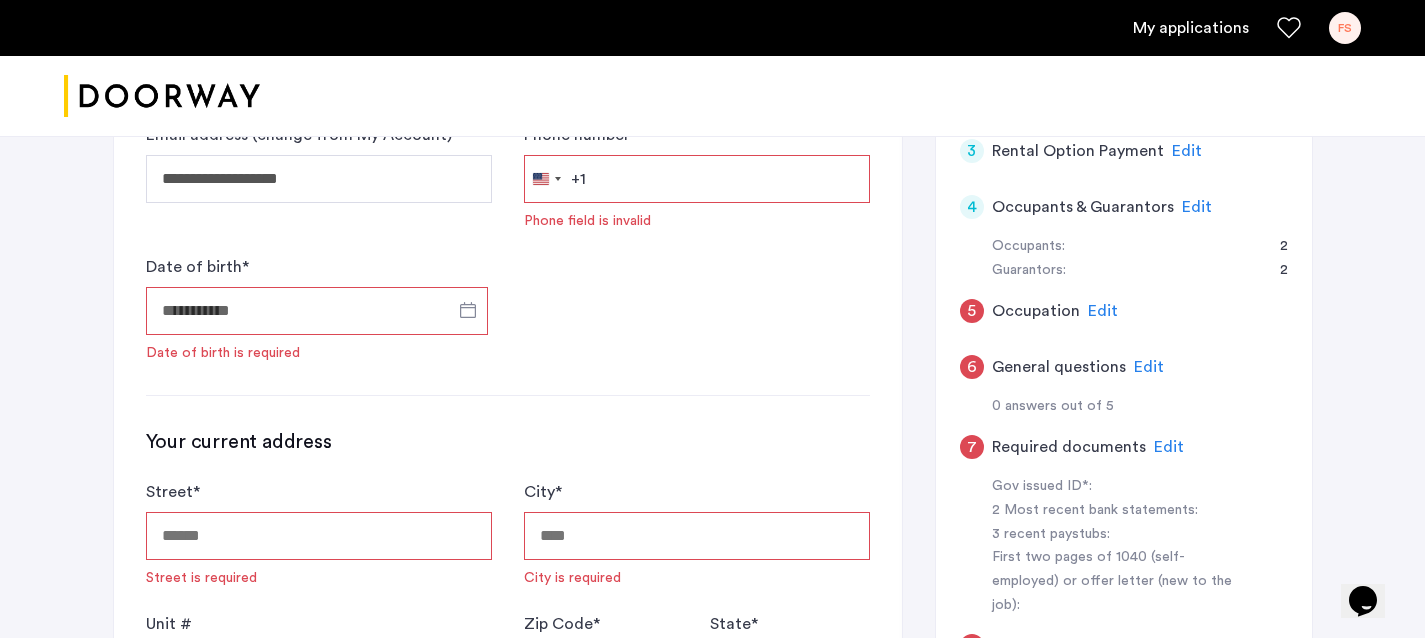 type on "**********" 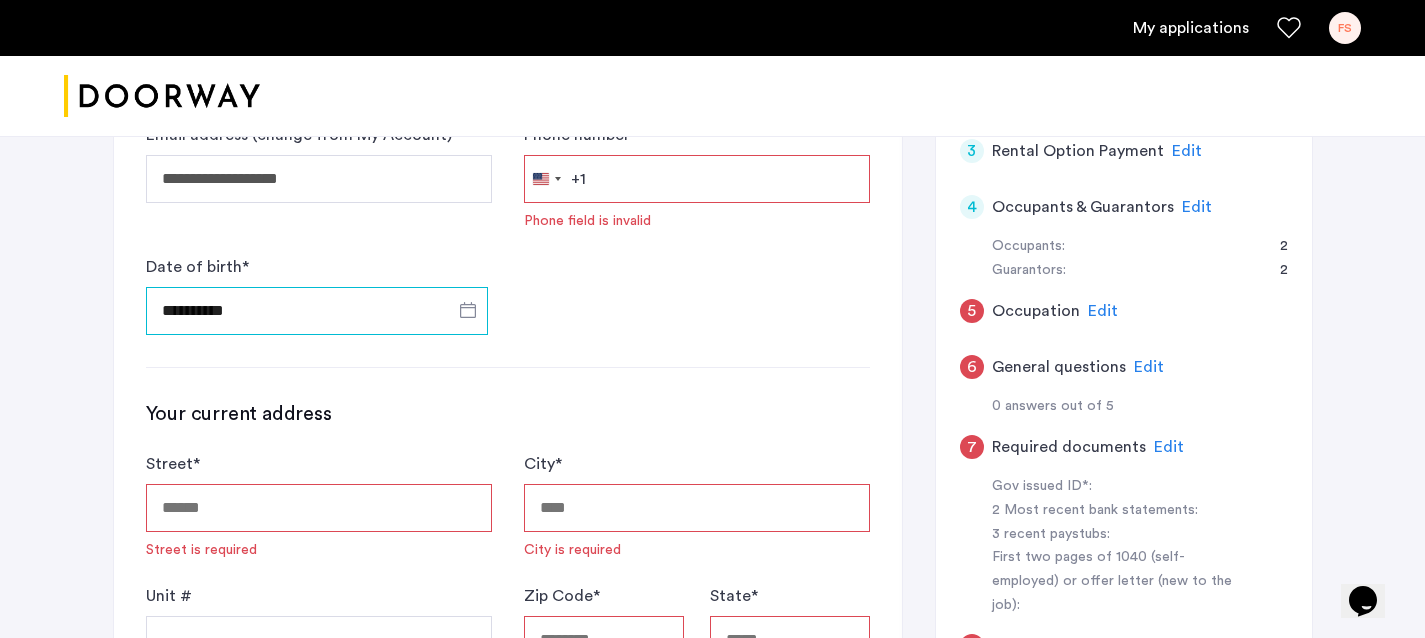 scroll, scrollTop: 439, scrollLeft: 0, axis: vertical 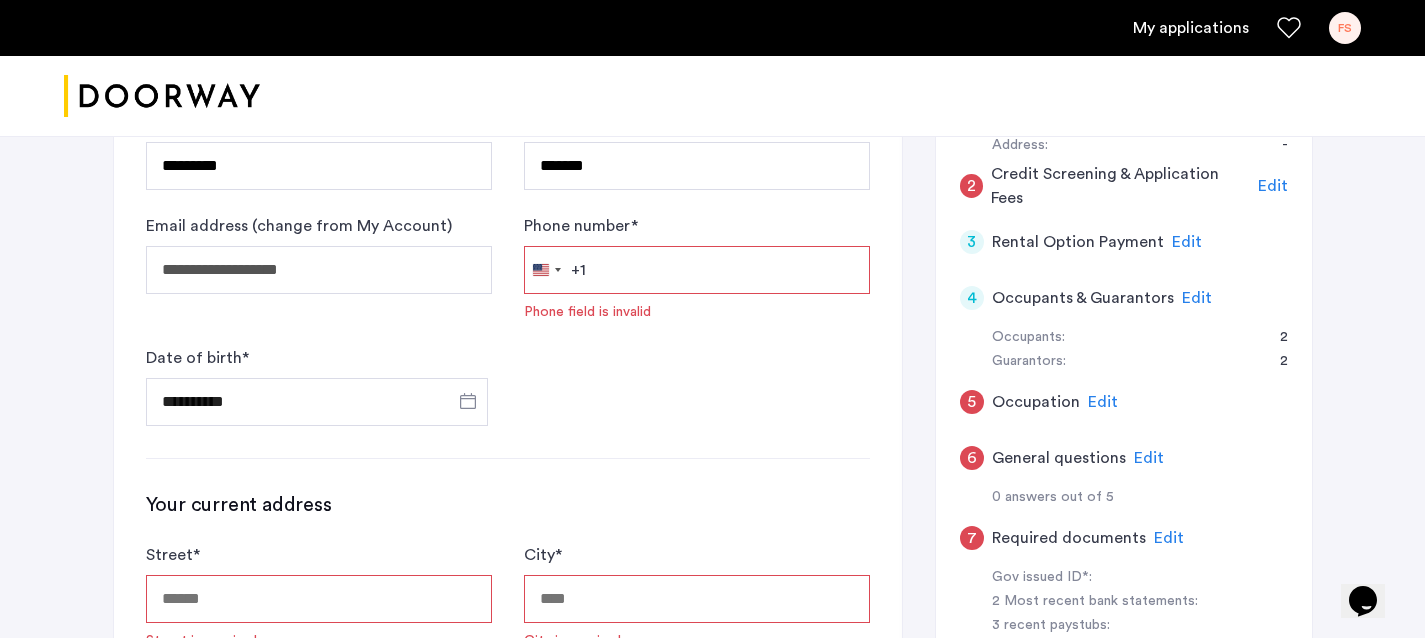 click on "Phone number  *" at bounding box center [697, 270] 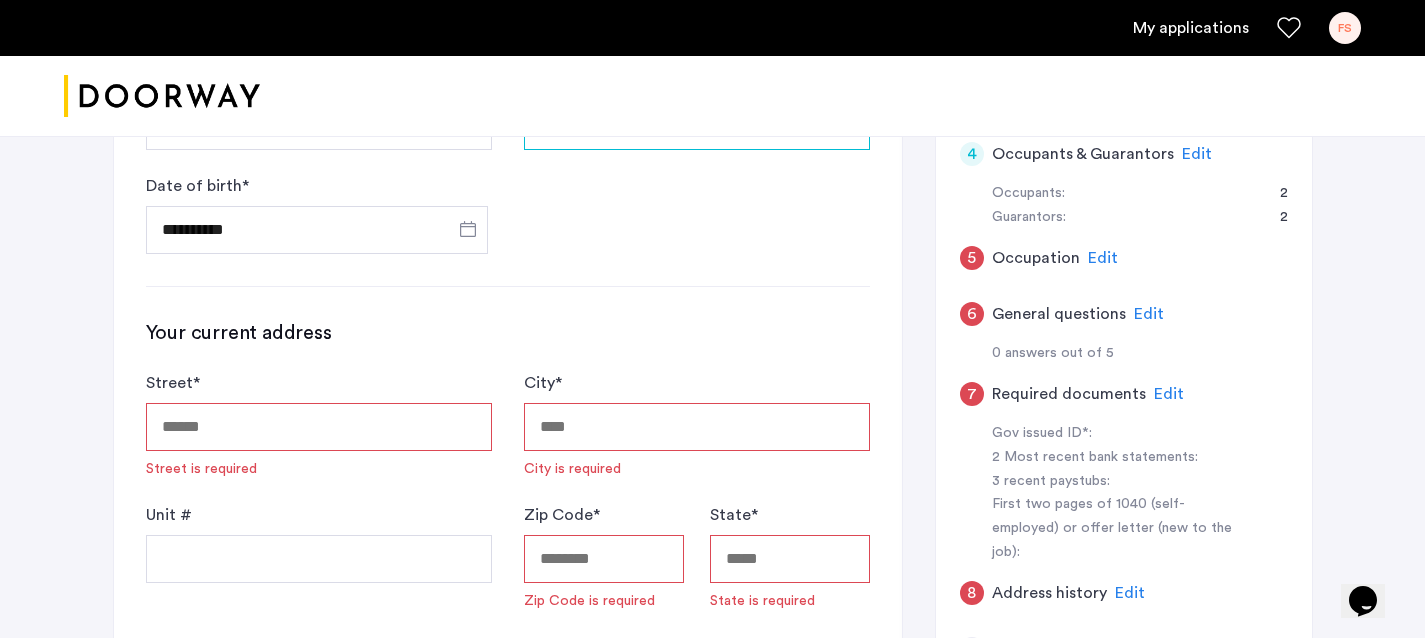 scroll, scrollTop: 628, scrollLeft: 0, axis: vertical 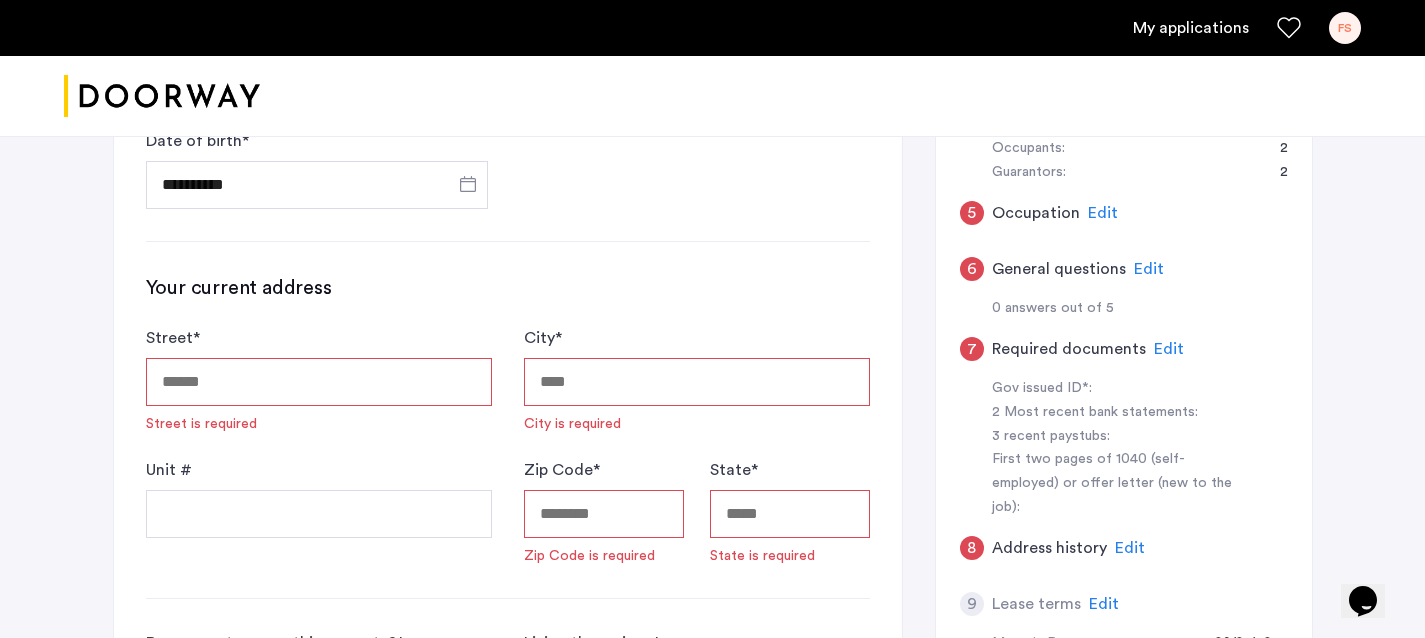 type on "**********" 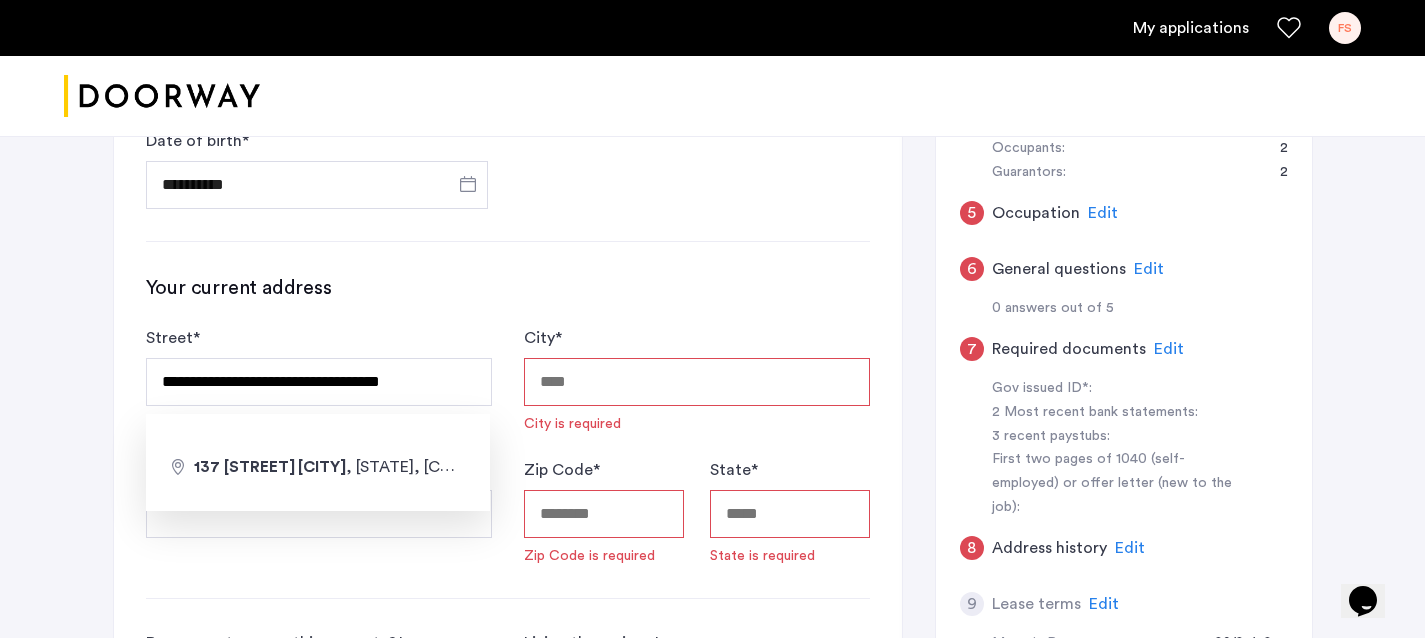 type on "**********" 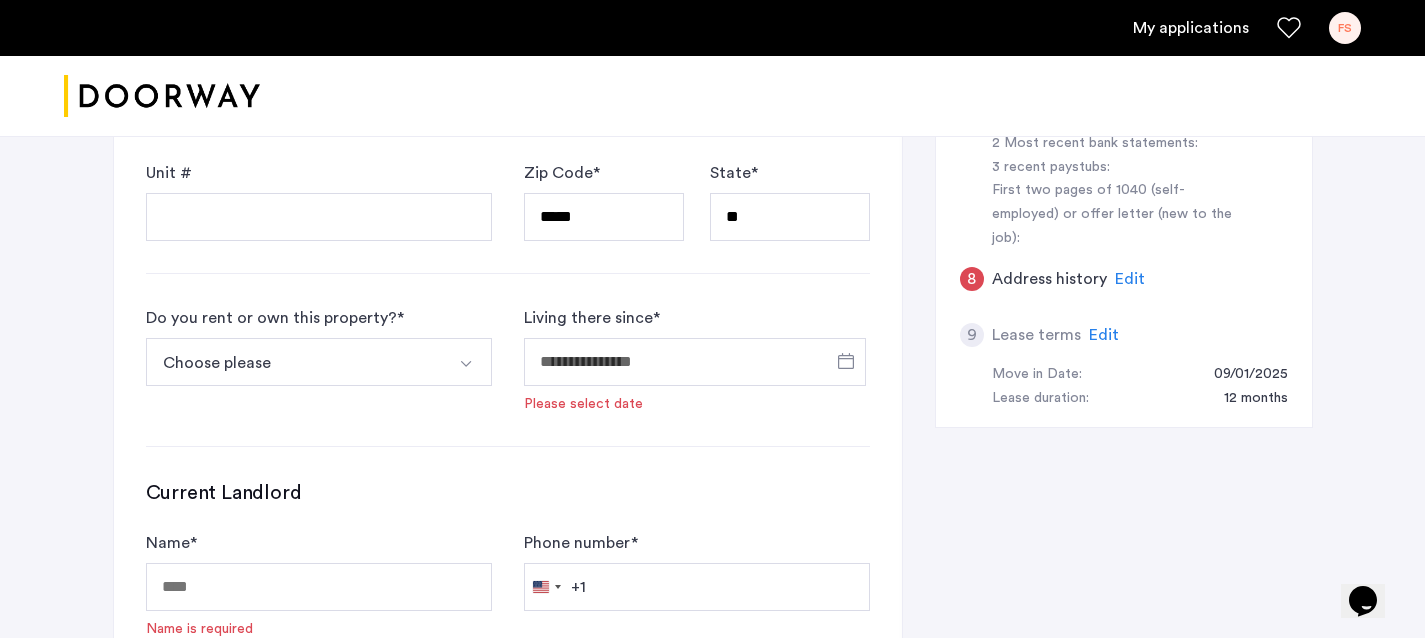 scroll, scrollTop: 898, scrollLeft: 0, axis: vertical 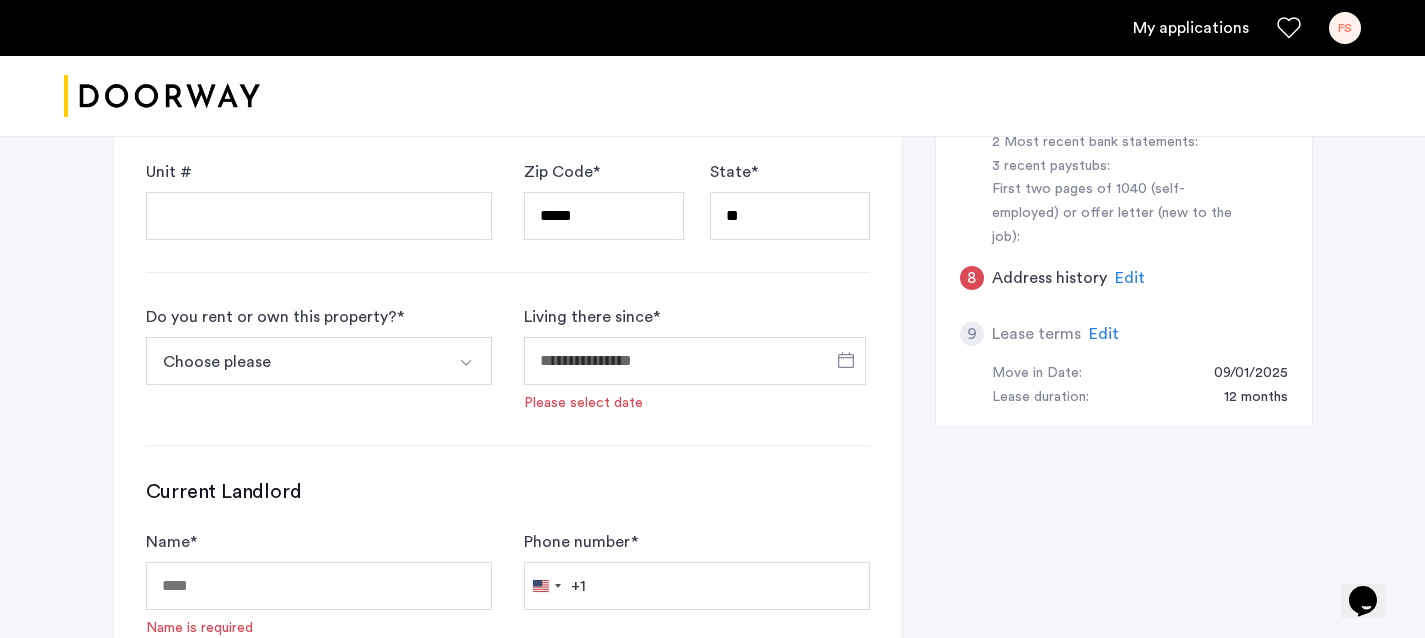 click on "Choose please" at bounding box center (295, 361) 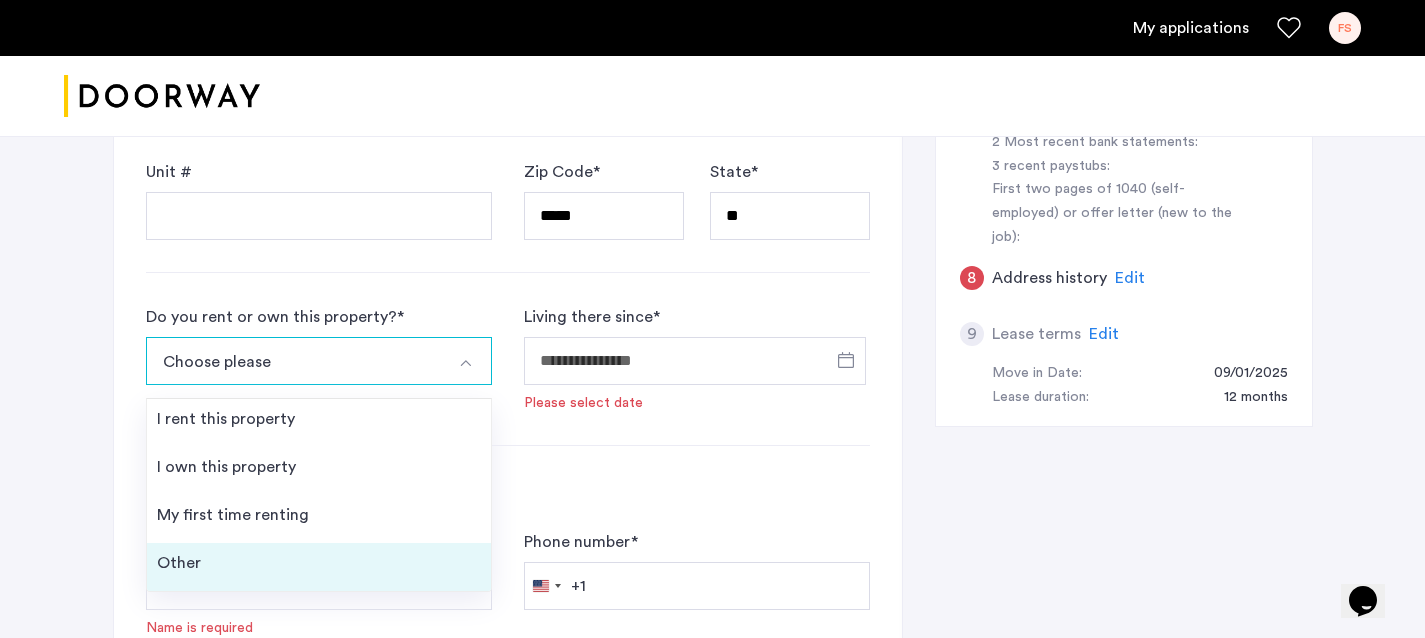 click on "Other" at bounding box center [319, 567] 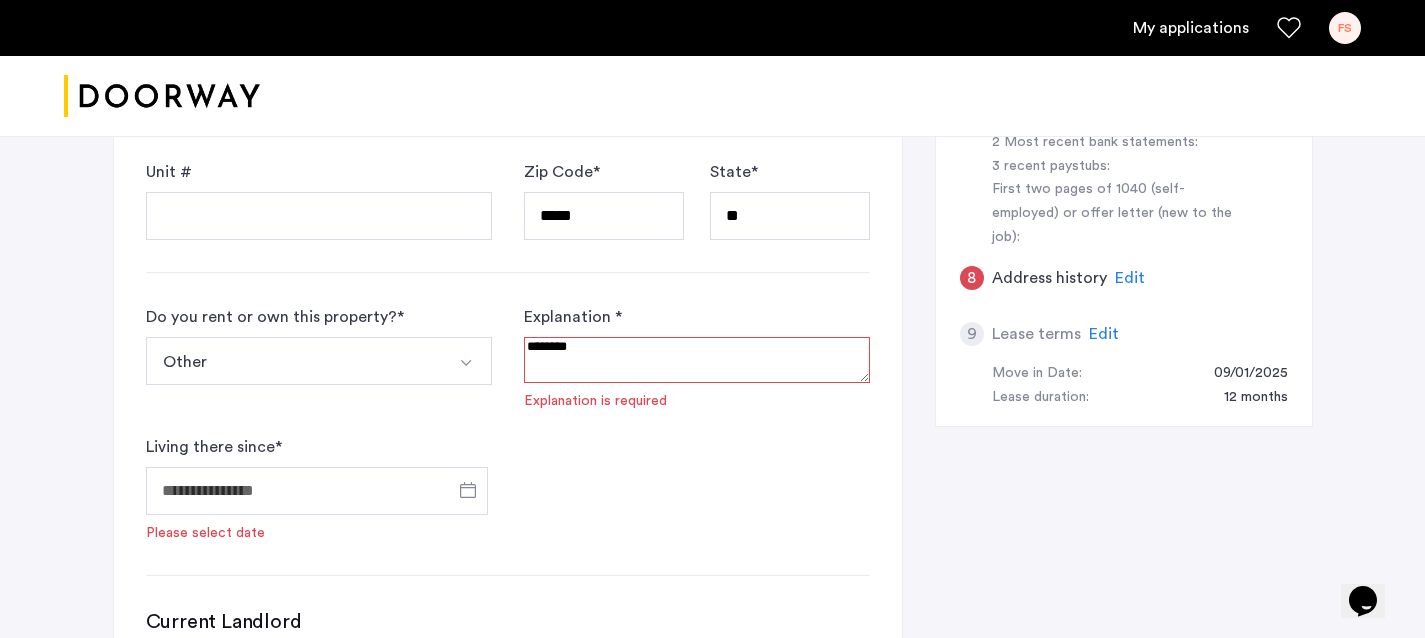 click at bounding box center [697, 360] 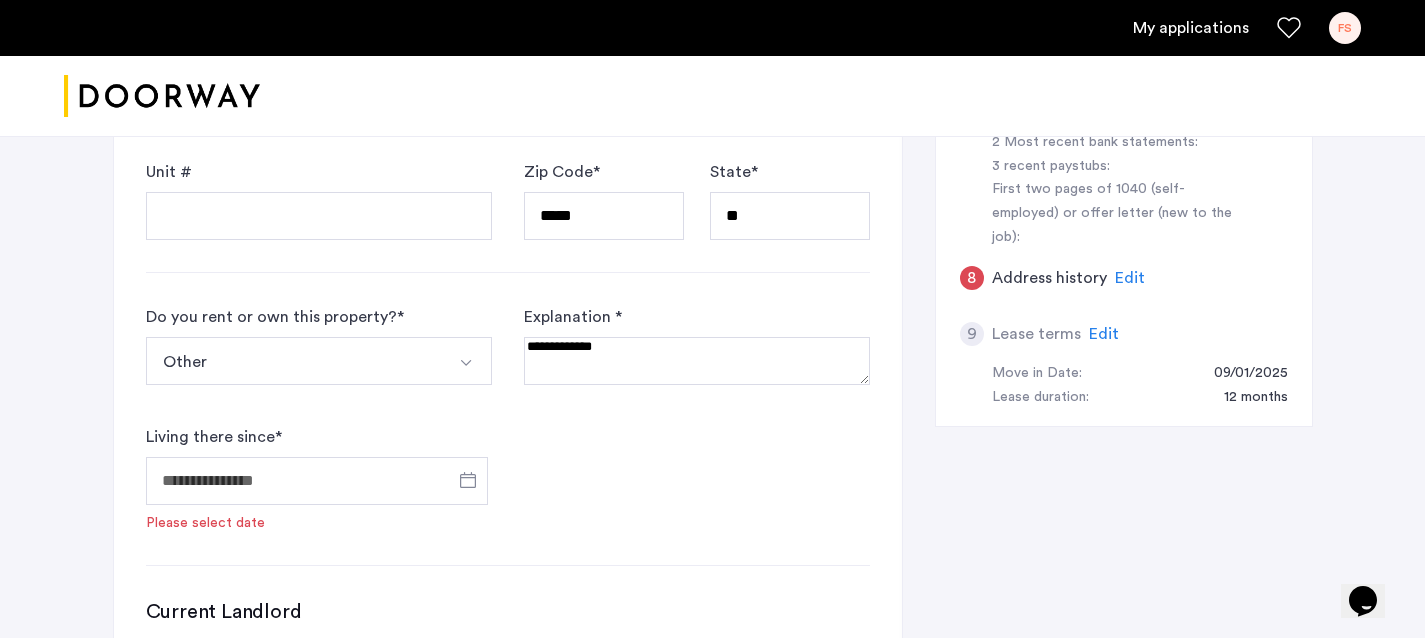 click at bounding box center [697, 361] 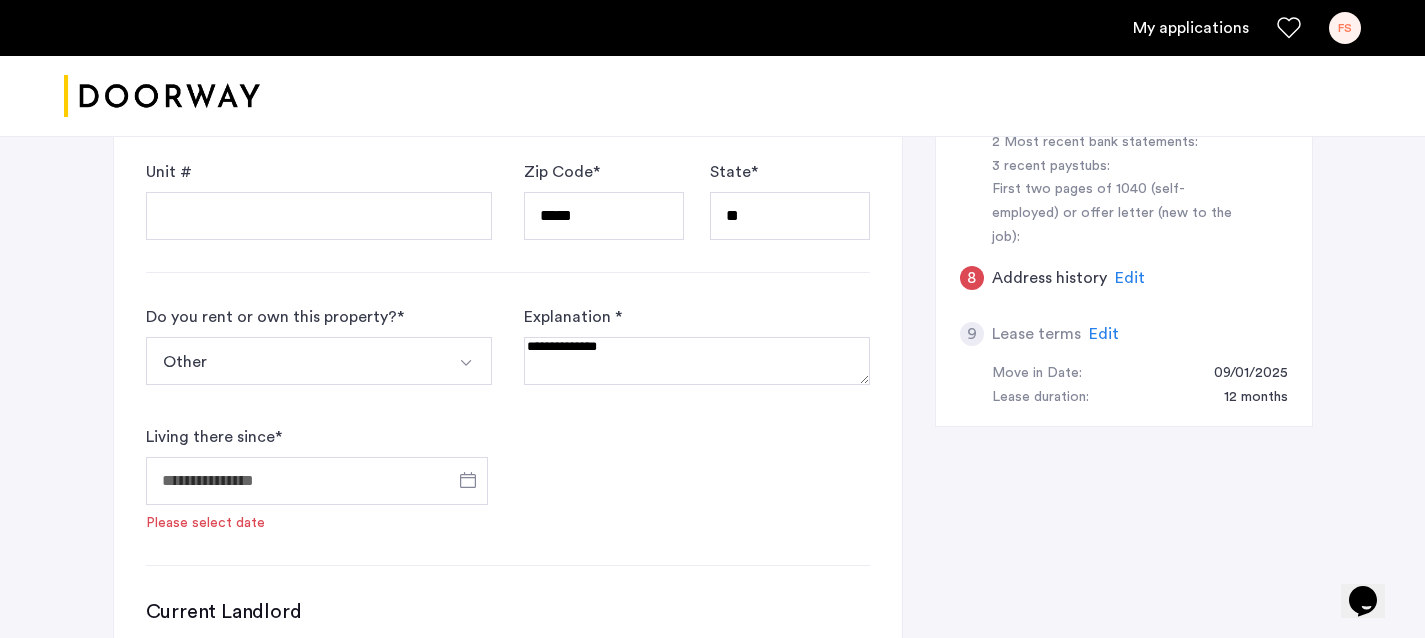 type on "**********" 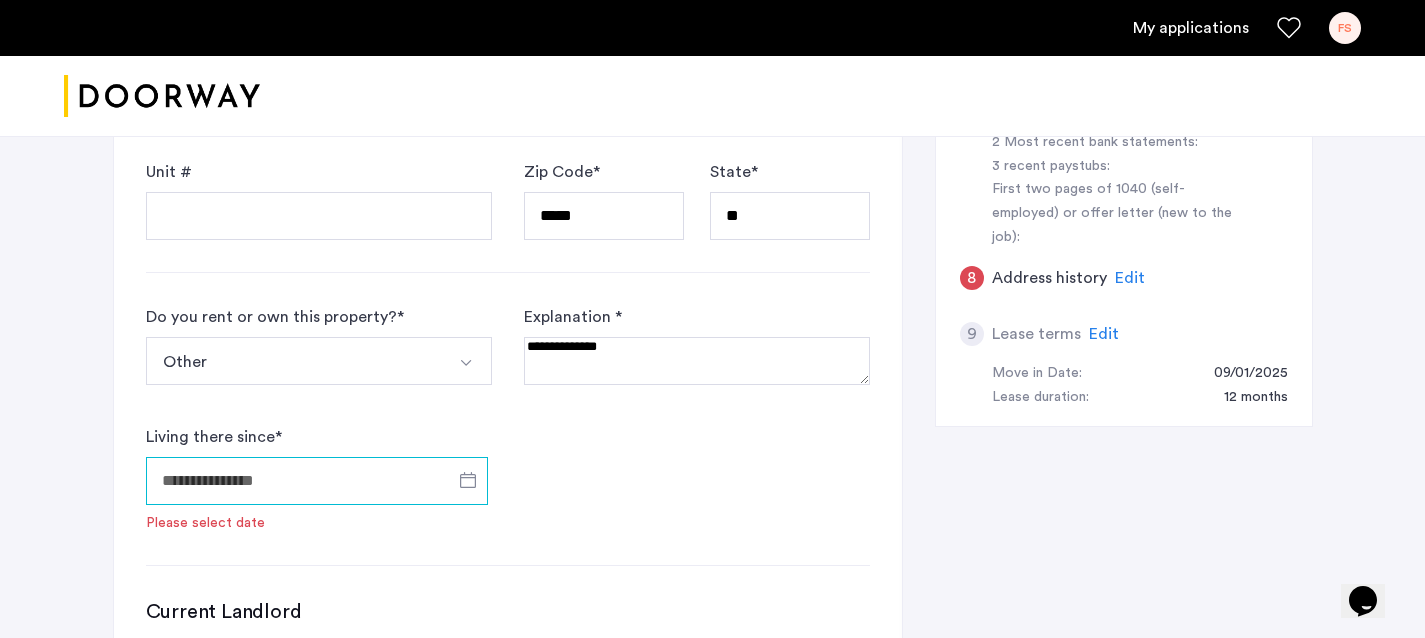 click on "Living there since  *" at bounding box center [317, 481] 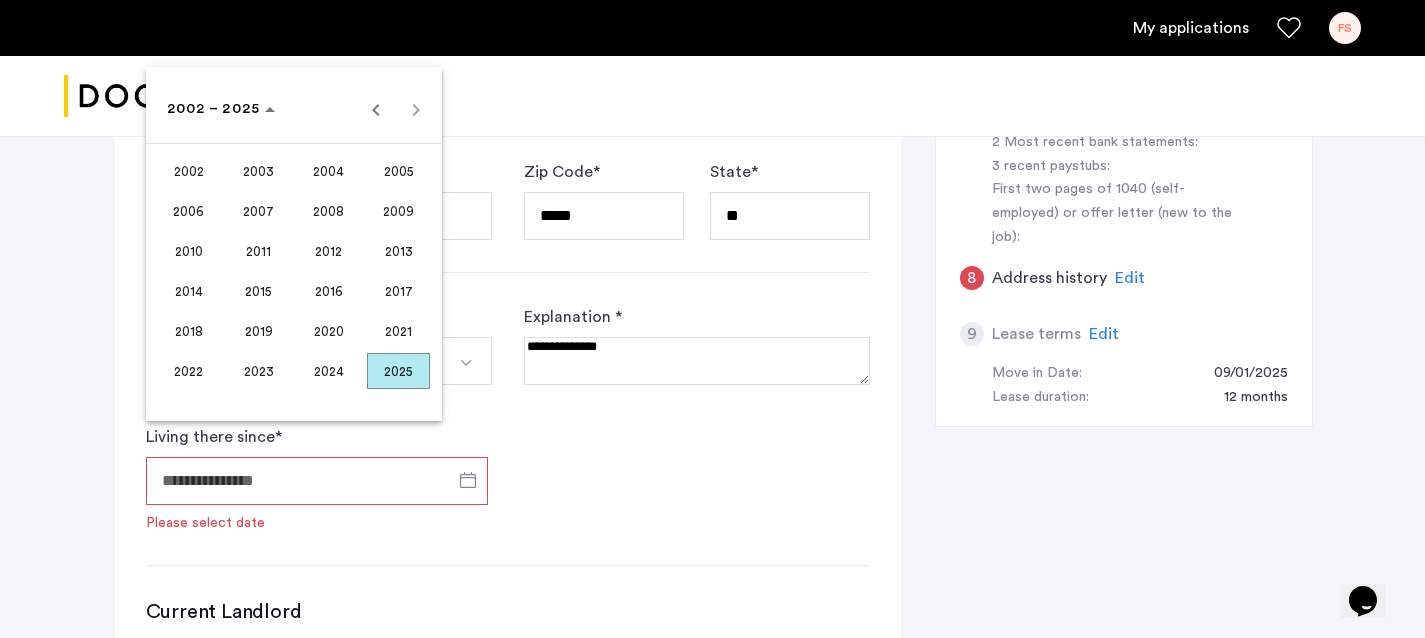 scroll, scrollTop: 1013, scrollLeft: 0, axis: vertical 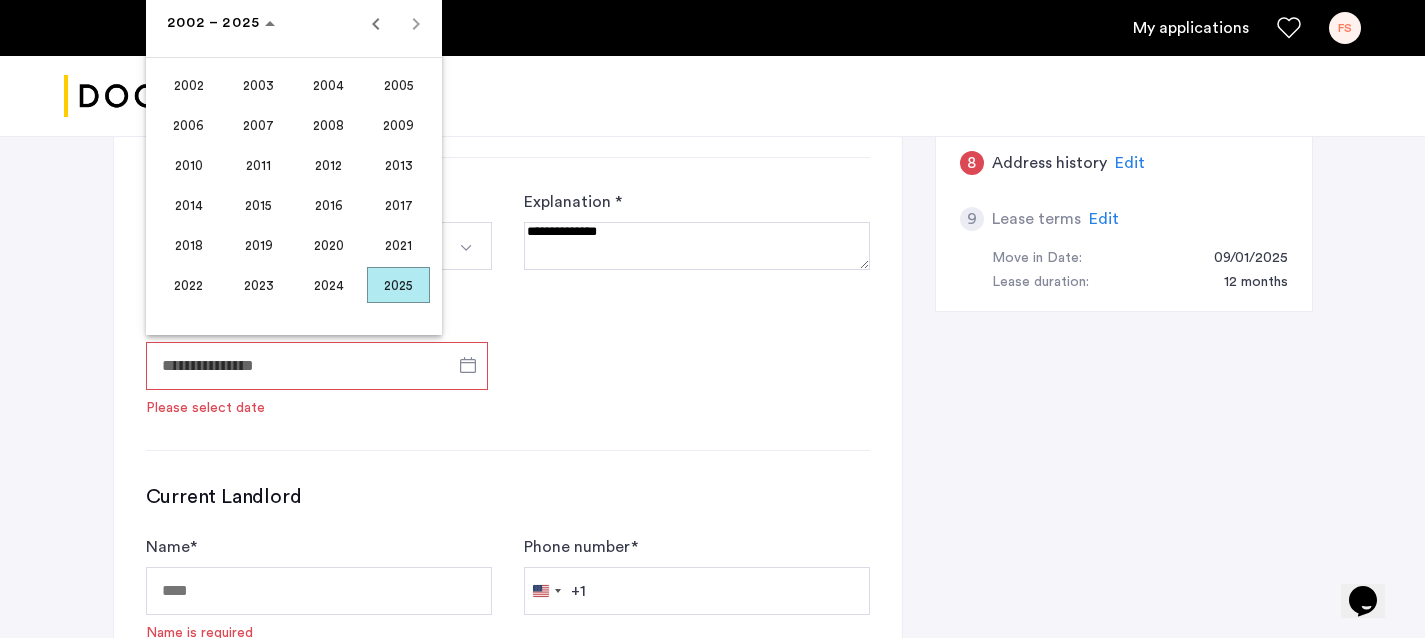 click on "2023" at bounding box center (258, 285) 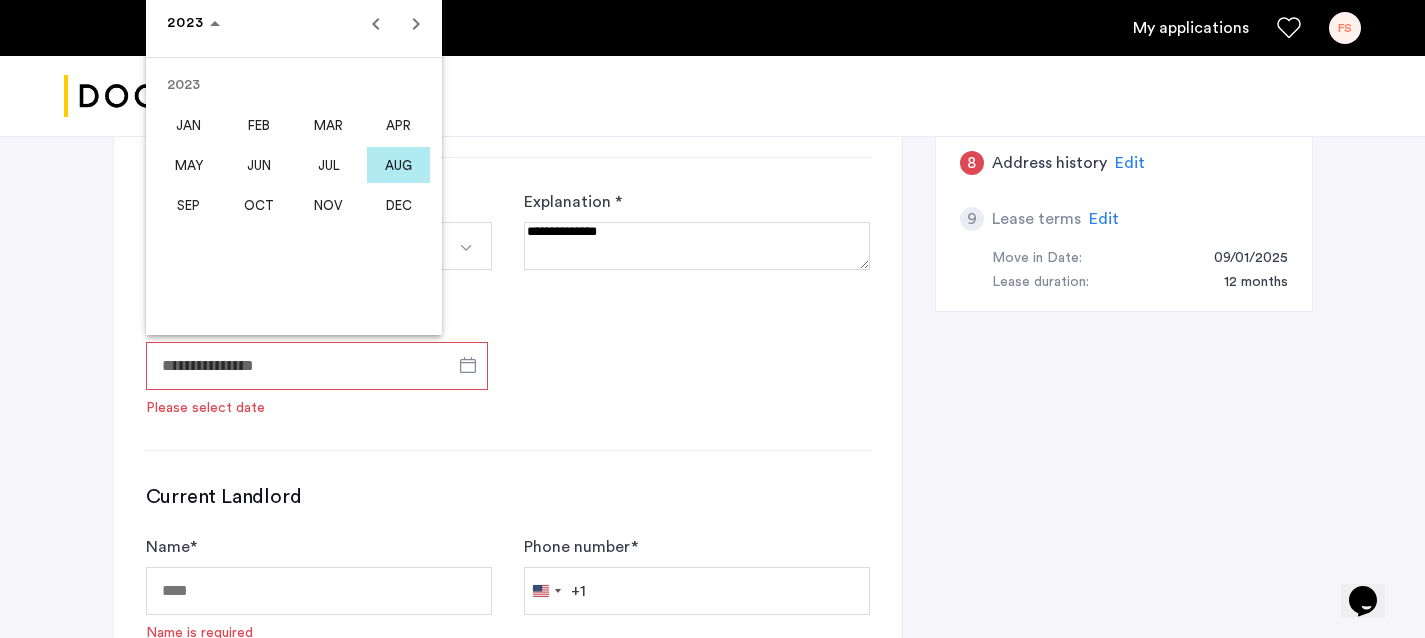 click on "SEP" at bounding box center [188, 205] 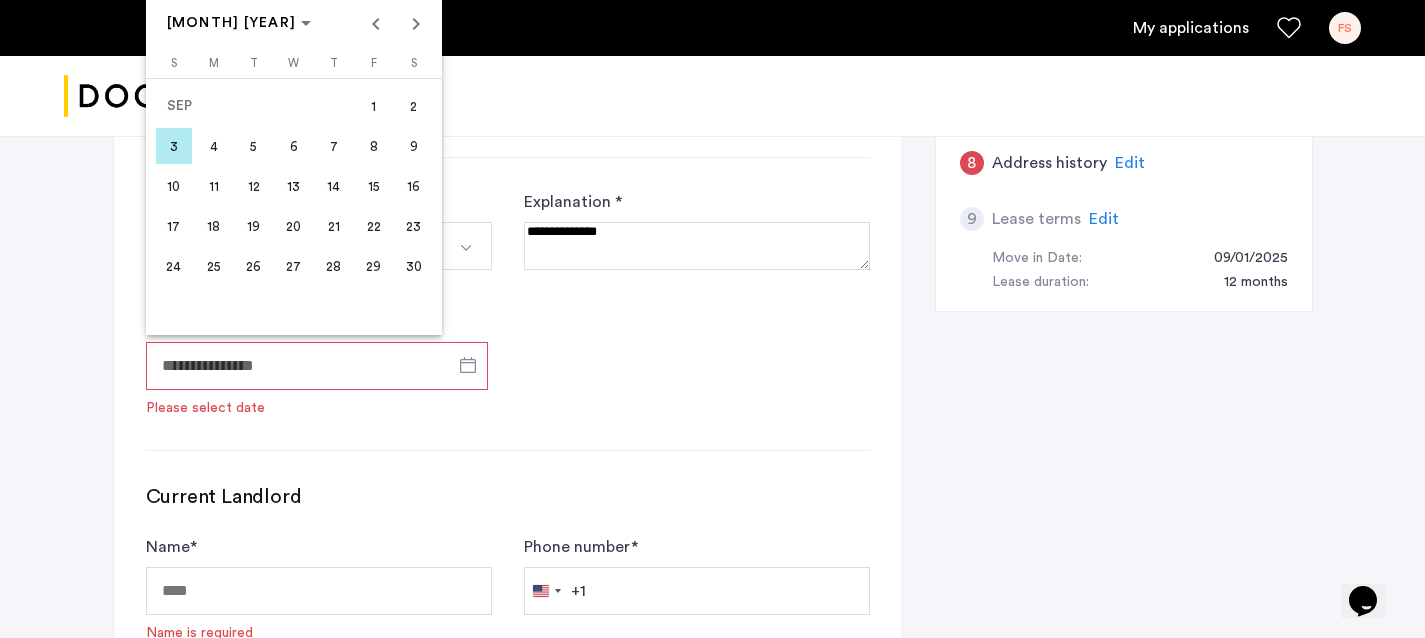 click on "2" at bounding box center (414, 106) 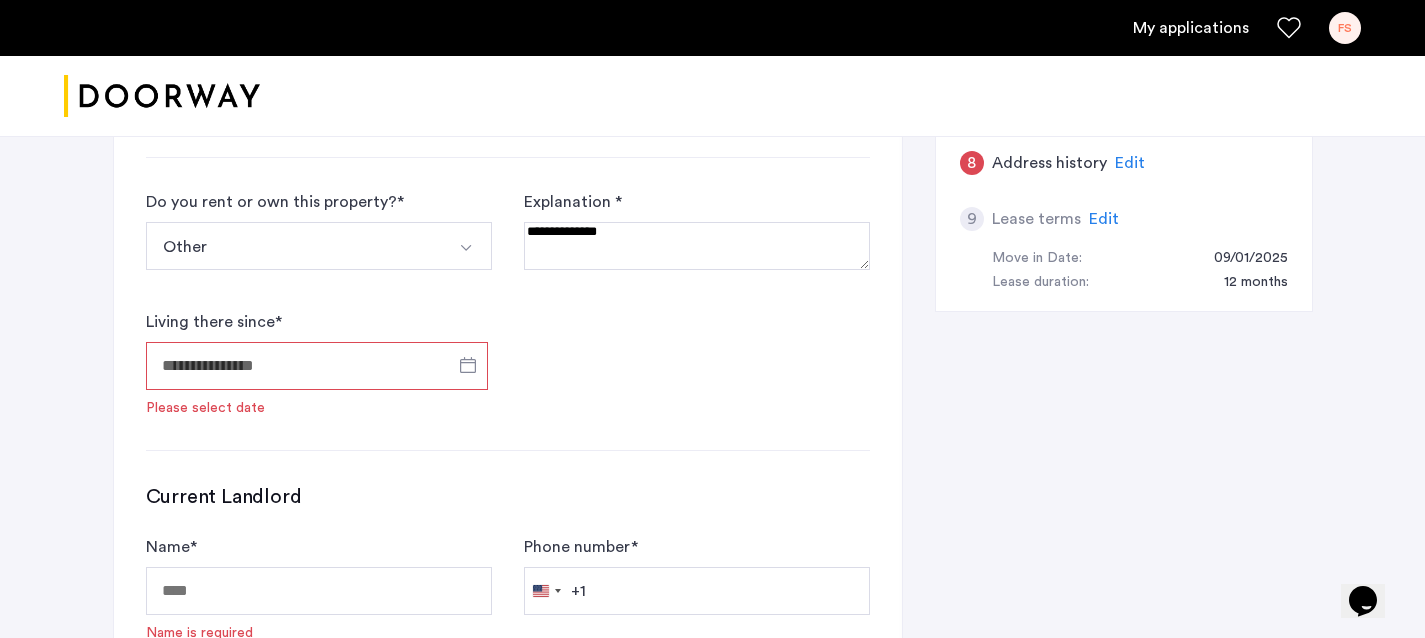 type on "**********" 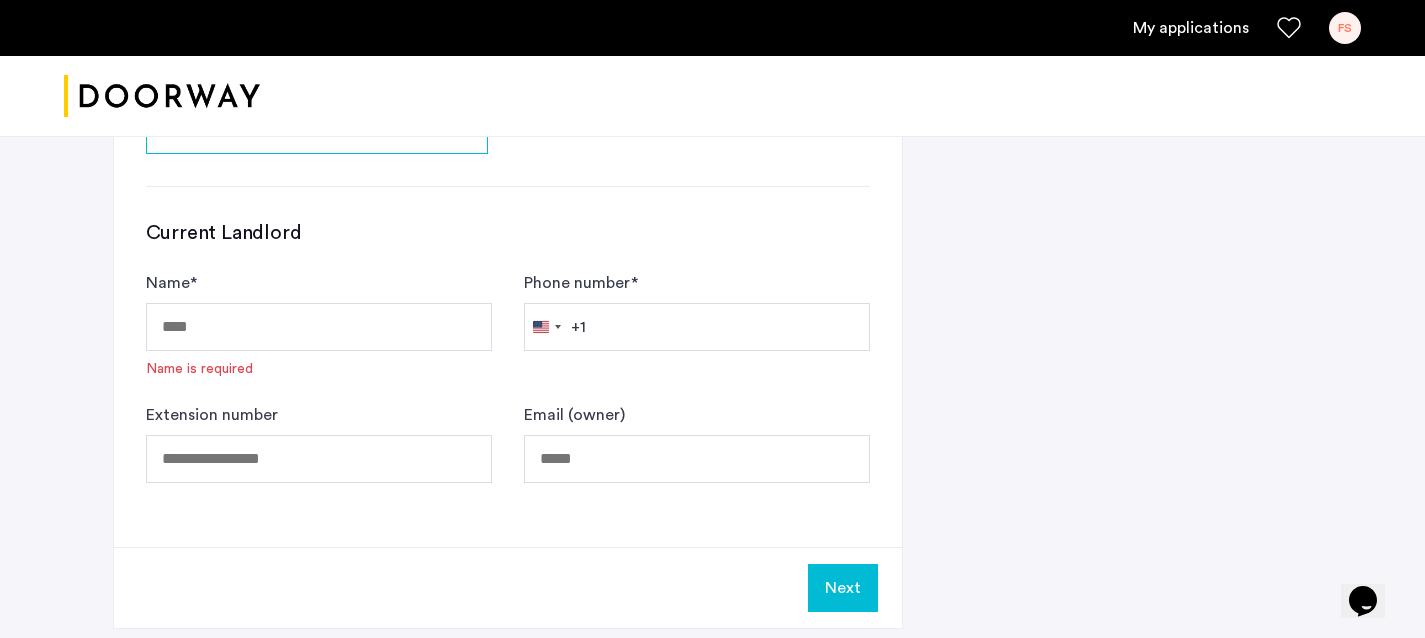 scroll, scrollTop: 1259, scrollLeft: 0, axis: vertical 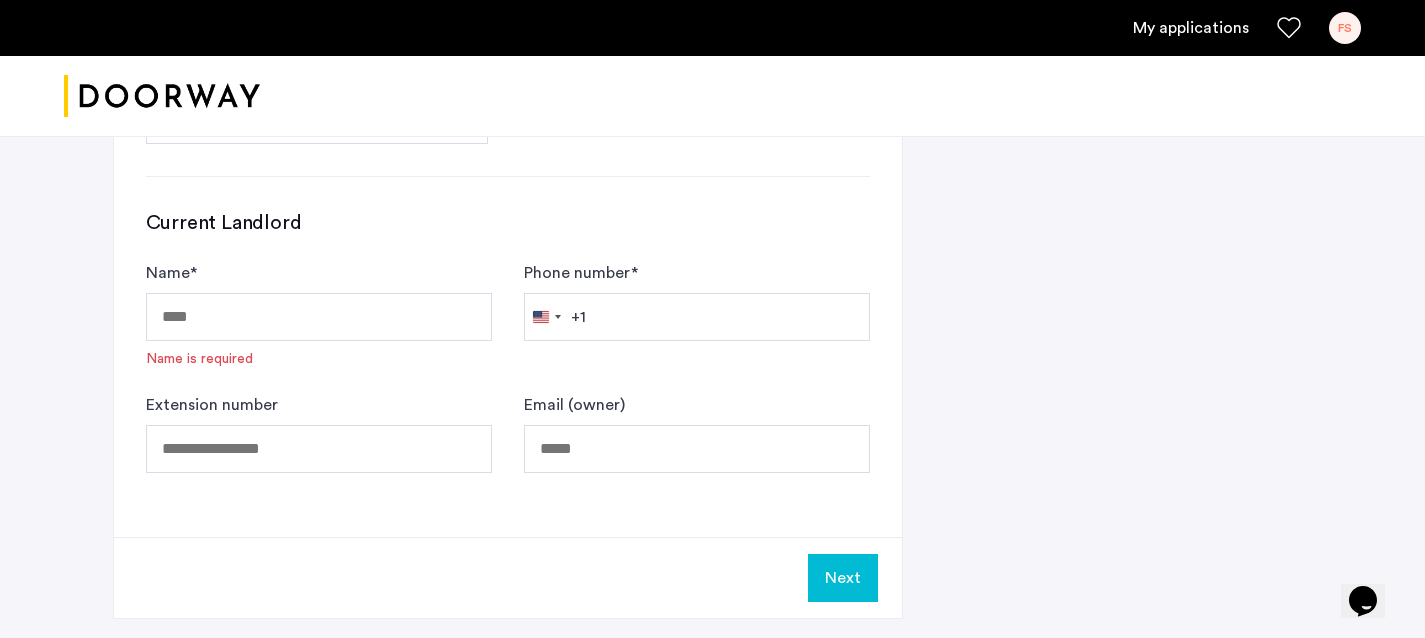 click on "Name  * Name is required" 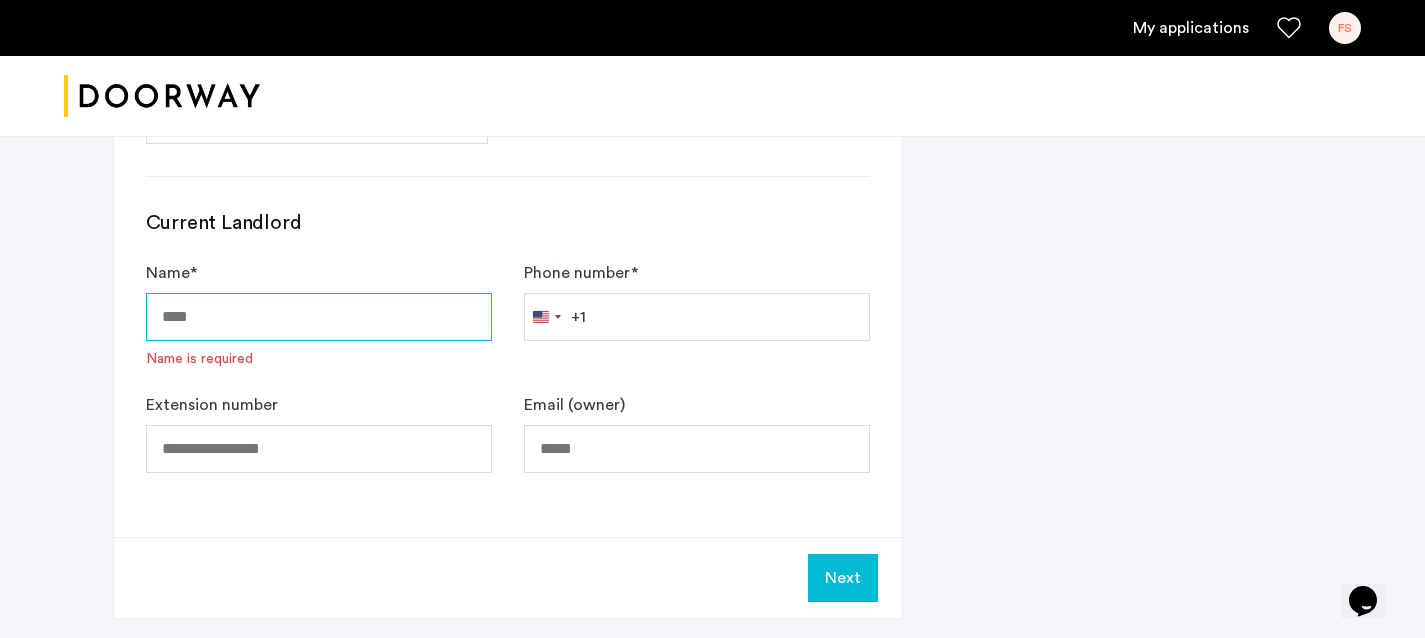click on "Name  *" at bounding box center (319, 317) 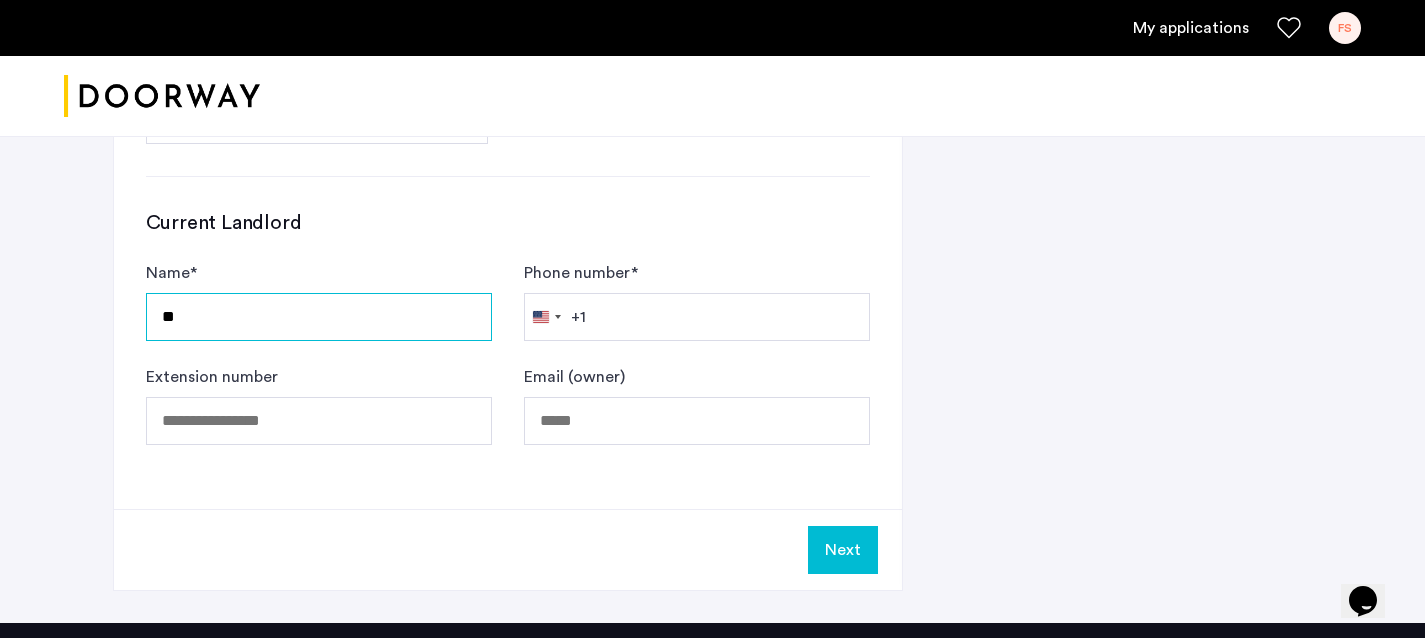 type on "*" 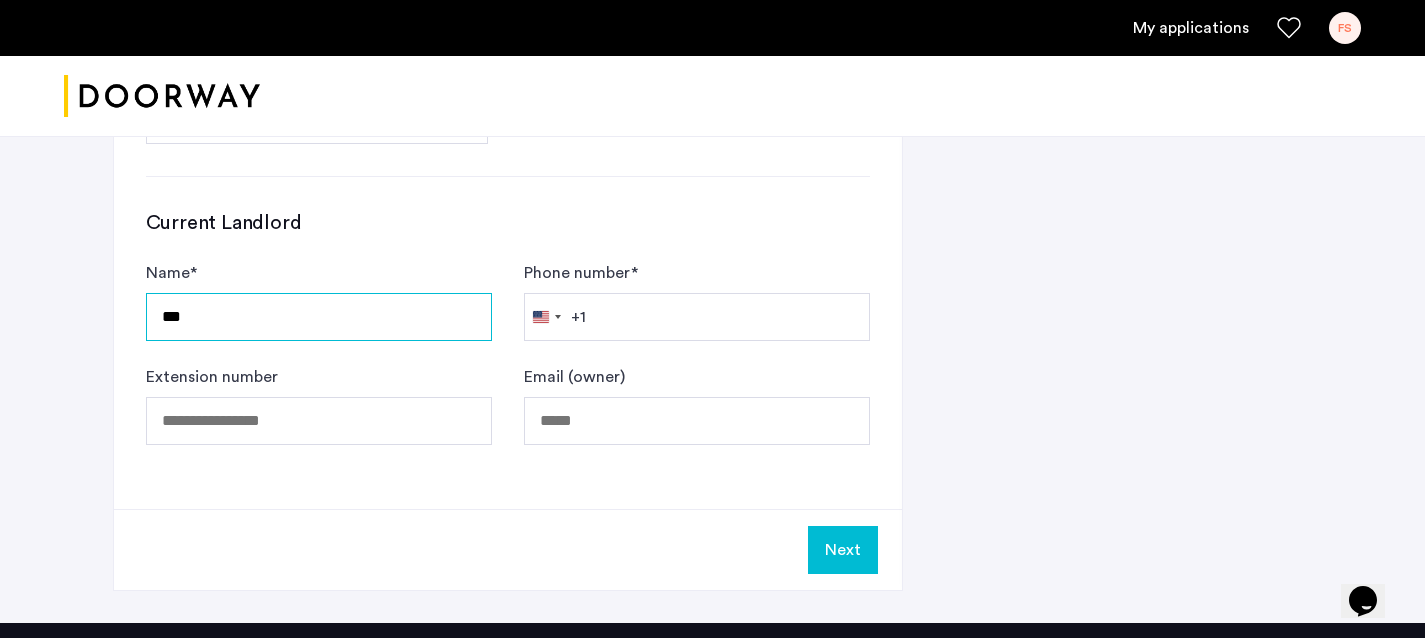 type on "**********" 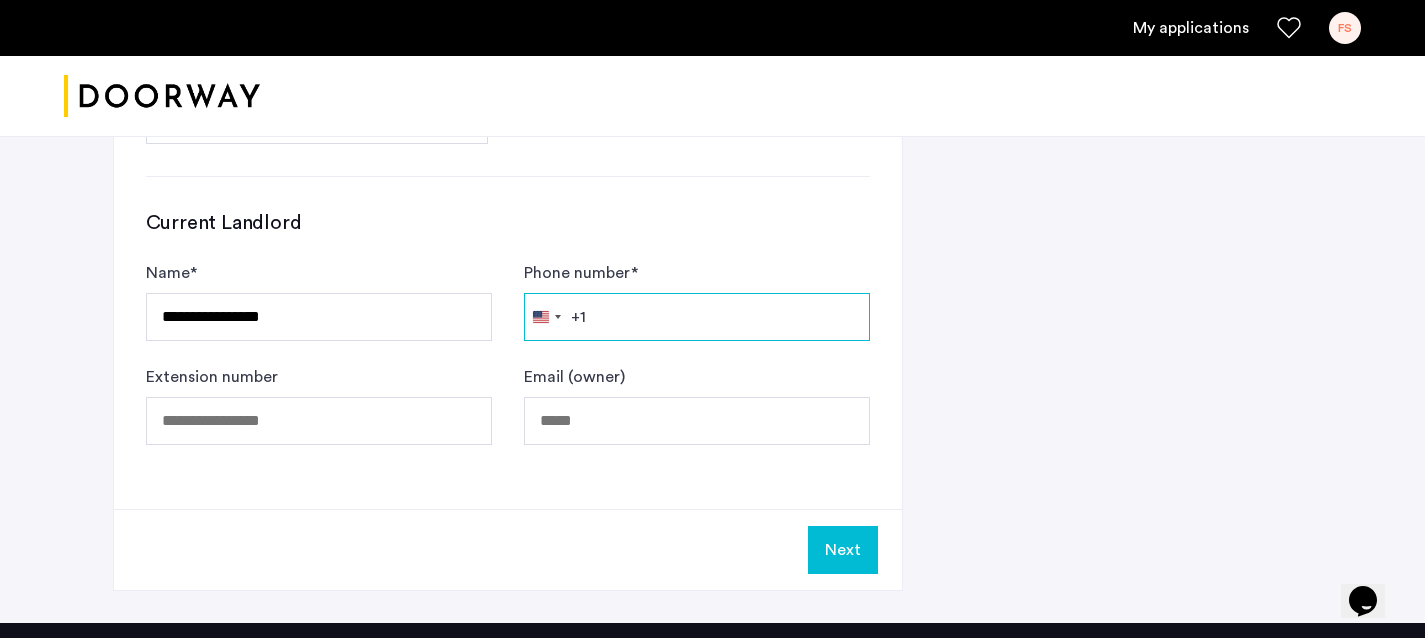 click on "Phone number  *" at bounding box center (697, 317) 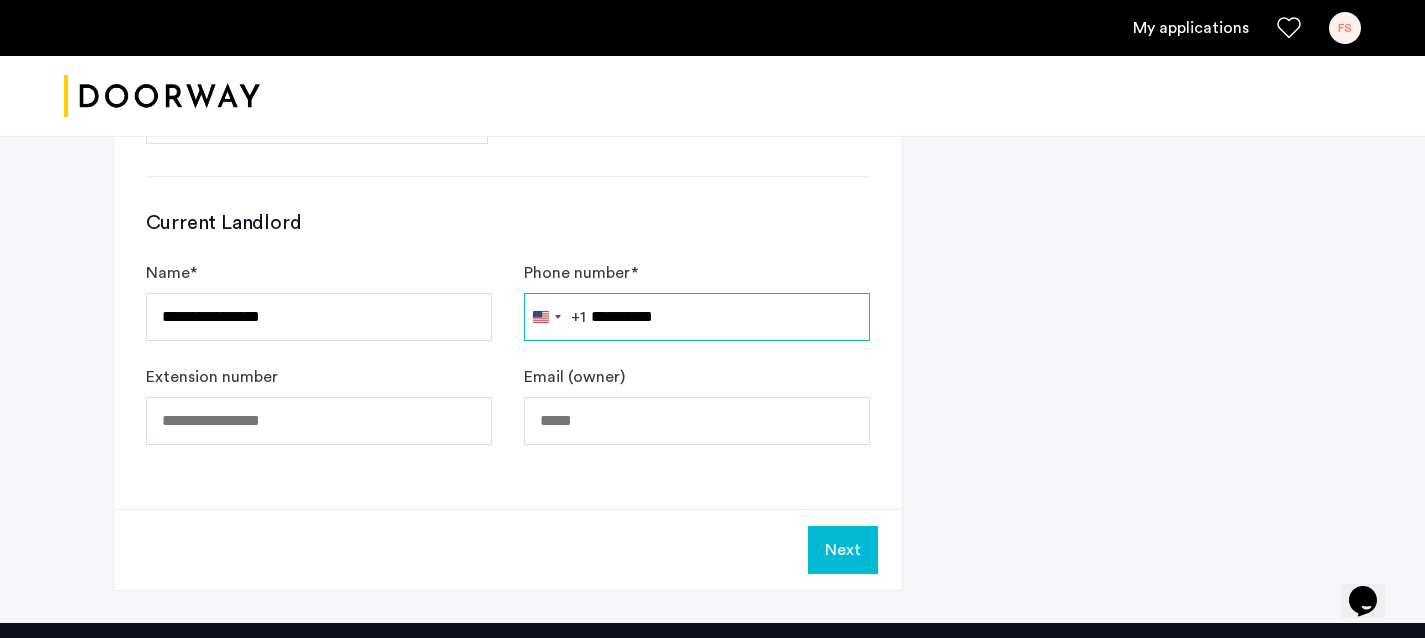 type on "**********" 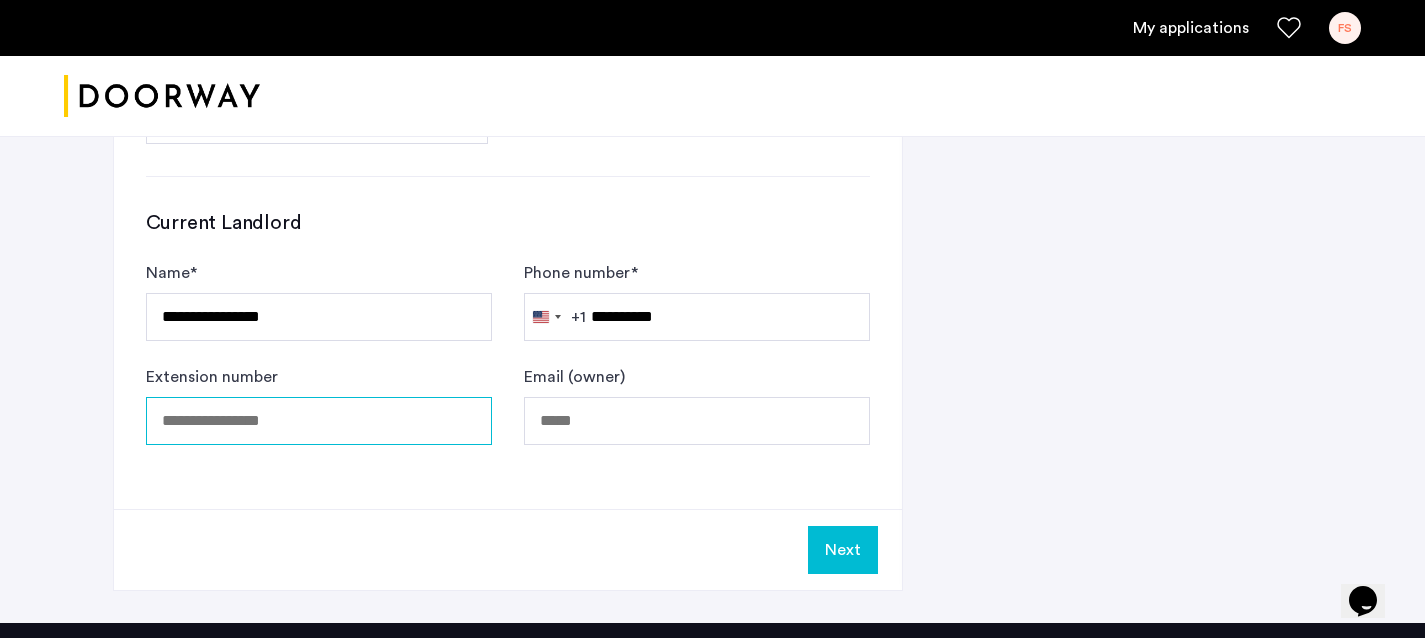 click on "Extension number" at bounding box center [319, 421] 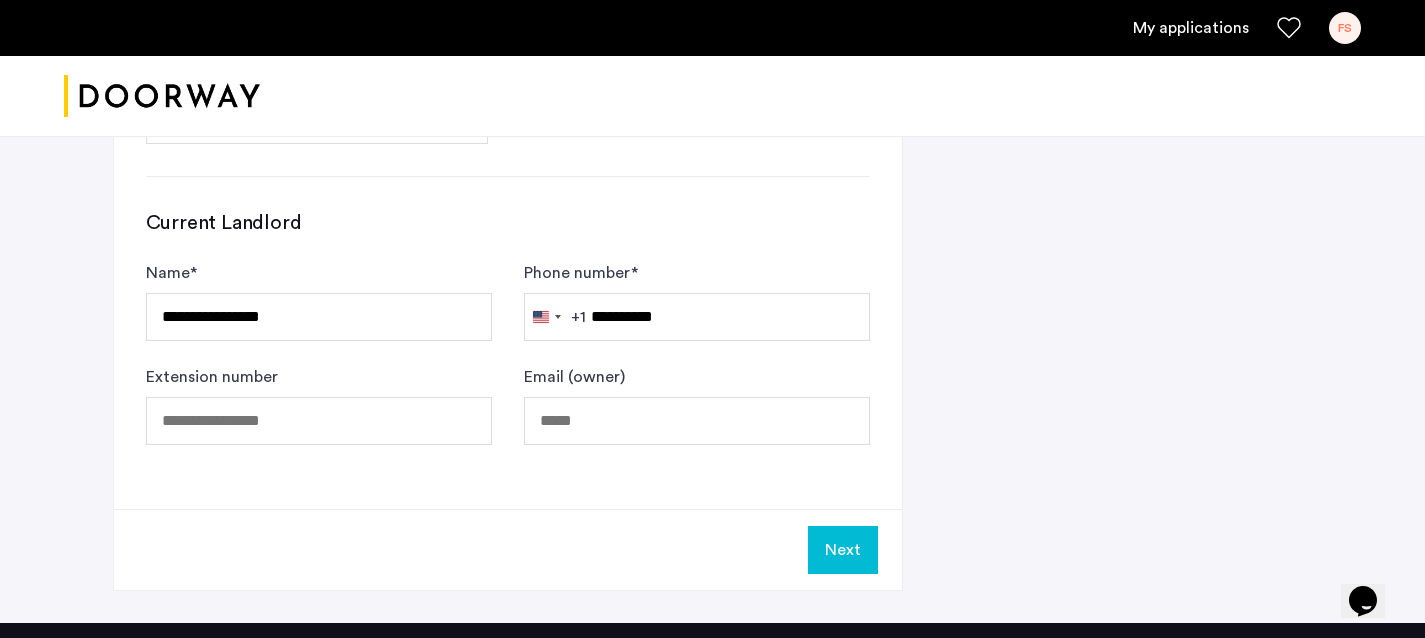 click on "**********" 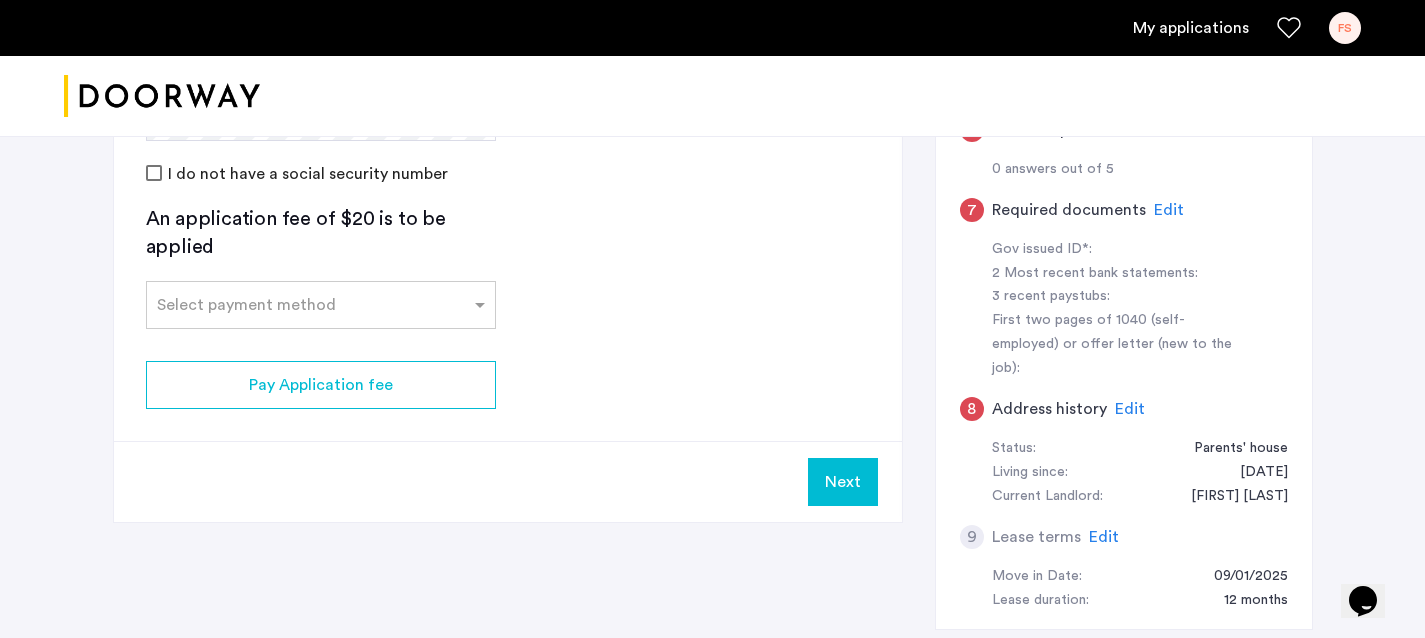 scroll, scrollTop: 784, scrollLeft: 0, axis: vertical 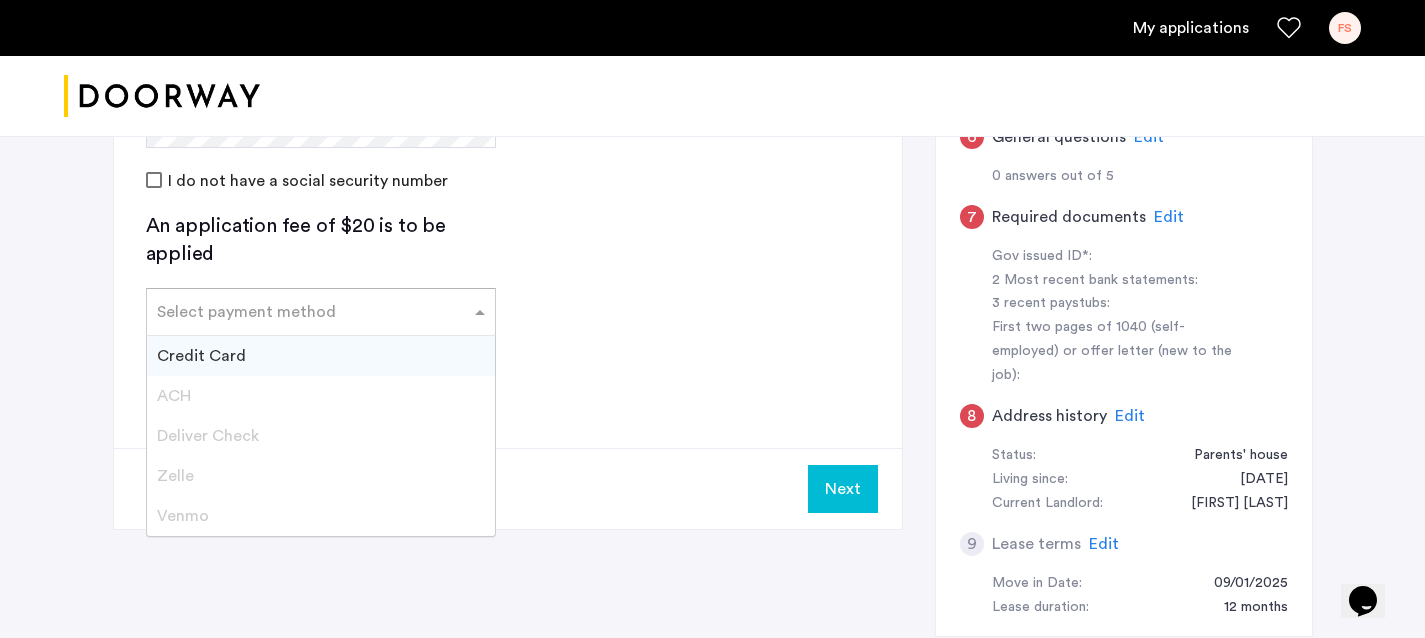 click 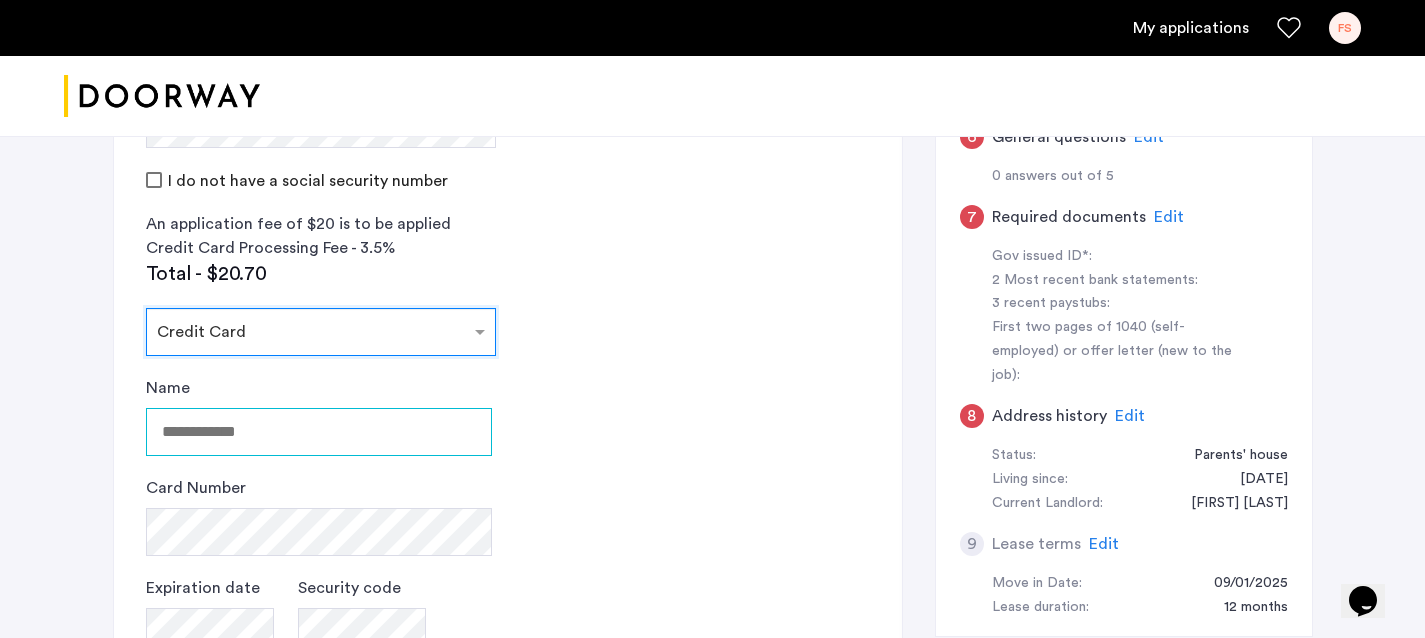 click on "Name" at bounding box center (319, 432) 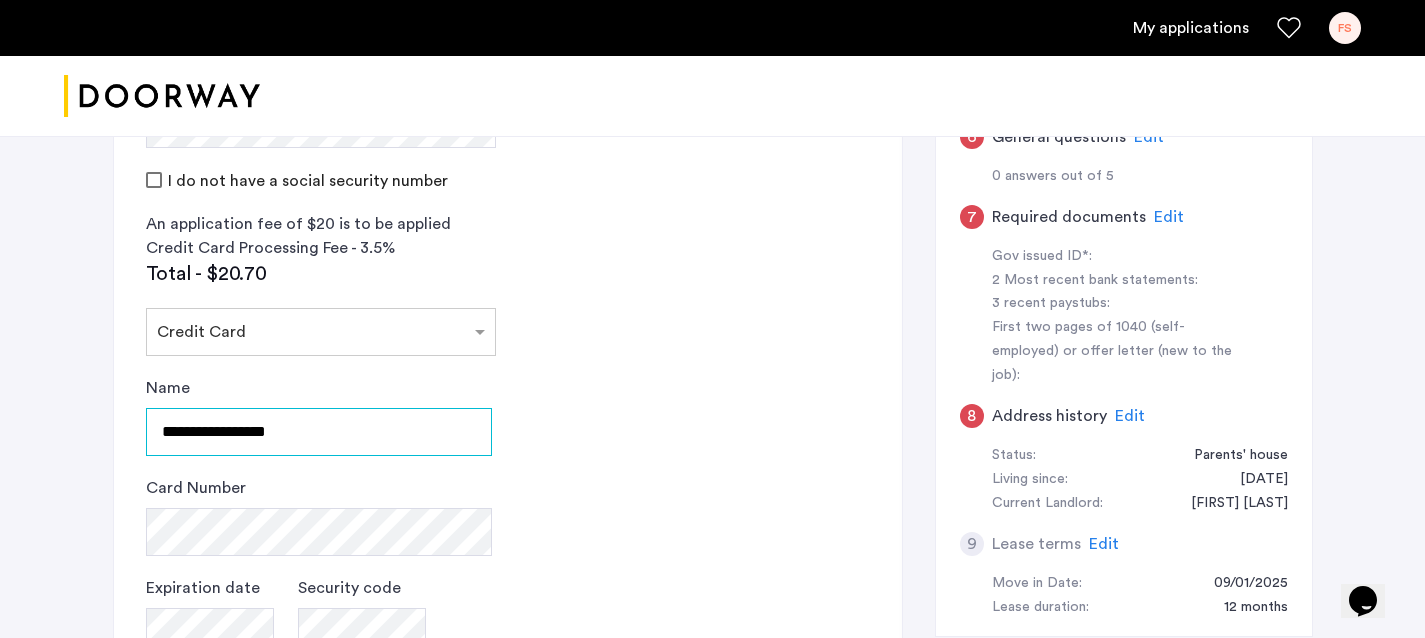 type on "**********" 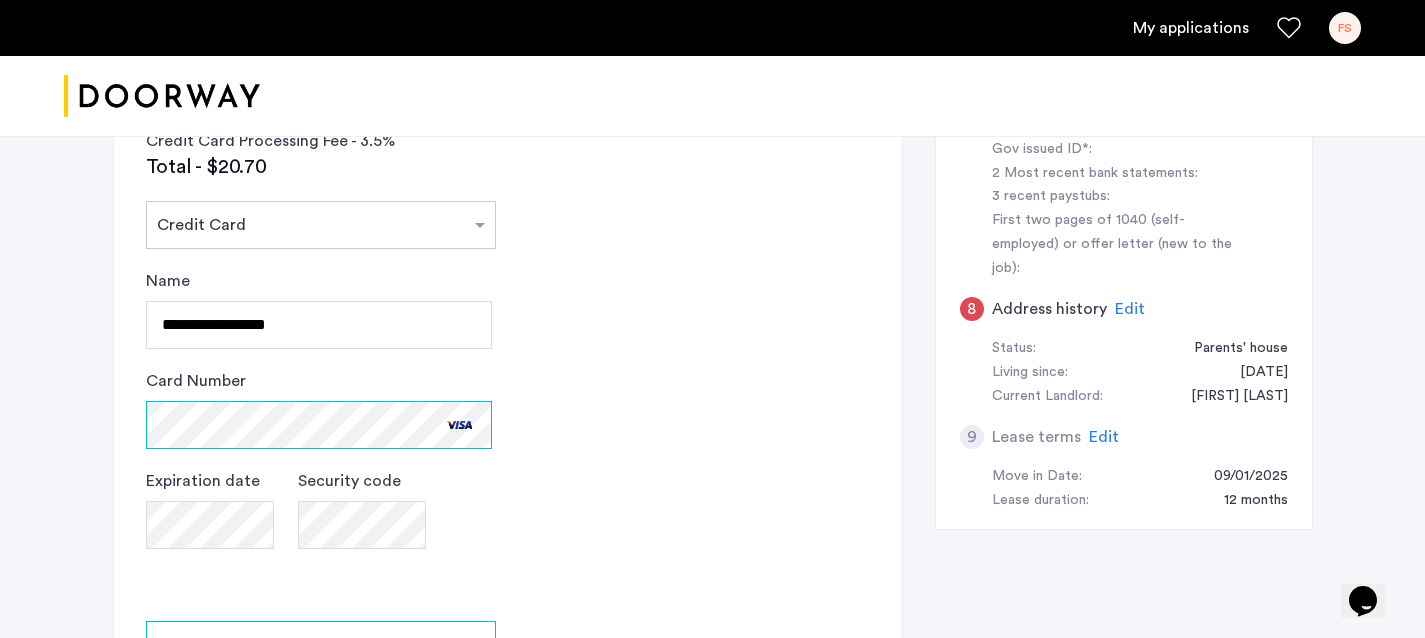 scroll, scrollTop: 956, scrollLeft: 0, axis: vertical 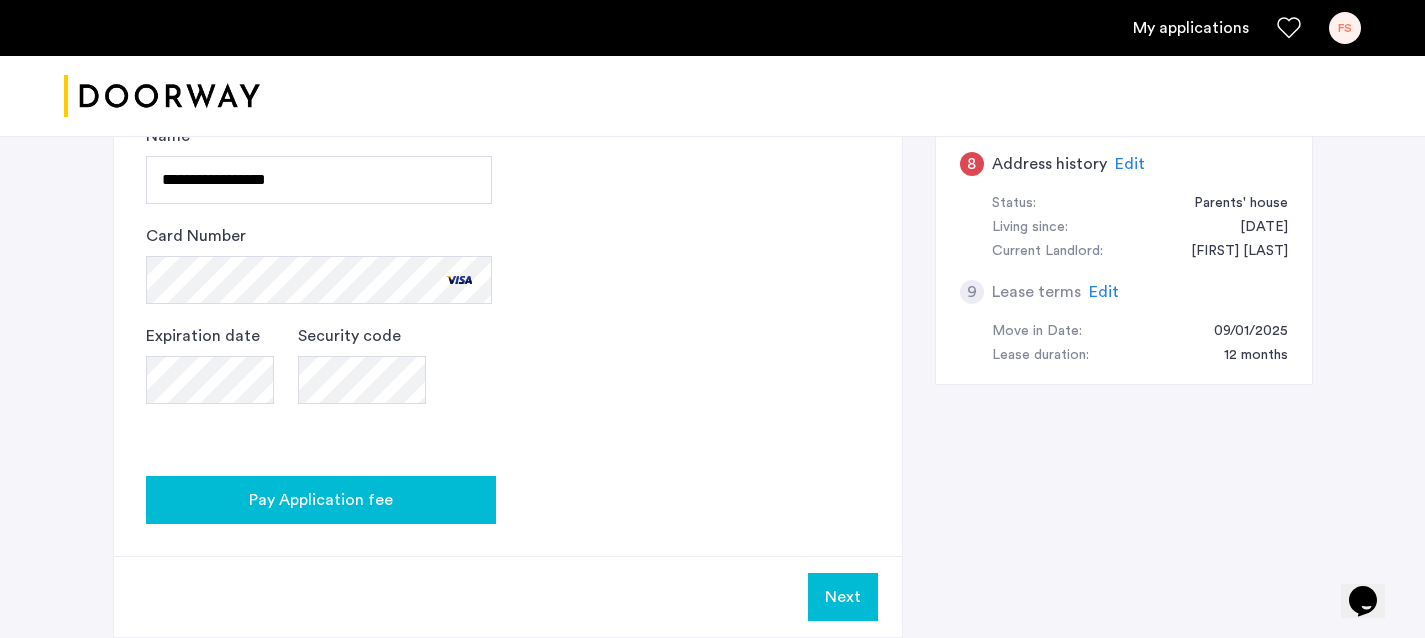 click on "Pay Application fee" 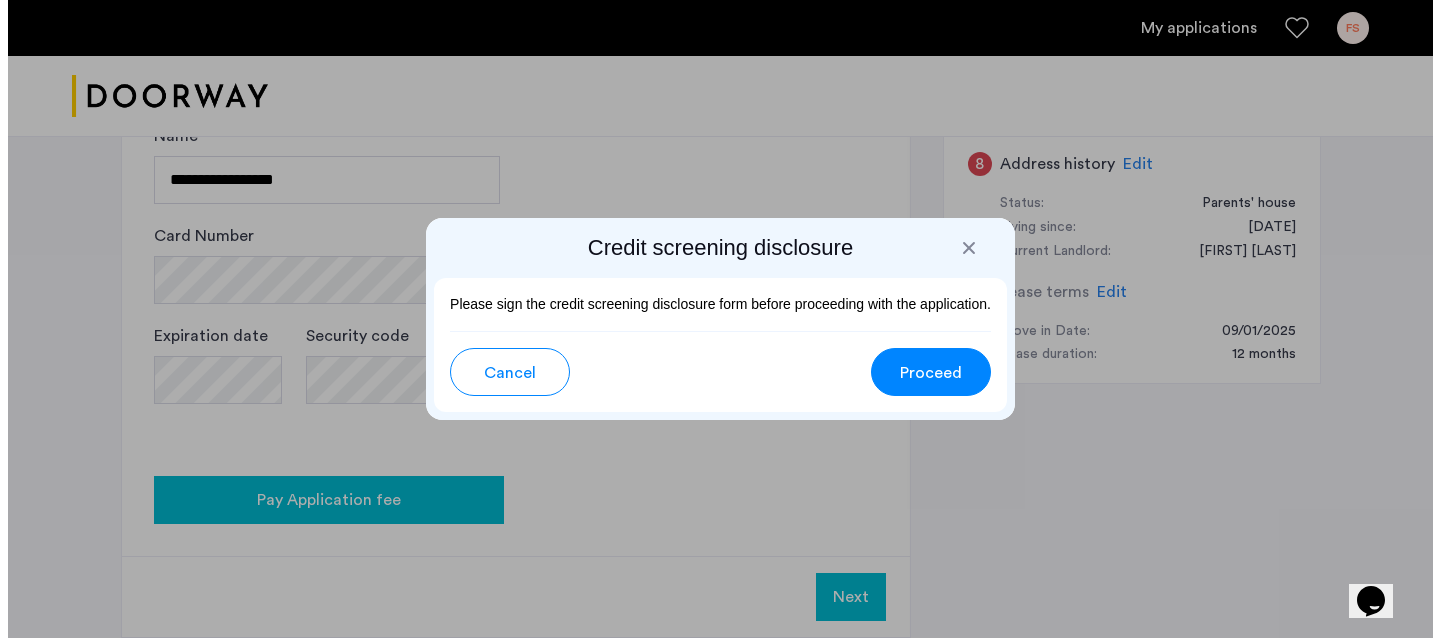 scroll, scrollTop: 0, scrollLeft: 0, axis: both 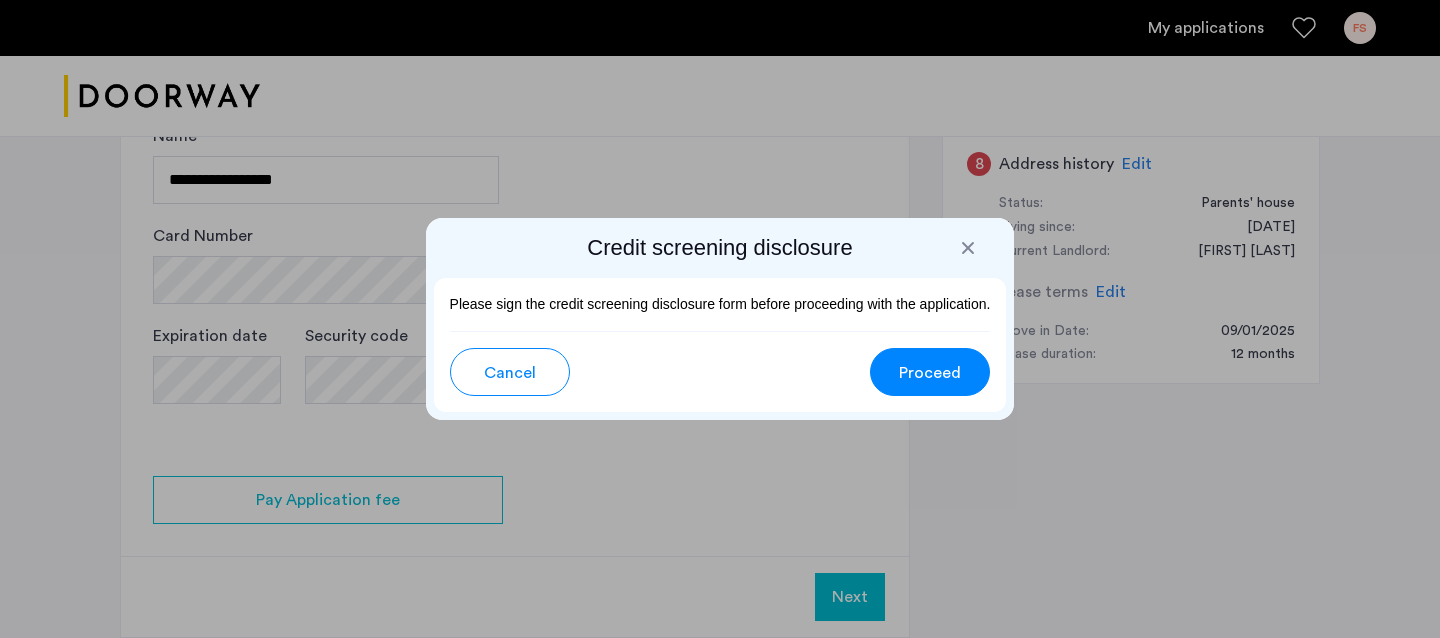 click on "Proceed" at bounding box center [930, 373] 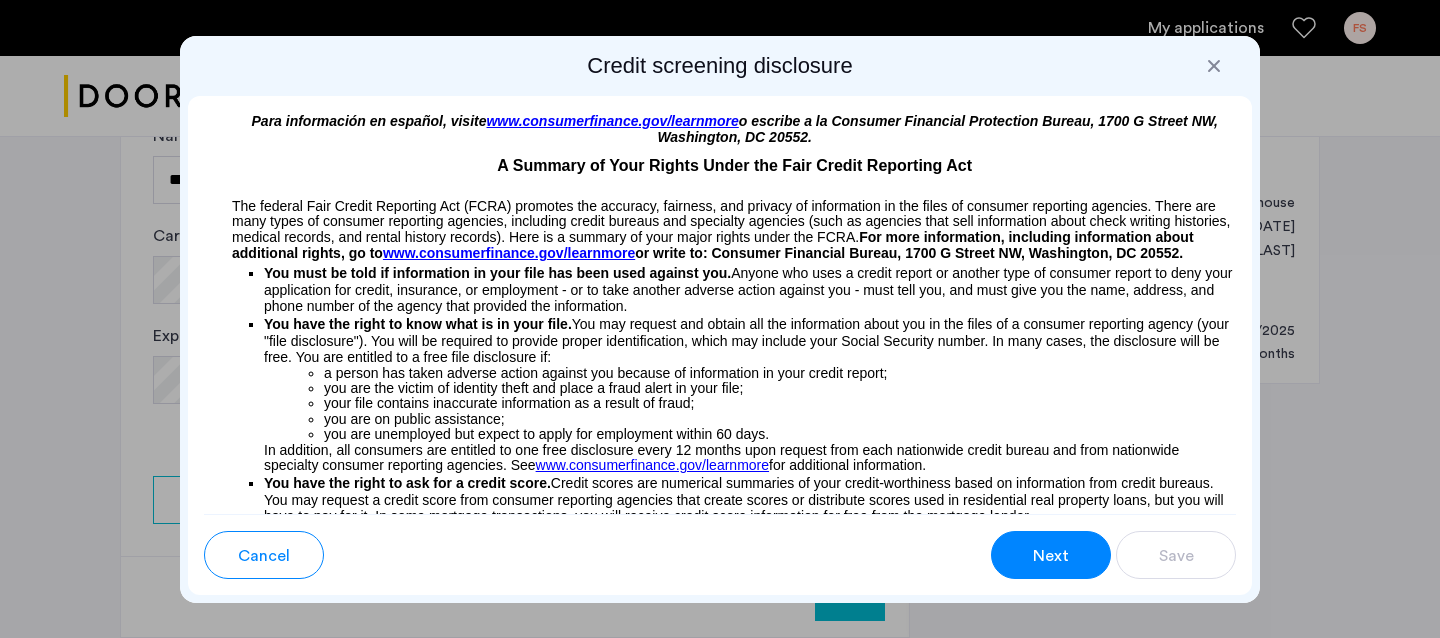 click on "Next" at bounding box center [1051, 556] 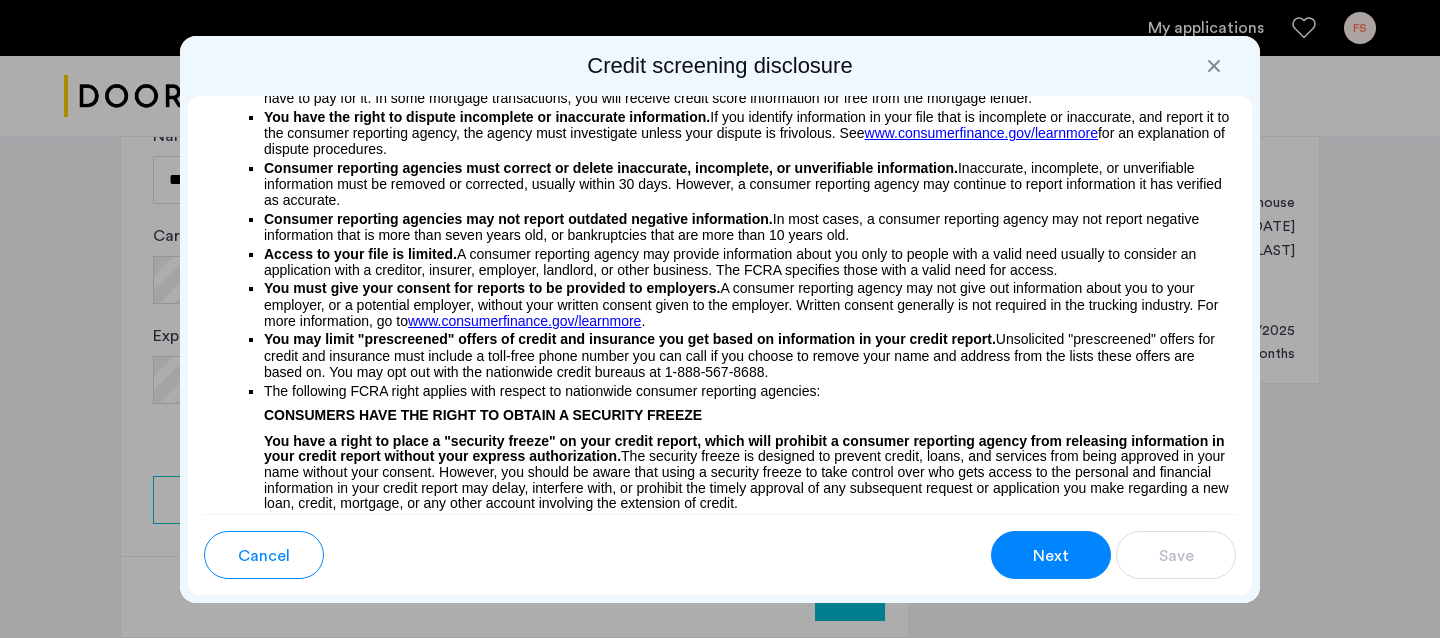 click on "Next" at bounding box center [1051, 556] 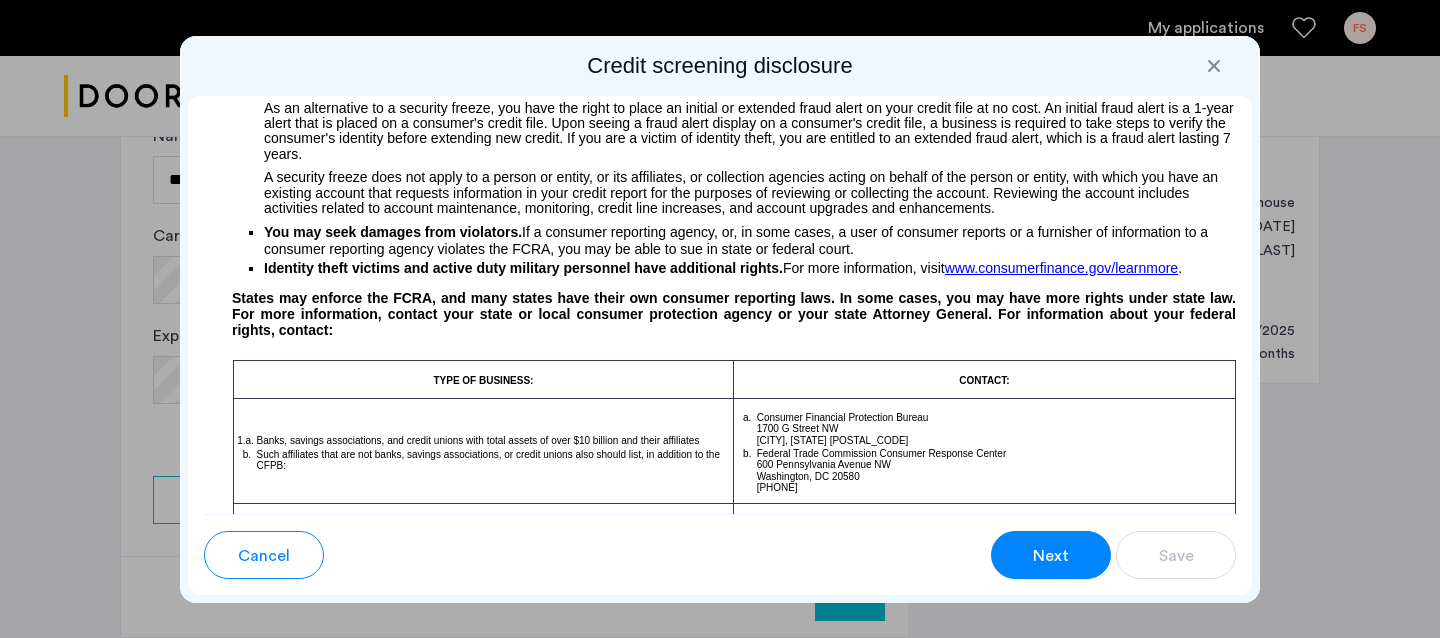 click on "Next" at bounding box center (1051, 556) 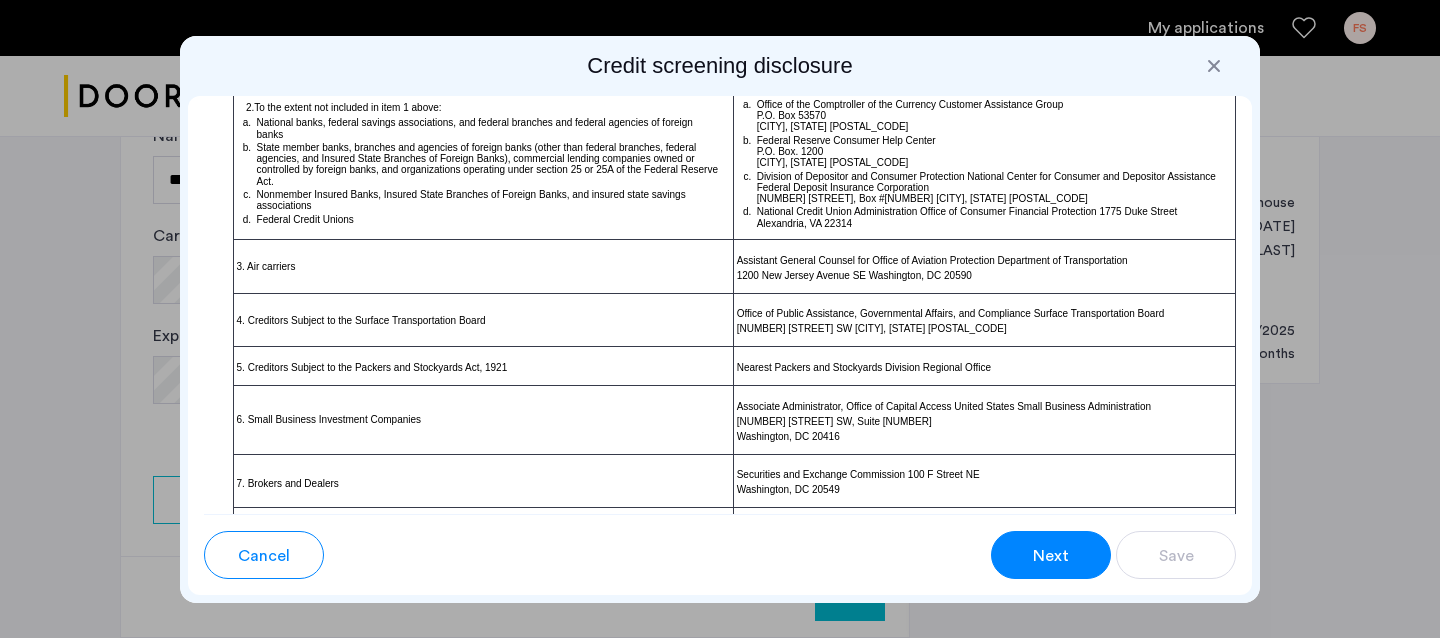 click on "Next" at bounding box center (1051, 556) 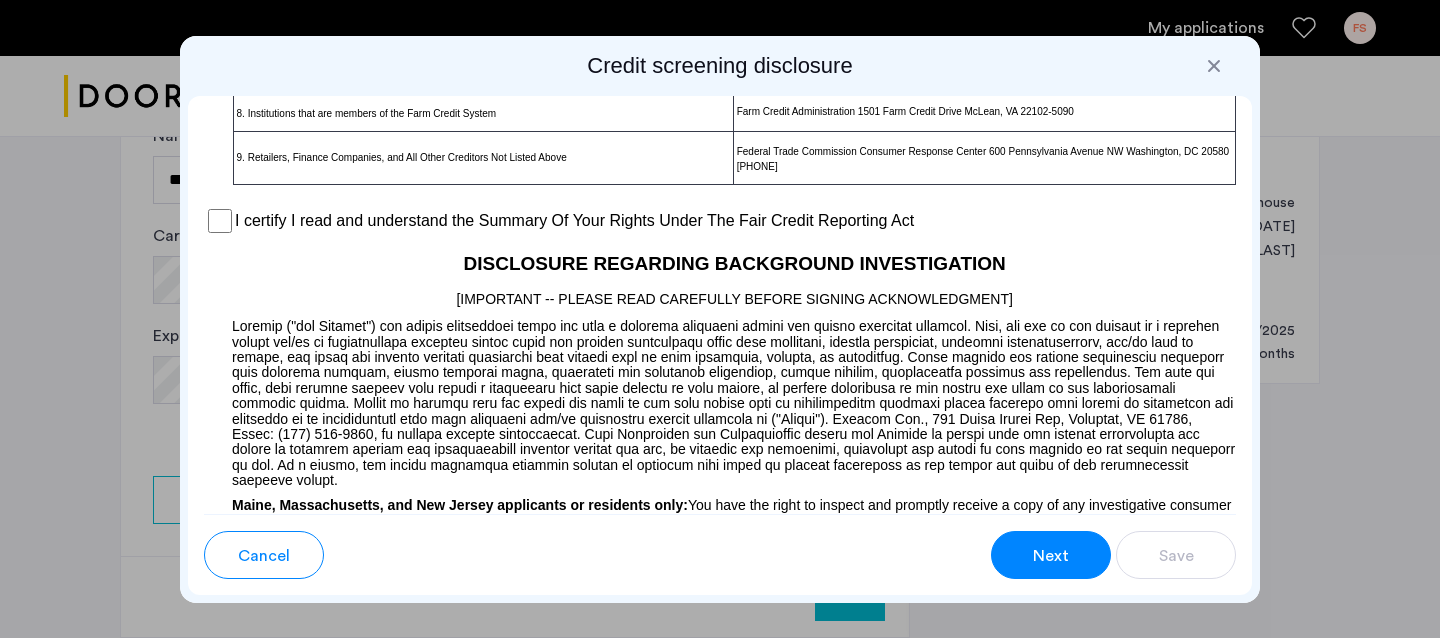click on "Next" at bounding box center (1051, 556) 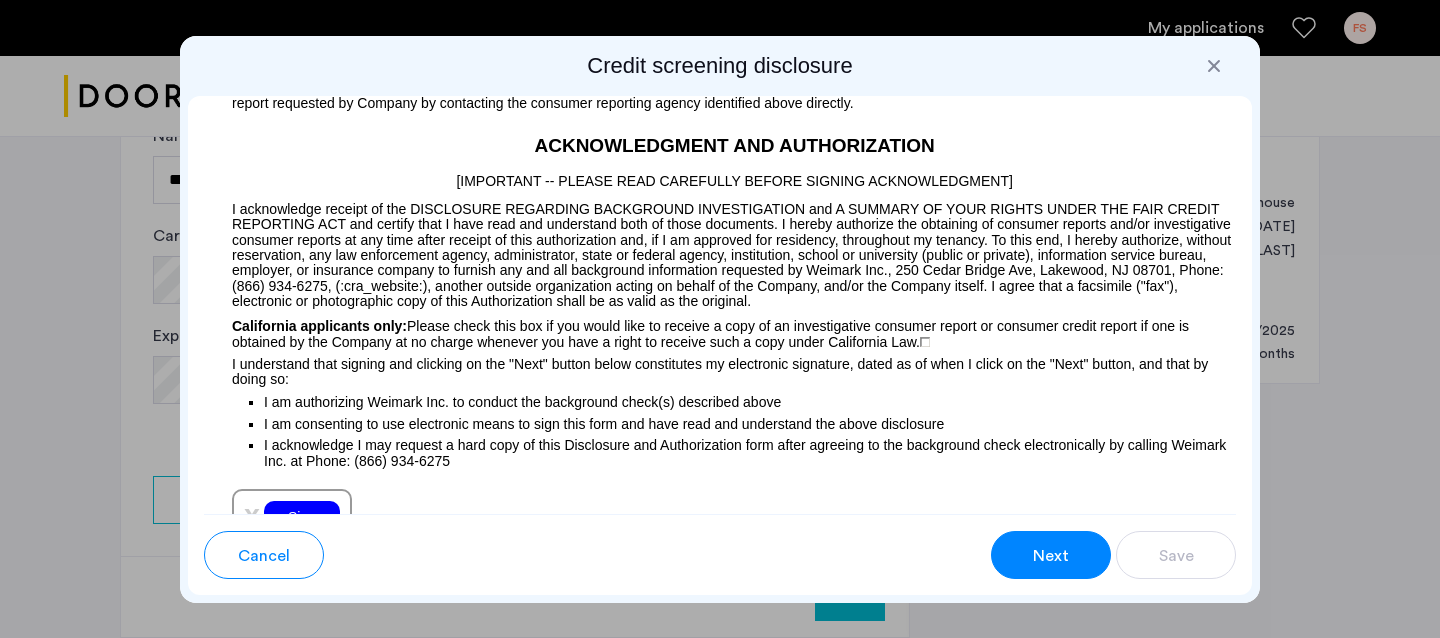 click on "Next" at bounding box center (1051, 556) 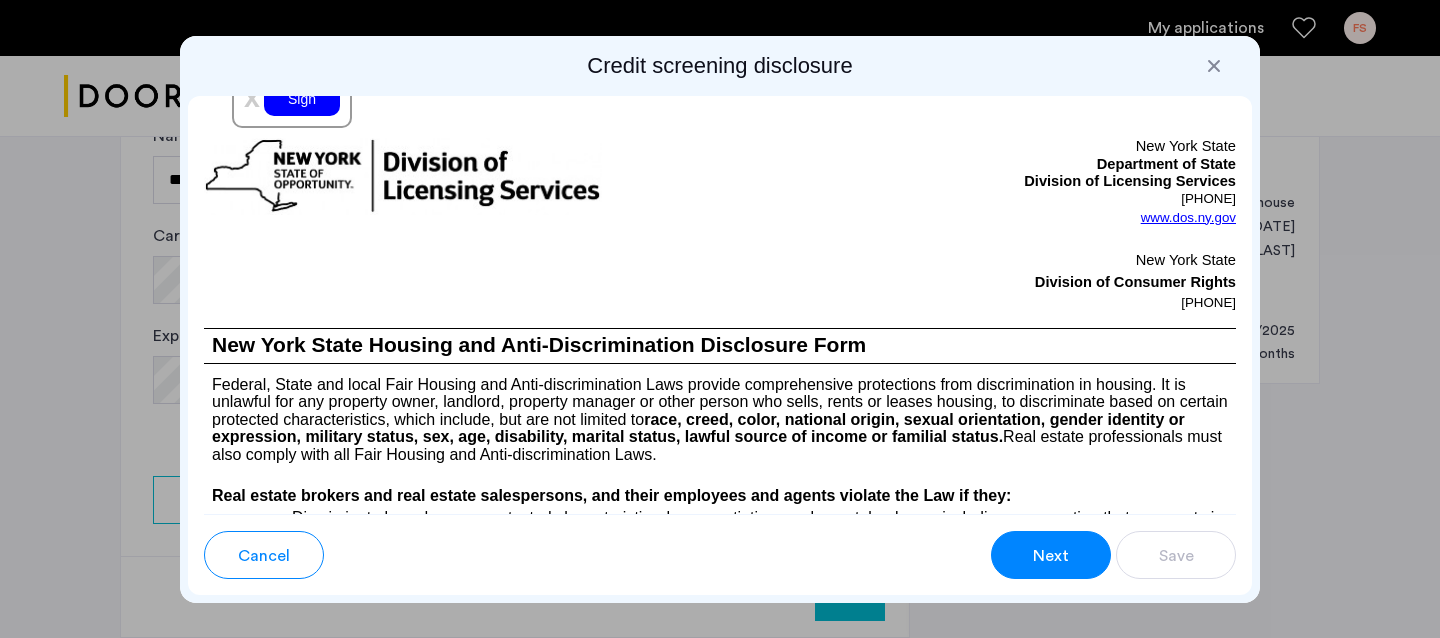 click on "Next" at bounding box center (1051, 556) 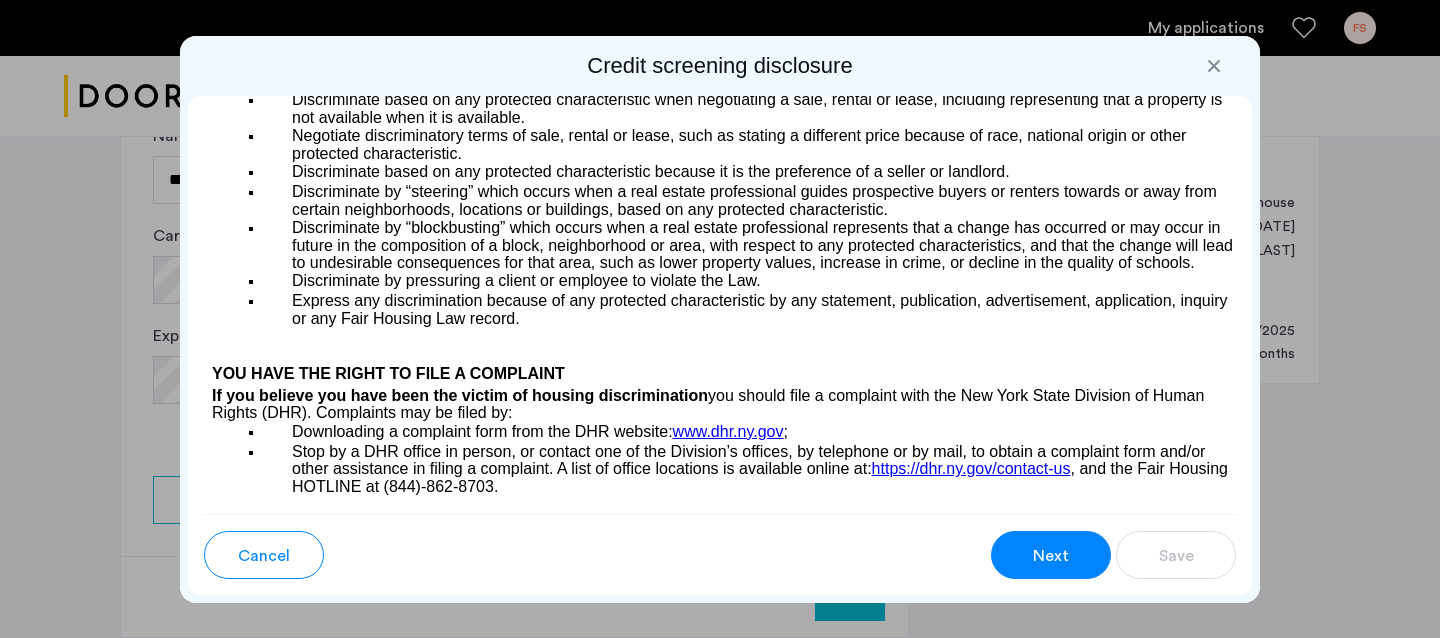 click on "Next" at bounding box center (1051, 556) 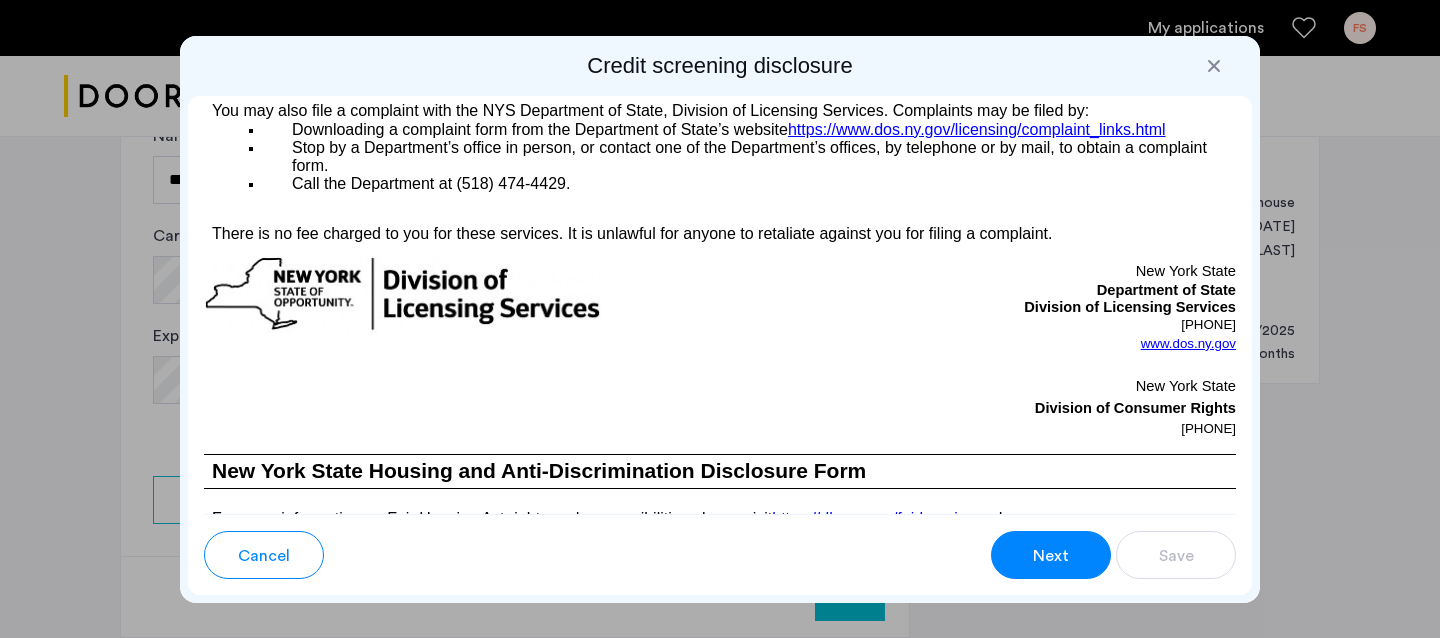 click on "Next" at bounding box center (1051, 556) 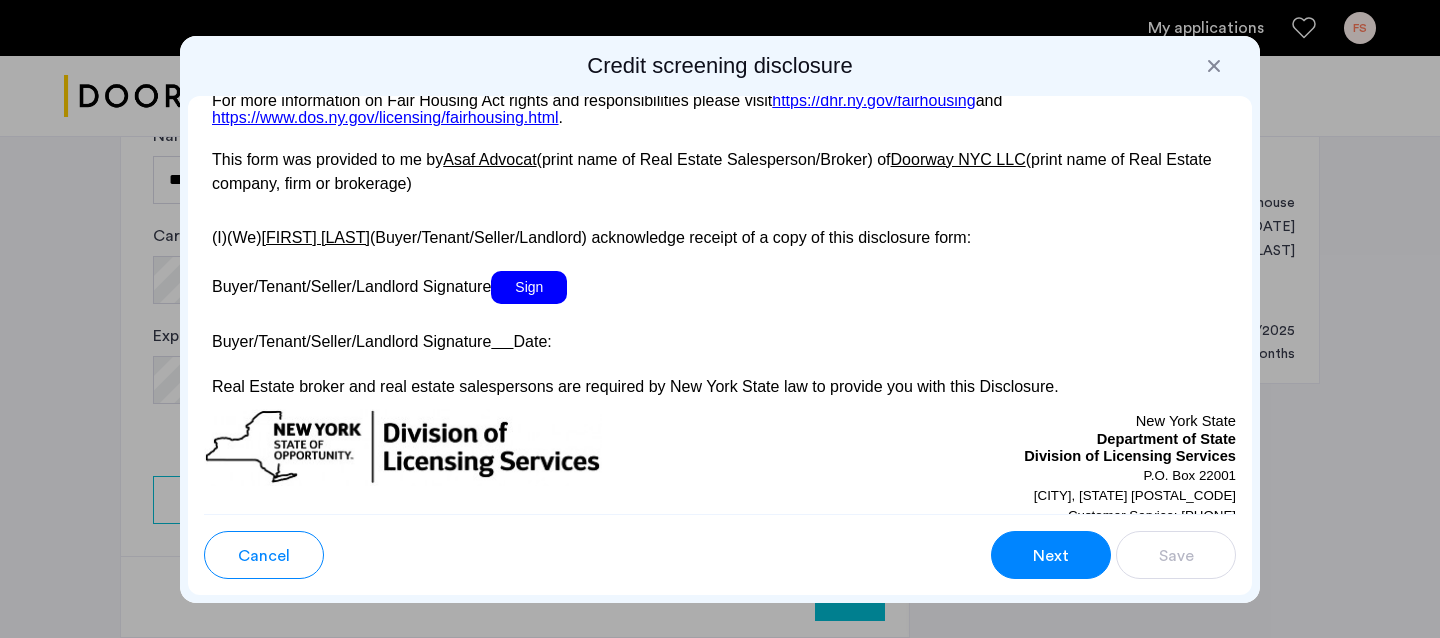 click on "Next" at bounding box center [1051, 556] 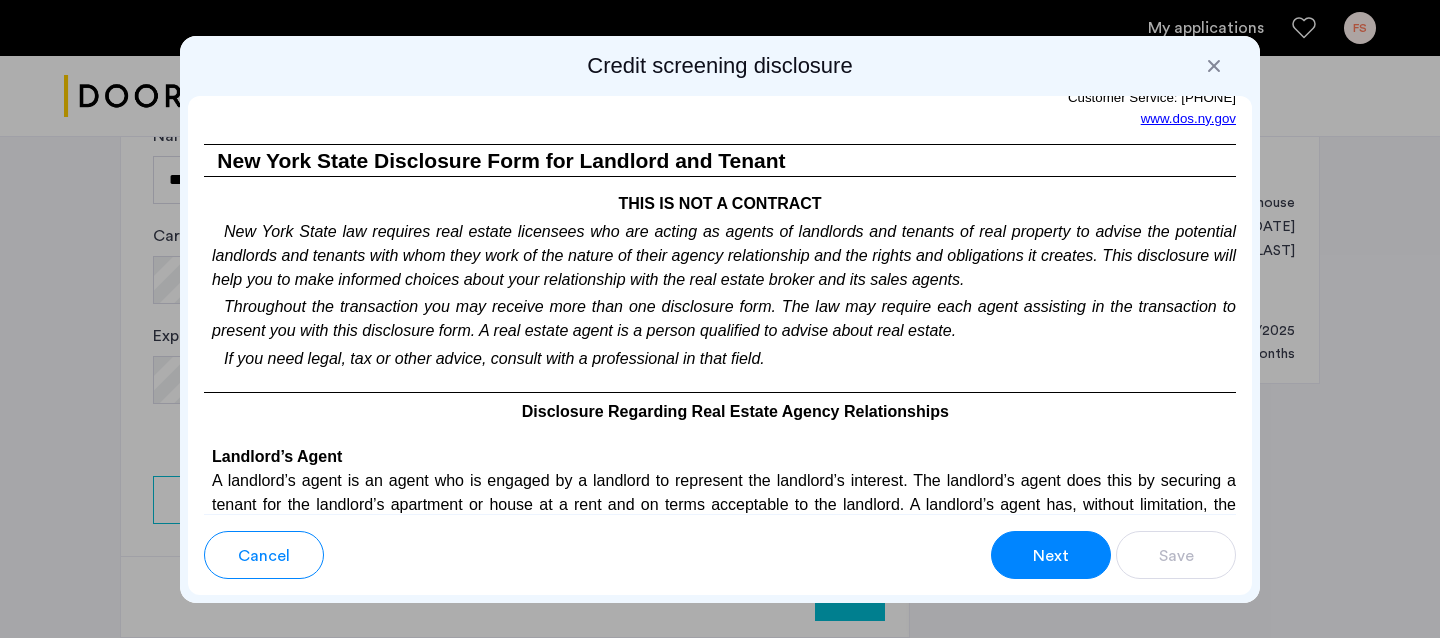 click on "Next" at bounding box center (1051, 556) 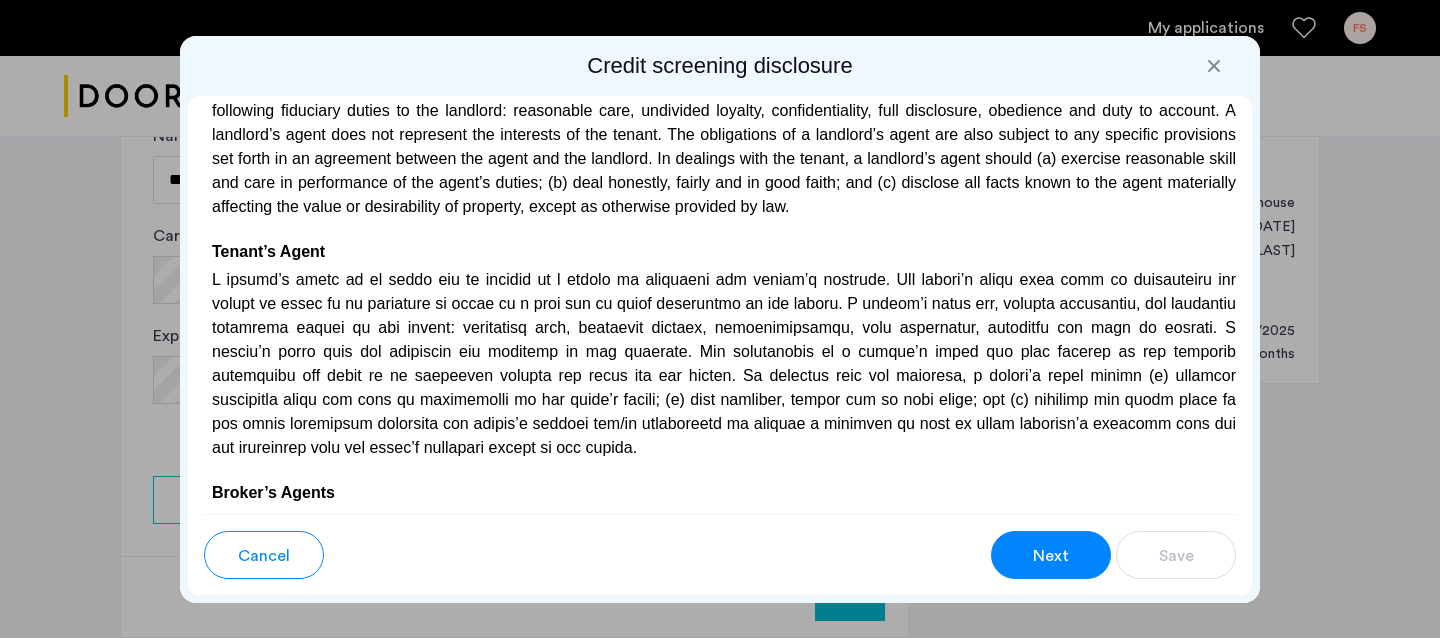 click on "Next" at bounding box center [1051, 556] 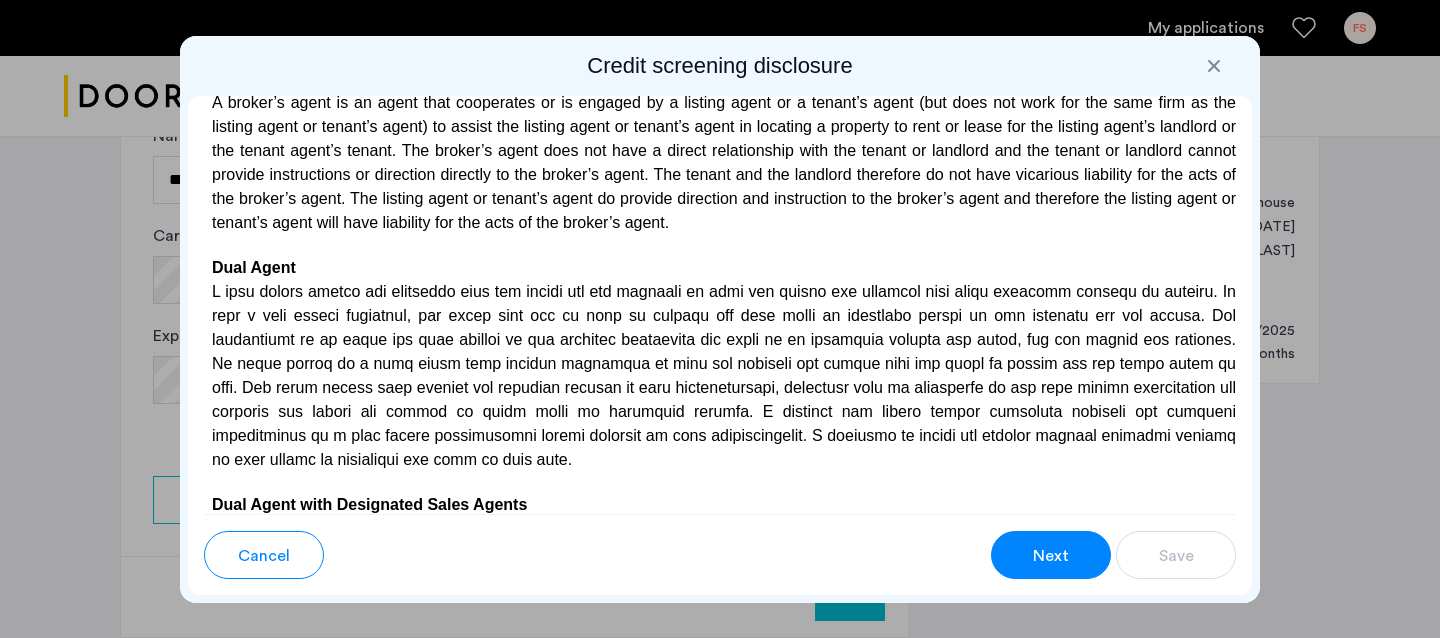 click on "Next" at bounding box center [1051, 556] 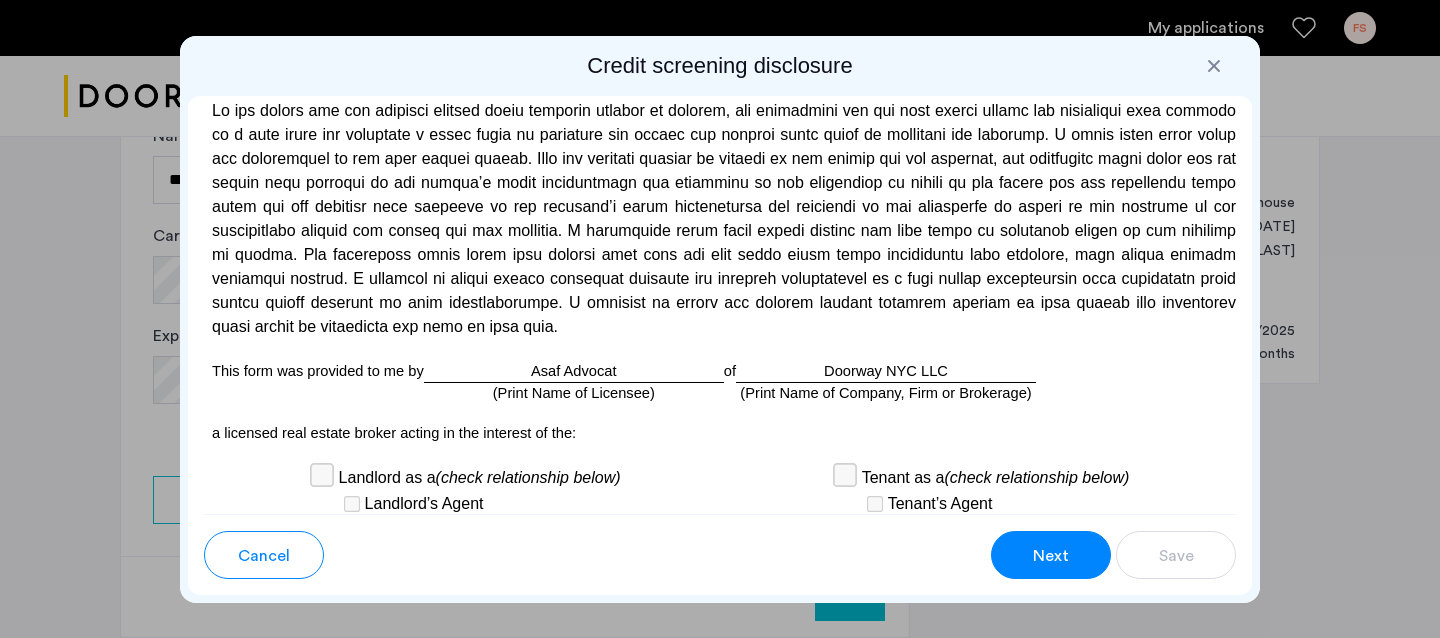 click on "Next" at bounding box center (1051, 556) 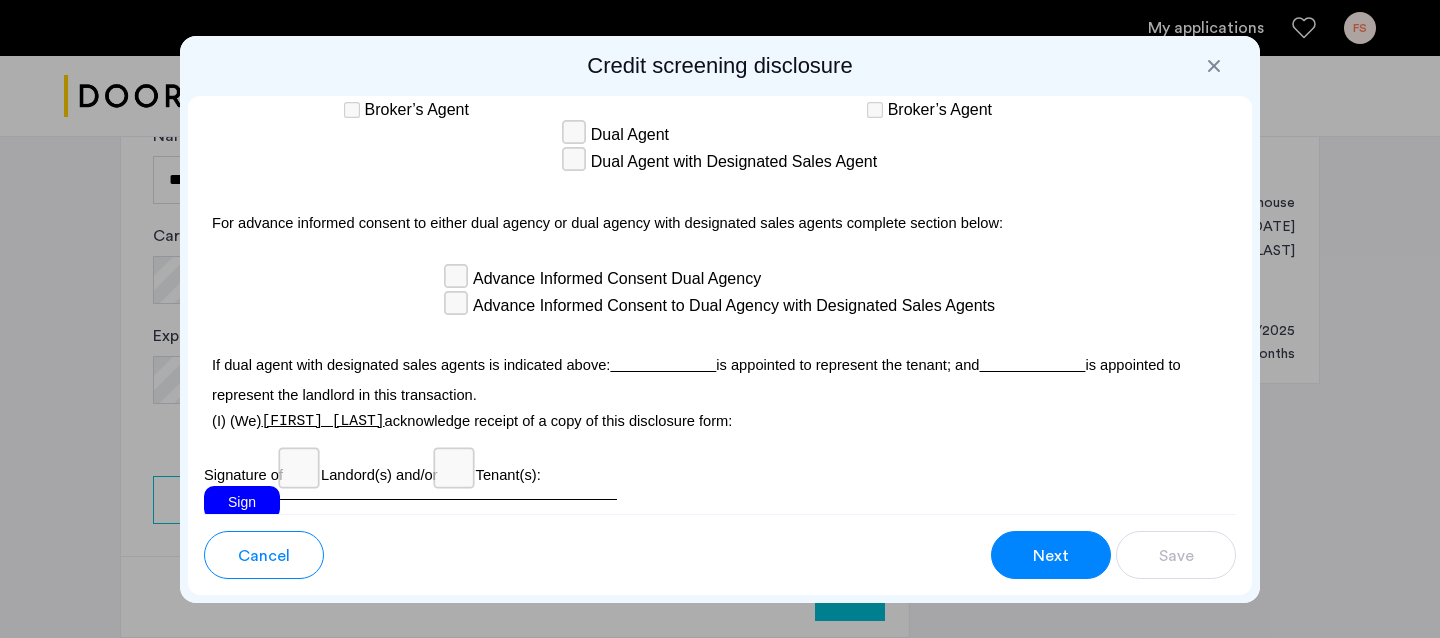 click on "Next" at bounding box center [1051, 556] 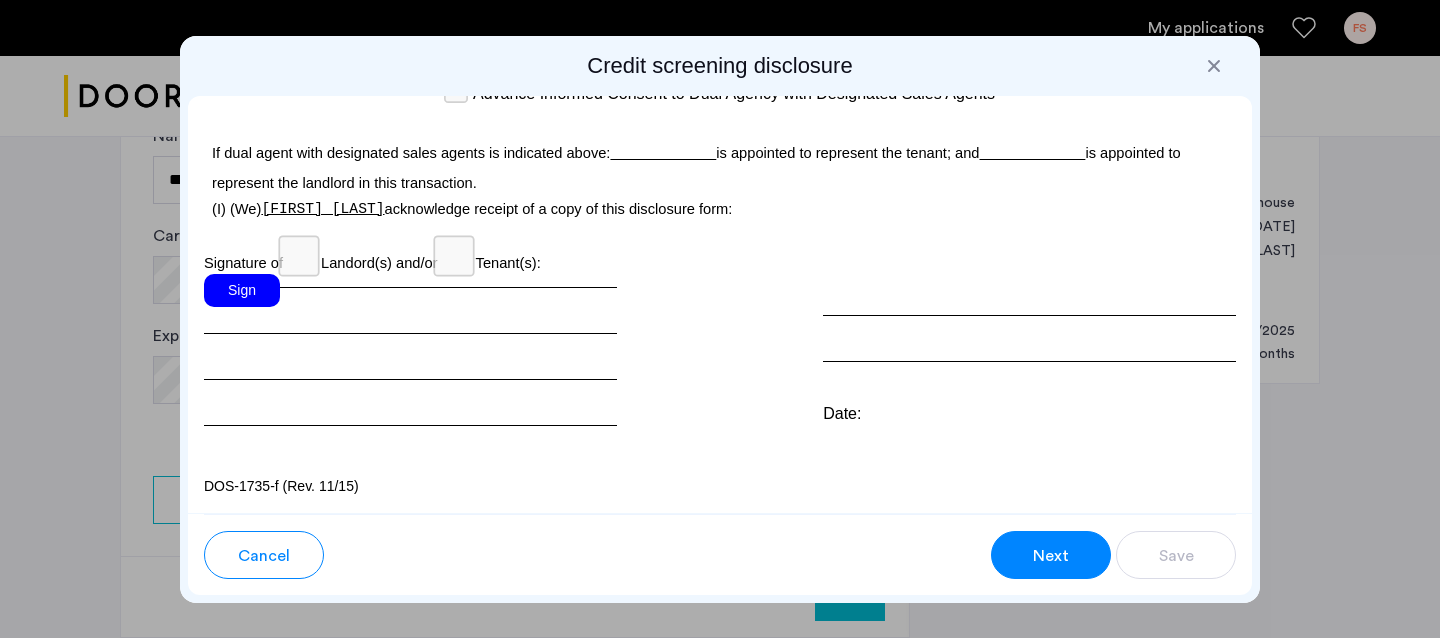 click on "Next" at bounding box center (1051, 556) 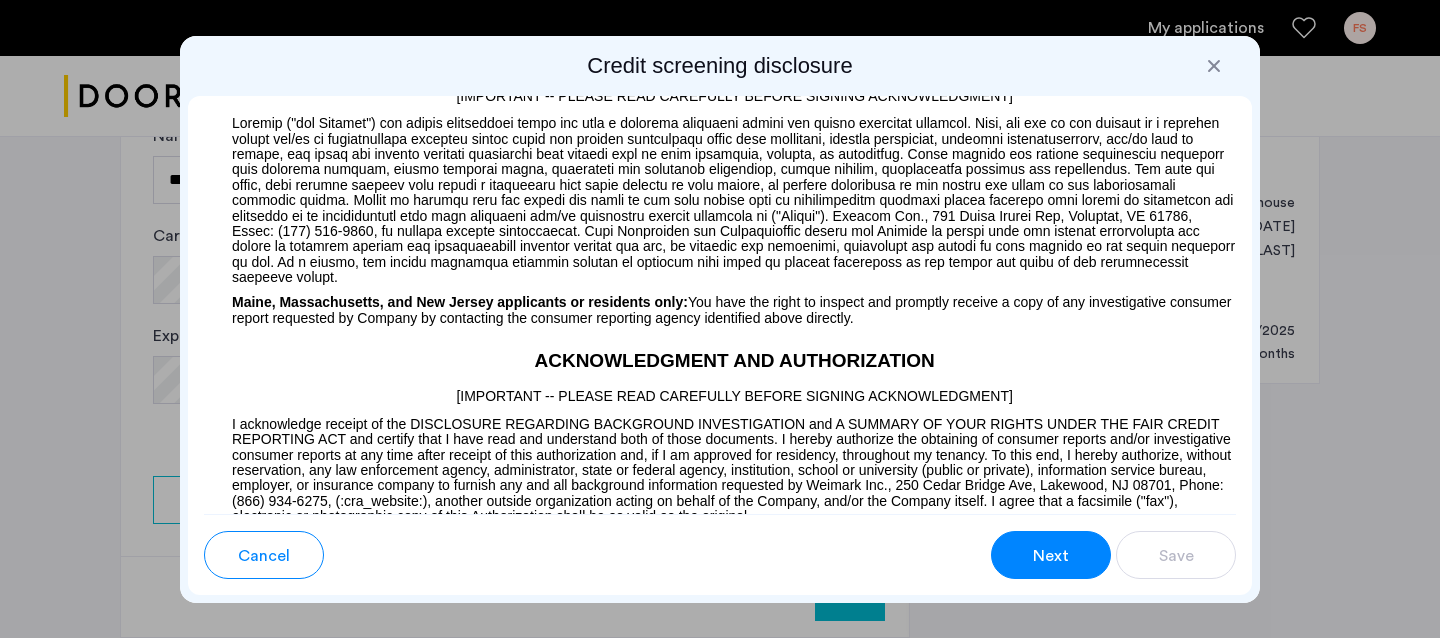 scroll, scrollTop: 1624, scrollLeft: 0, axis: vertical 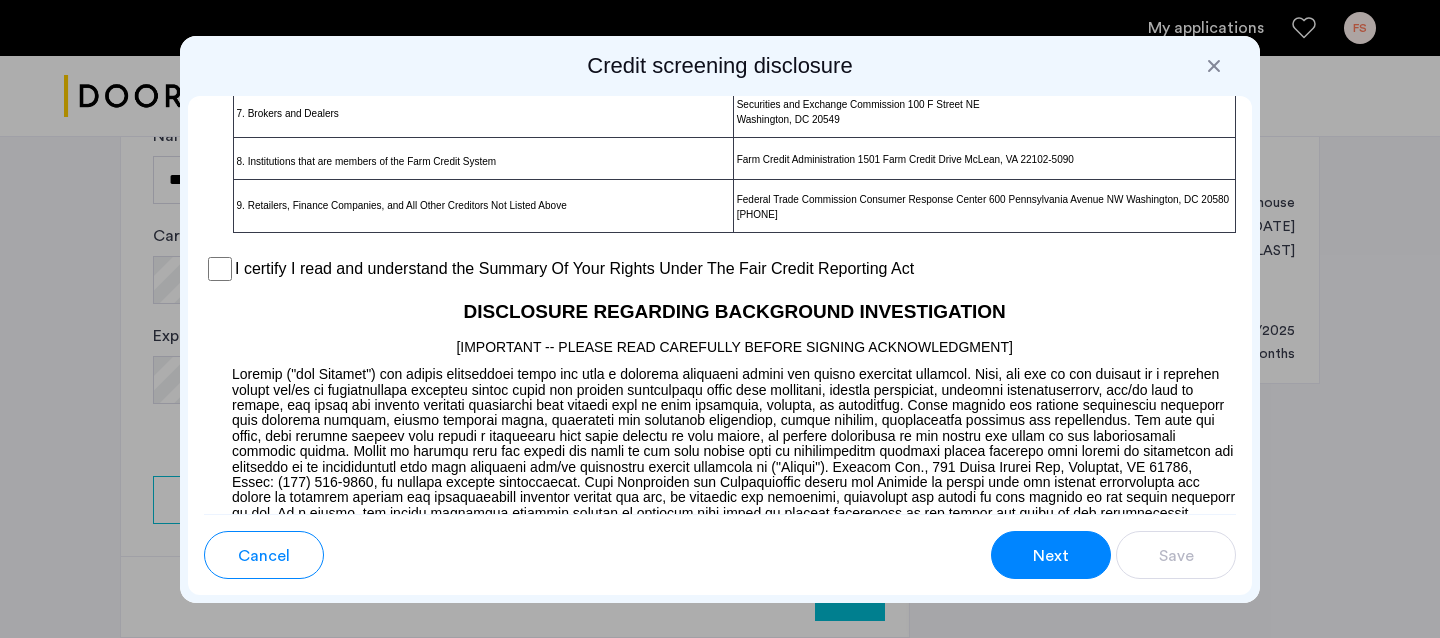 click on "I certify I read and understand the Summary Of Your Rights Under The Fair Credit Reporting Act" at bounding box center (574, 269) 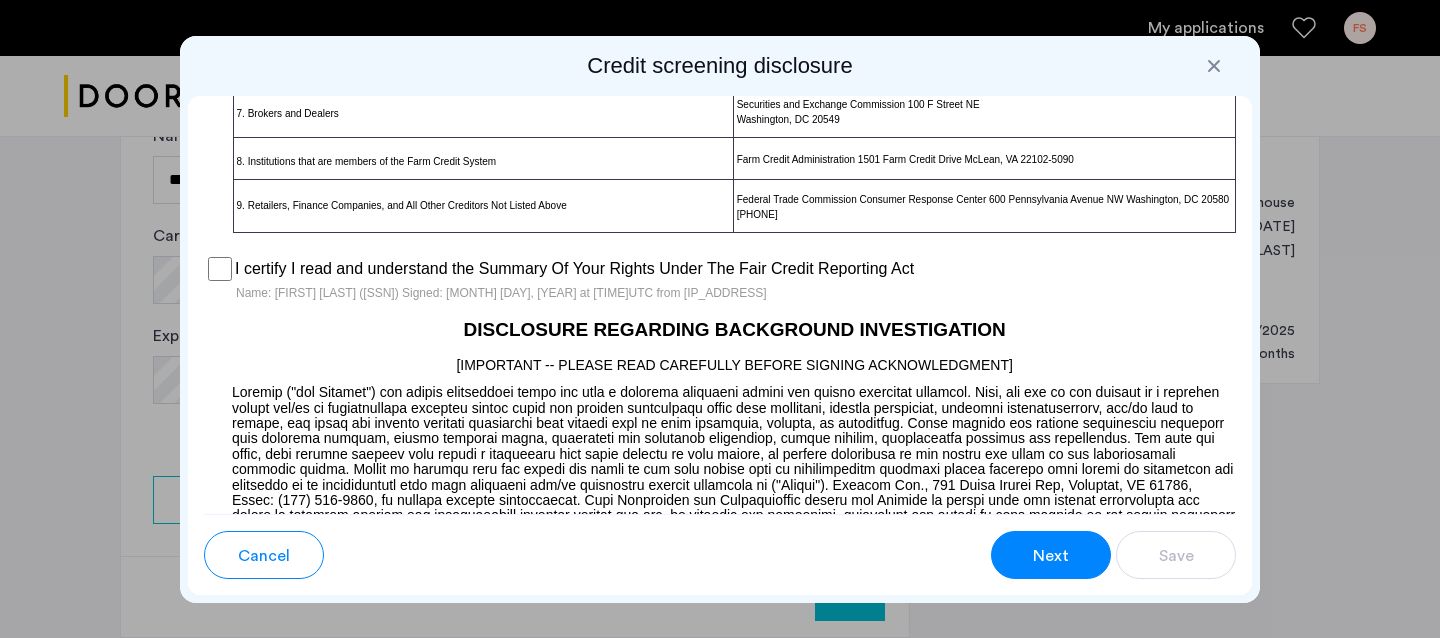 click on "Next" at bounding box center (1051, 556) 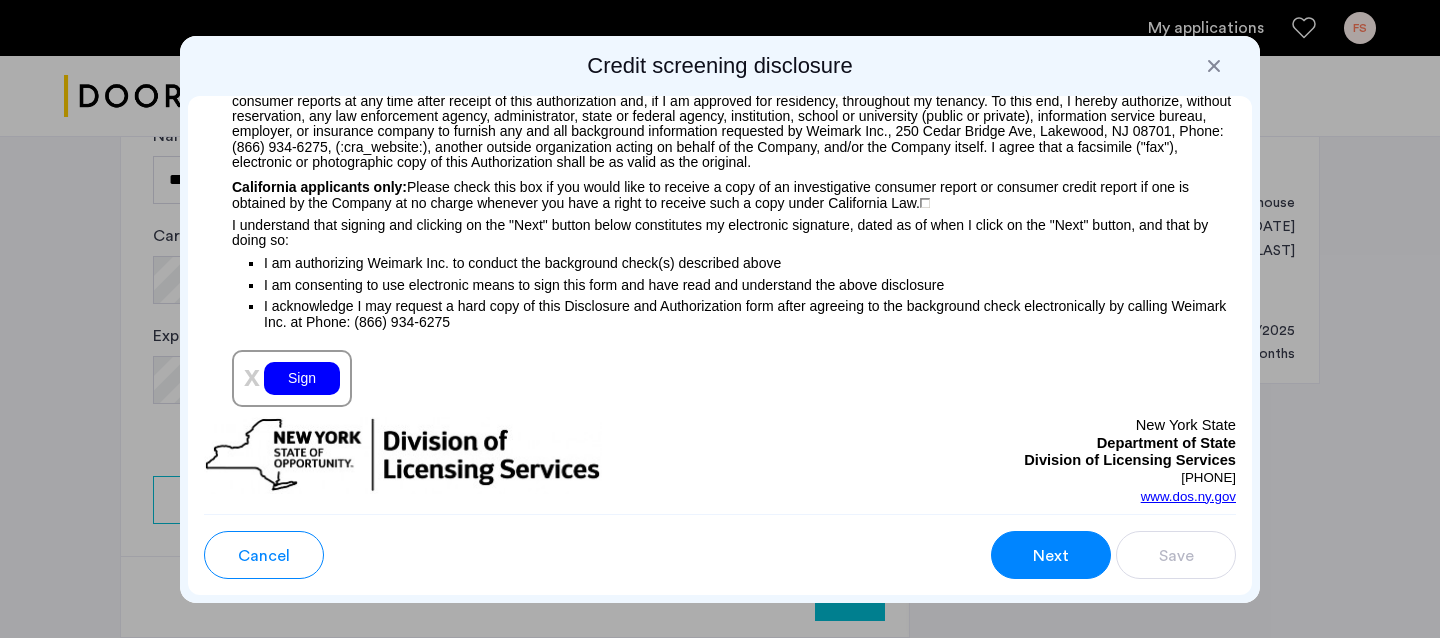 scroll, scrollTop: 2356, scrollLeft: 0, axis: vertical 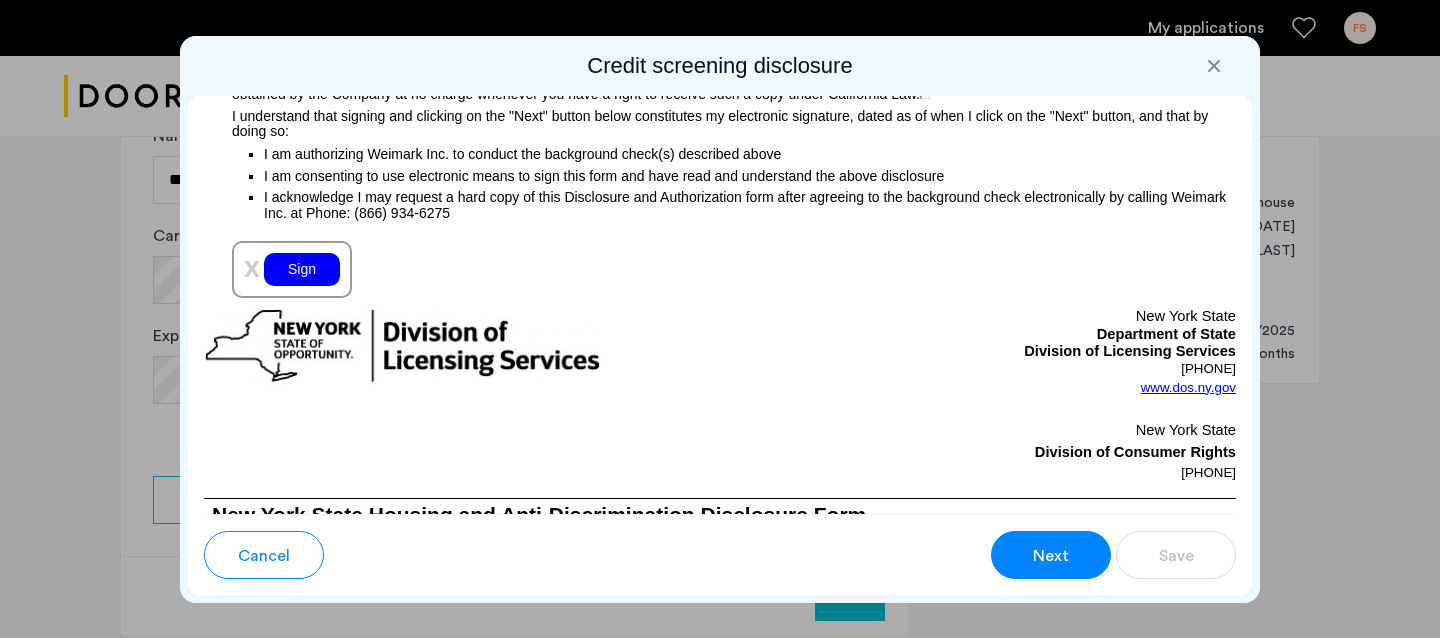 click on "Sign" at bounding box center (302, 269) 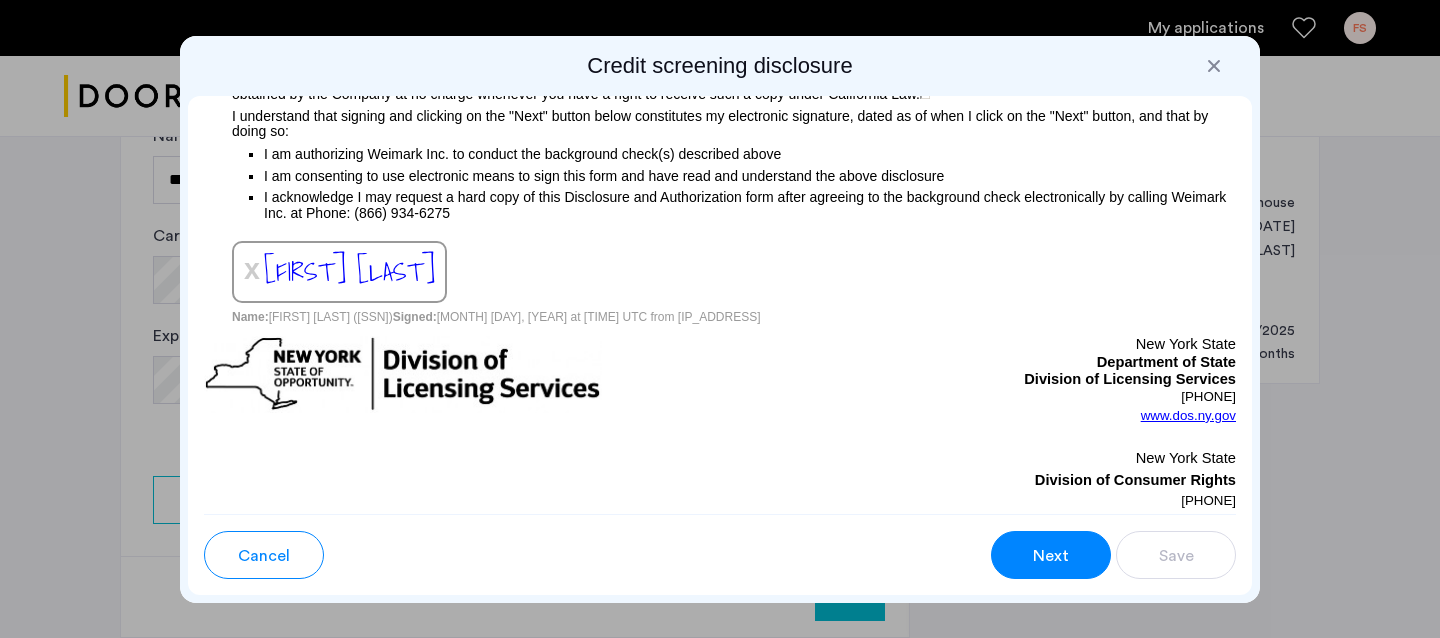 click on "Next" at bounding box center [1051, 556] 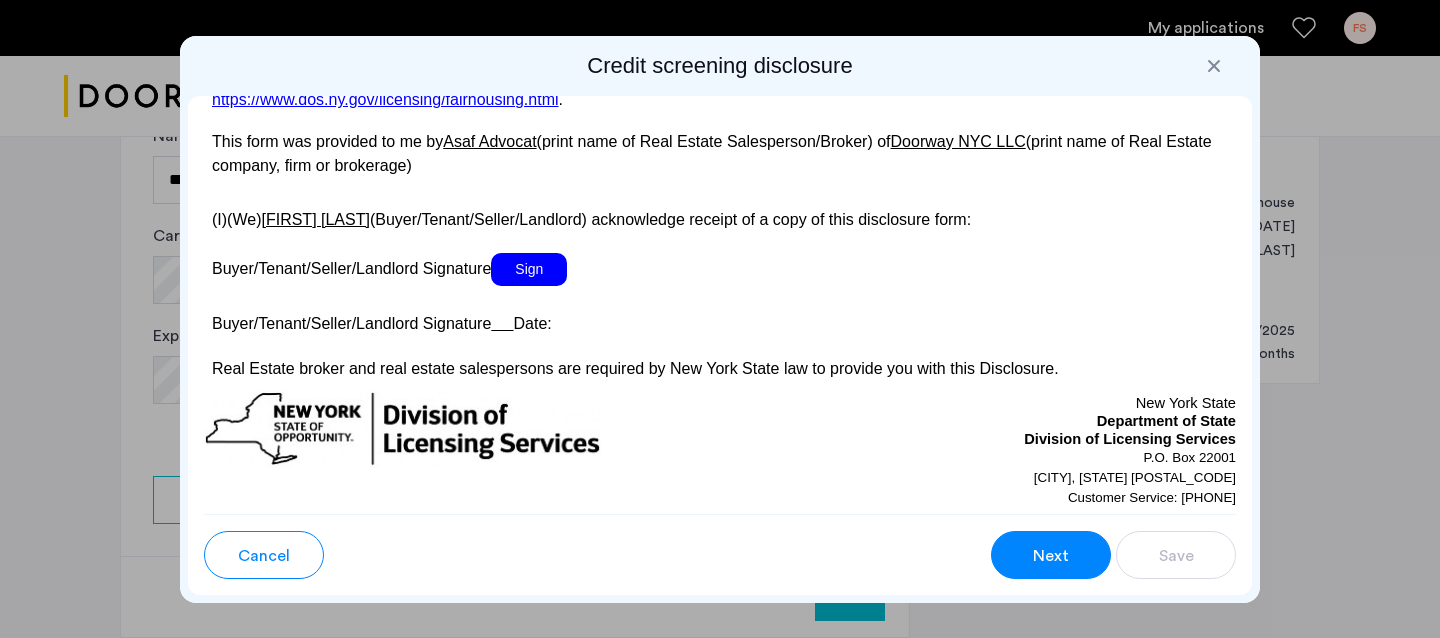 scroll, scrollTop: 3841, scrollLeft: 0, axis: vertical 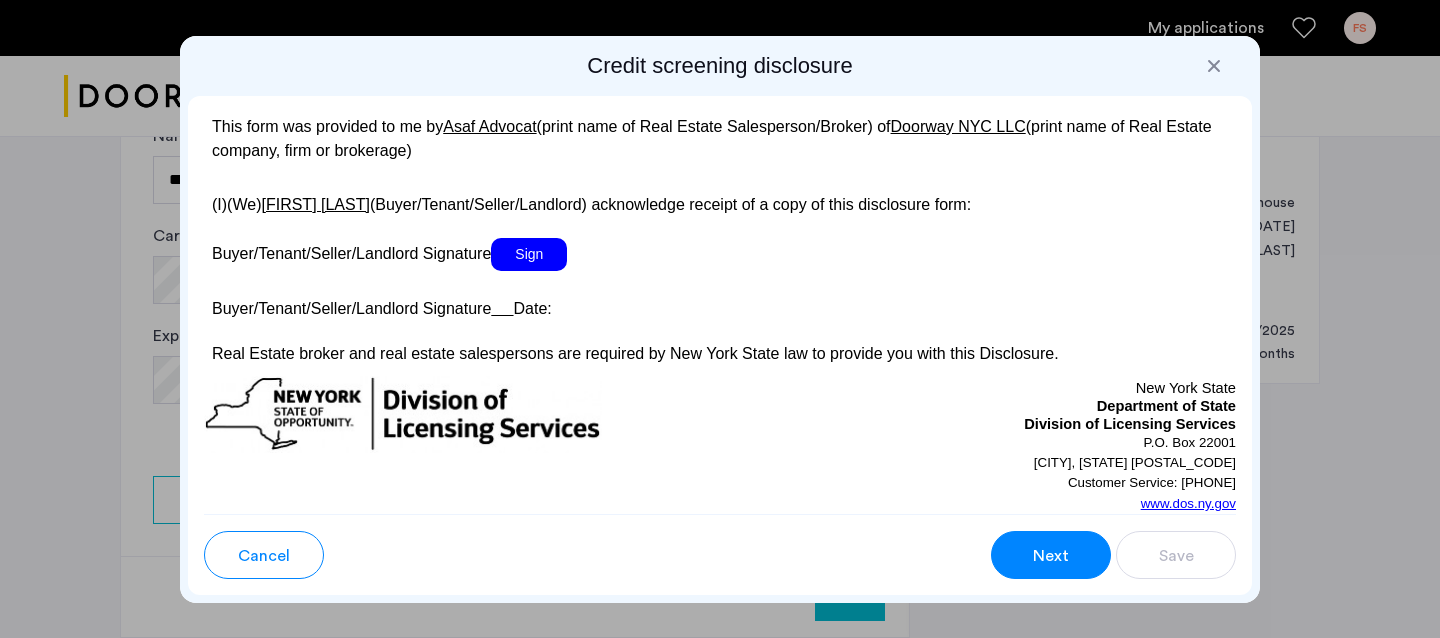 click on "Sign" at bounding box center [529, 254] 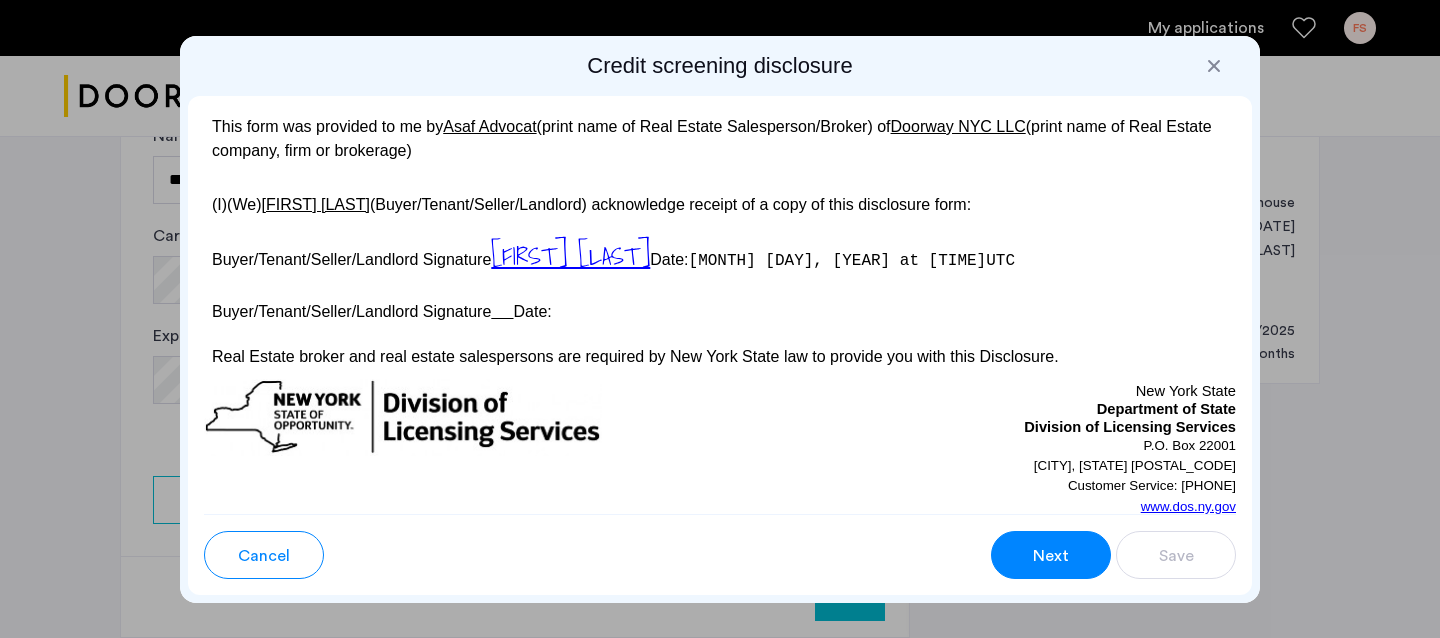 click on "Next" at bounding box center [1051, 555] 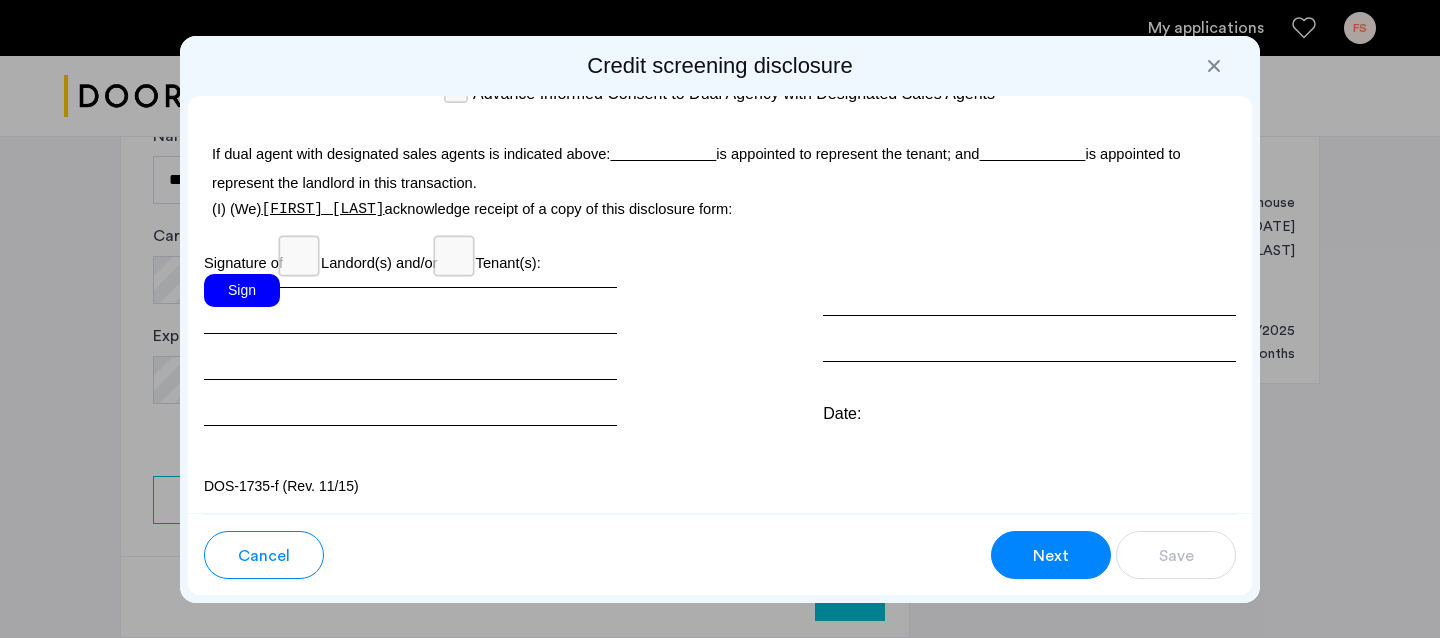 scroll, scrollTop: 6140, scrollLeft: 0, axis: vertical 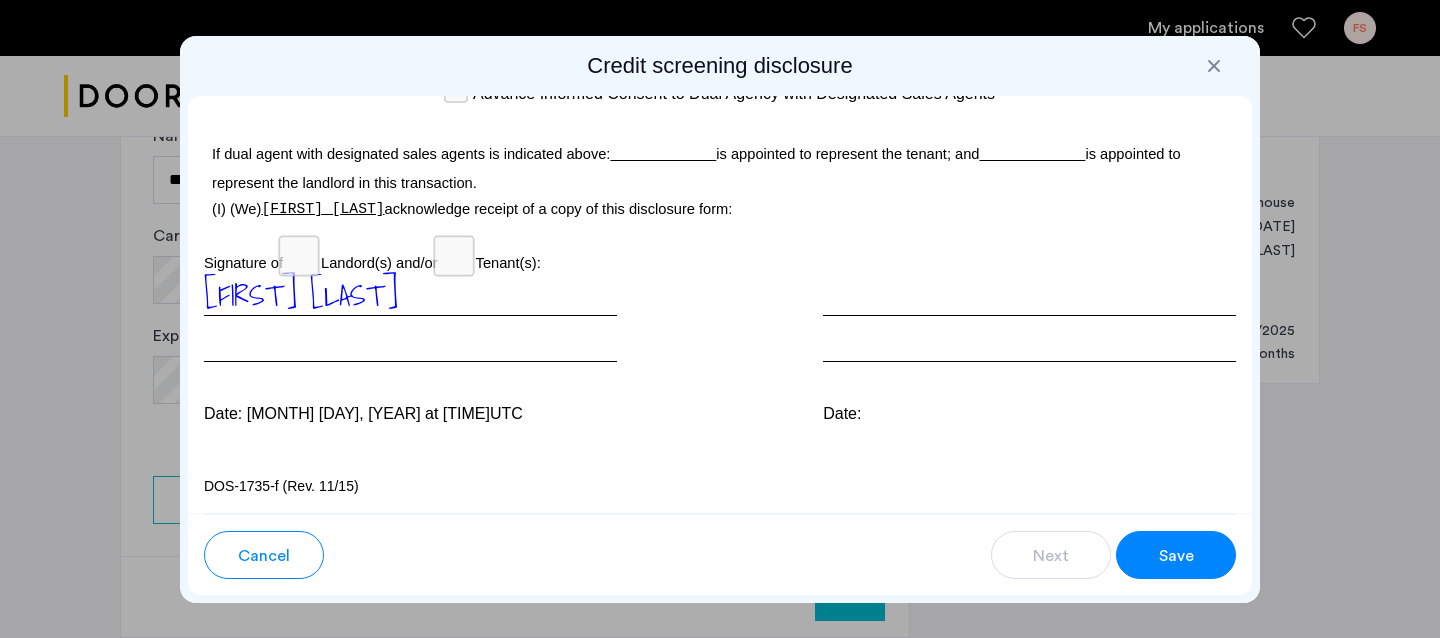 click on "Save" at bounding box center (1176, 555) 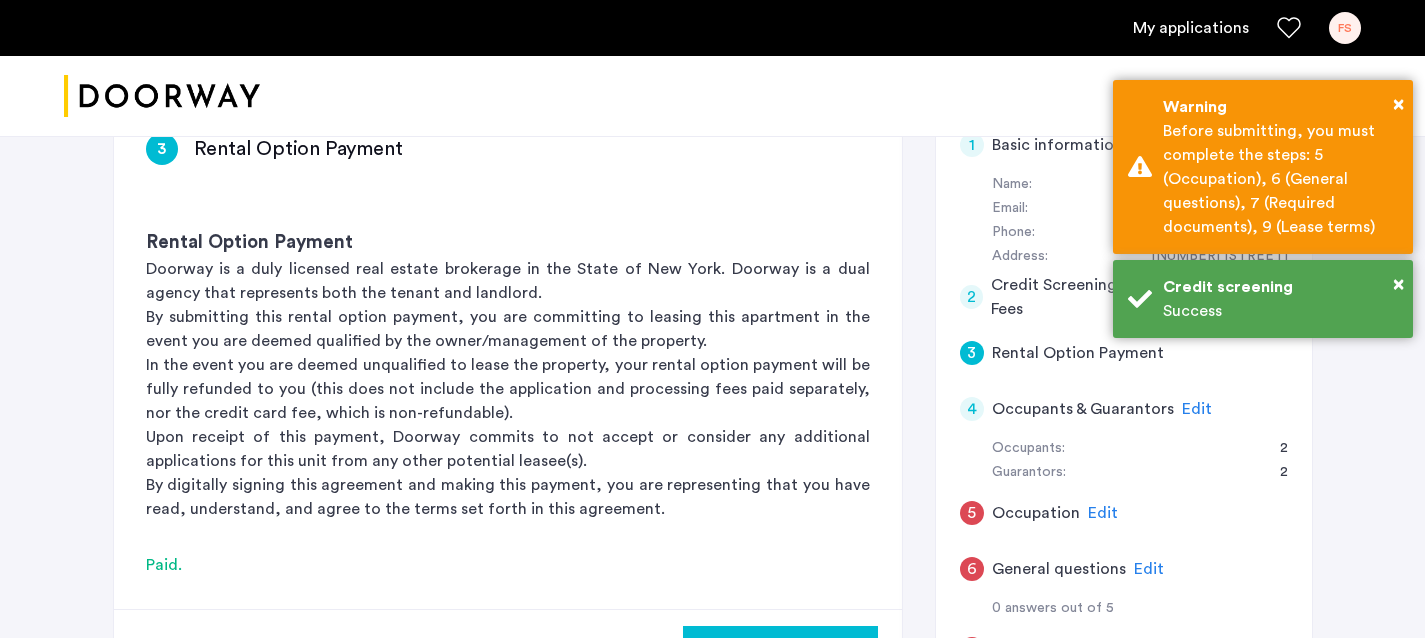 scroll, scrollTop: 372, scrollLeft: 0, axis: vertical 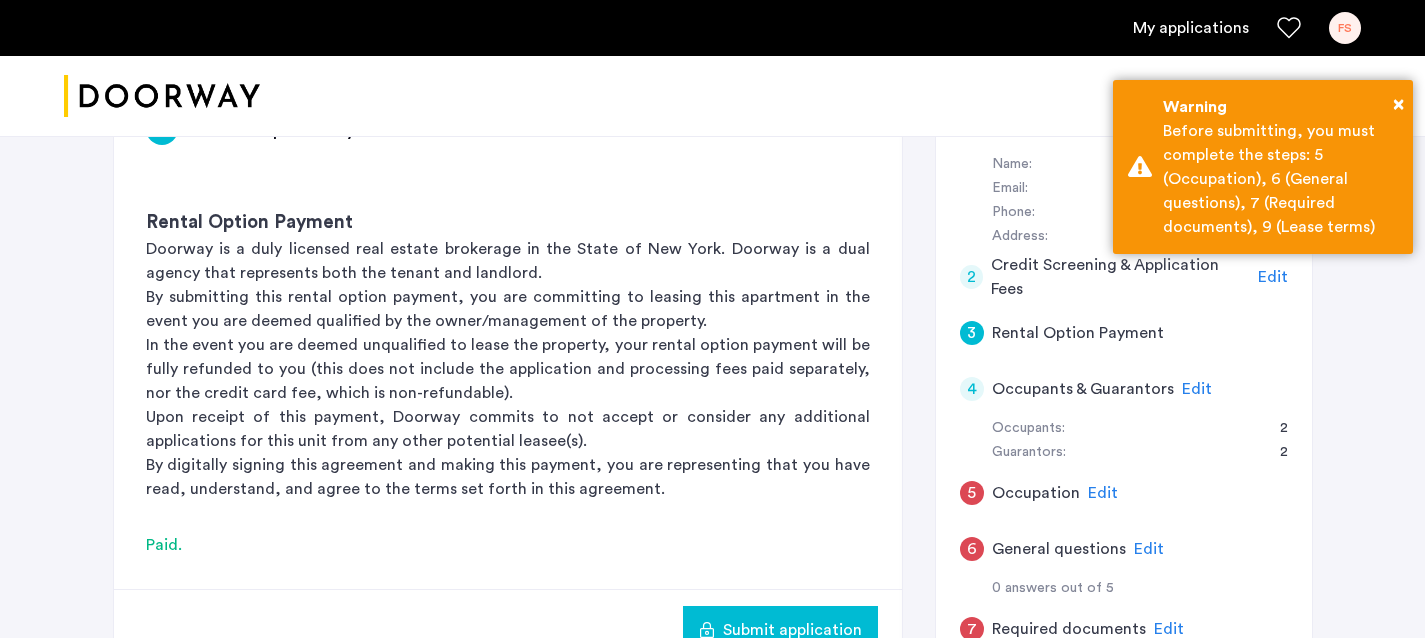 click on "4 Occupants & Guarantors Edit" 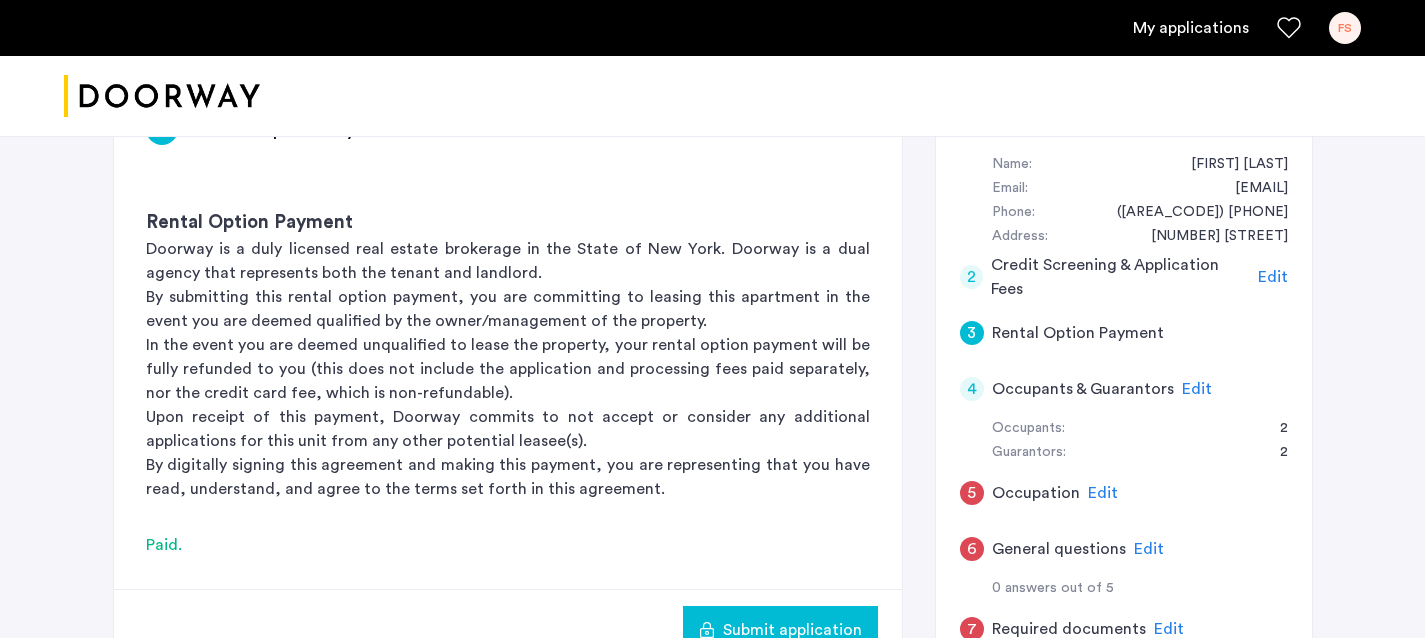 scroll, scrollTop: 401, scrollLeft: 0, axis: vertical 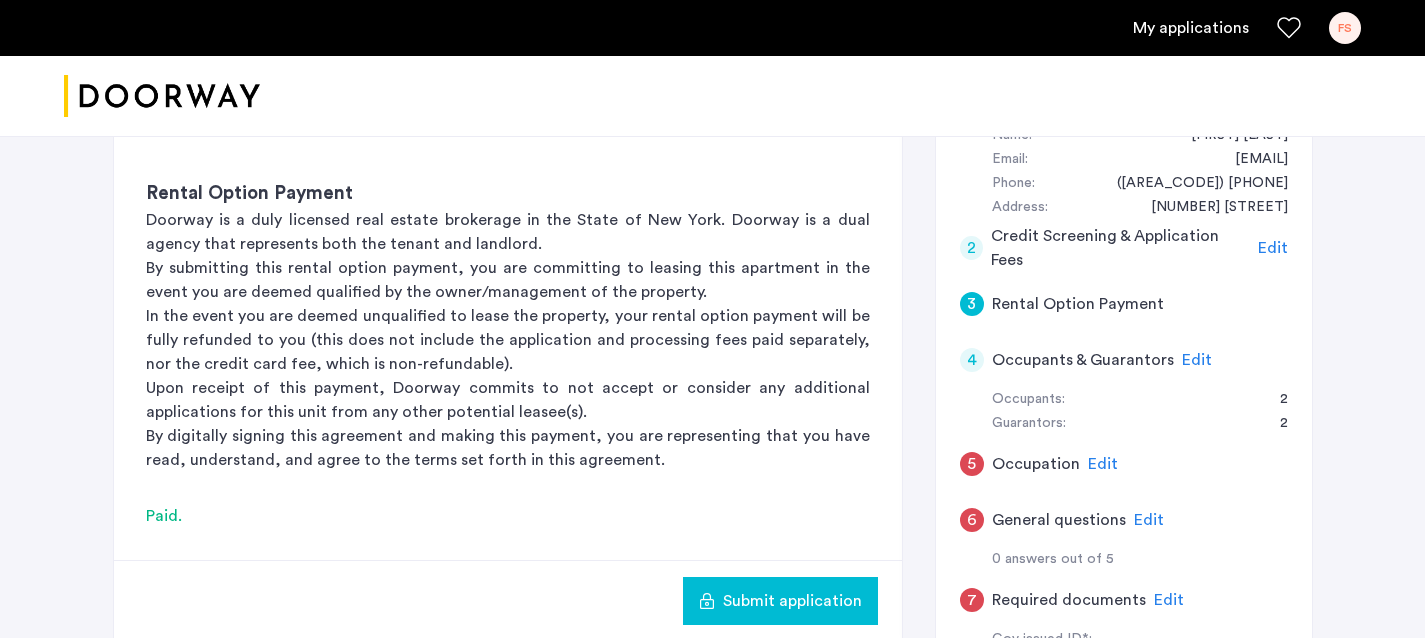click on "Edit" 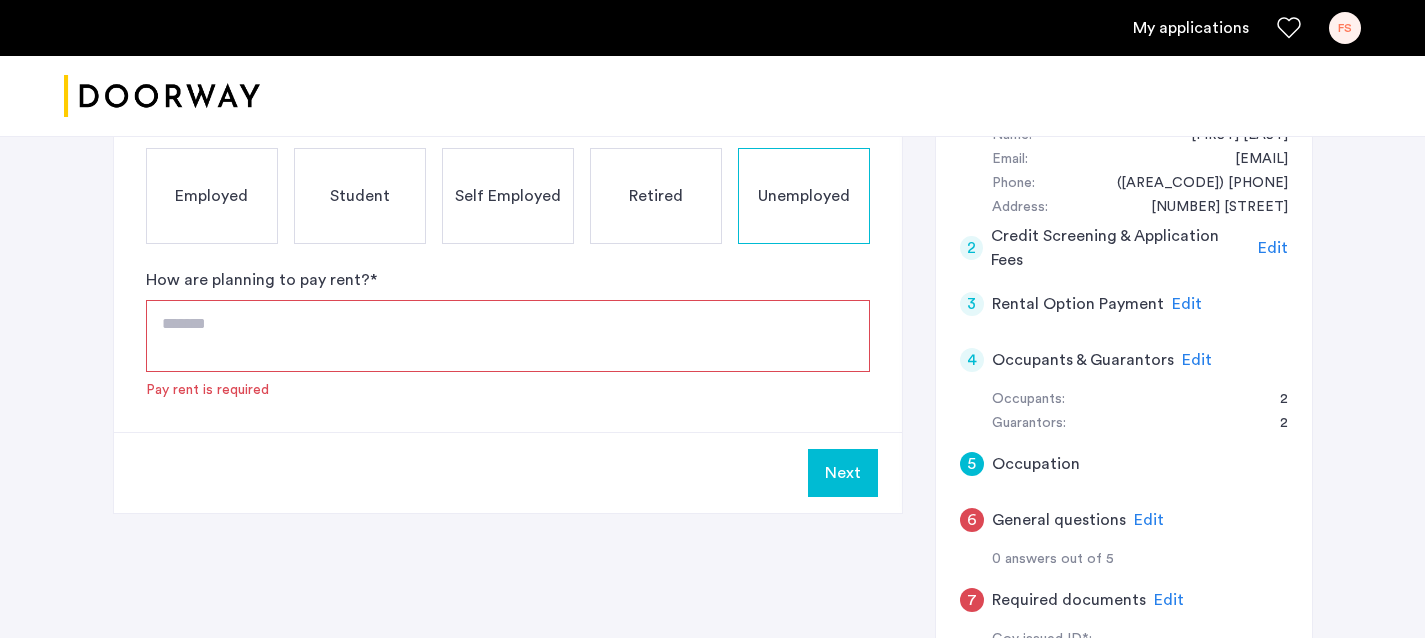click on "Unemployed" 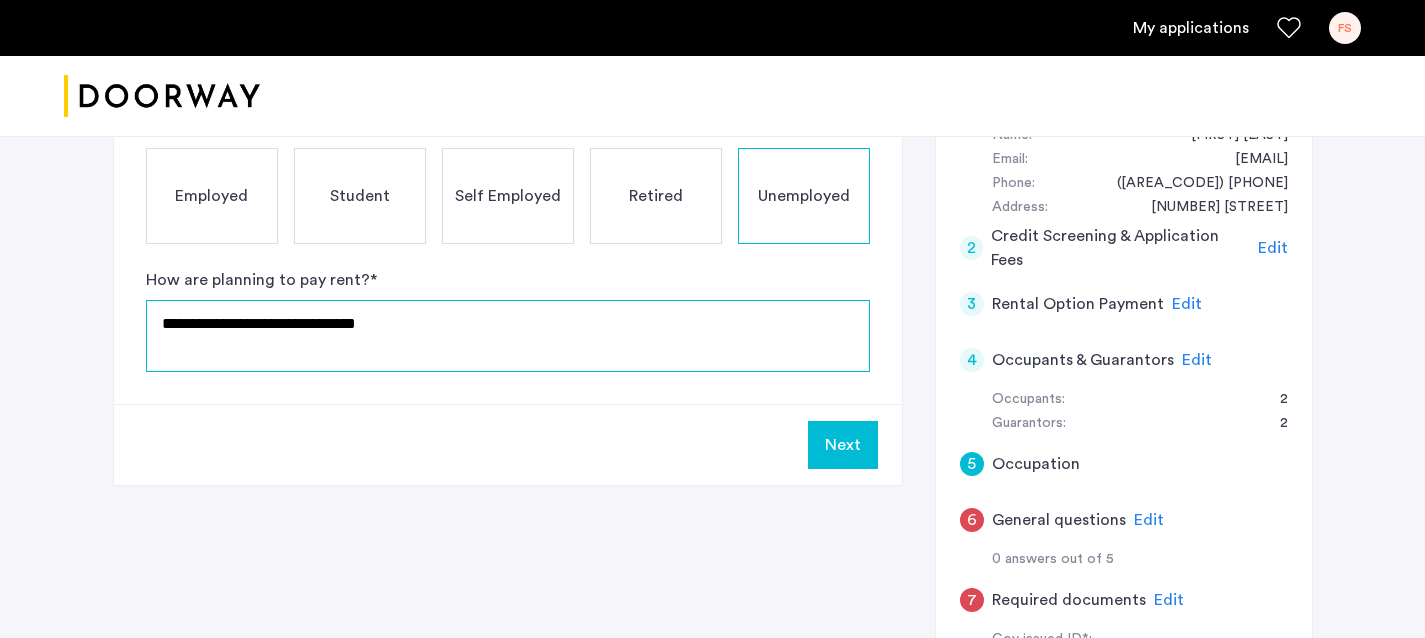 click on "**********" 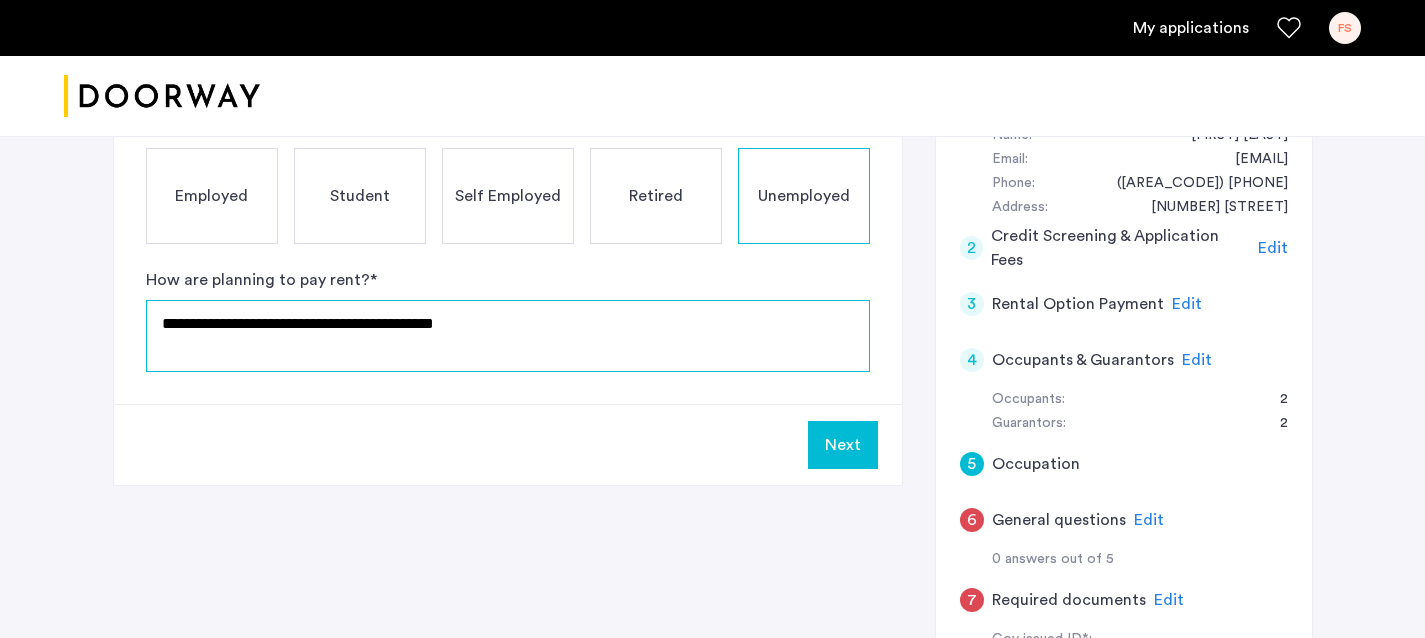 click on "**********" 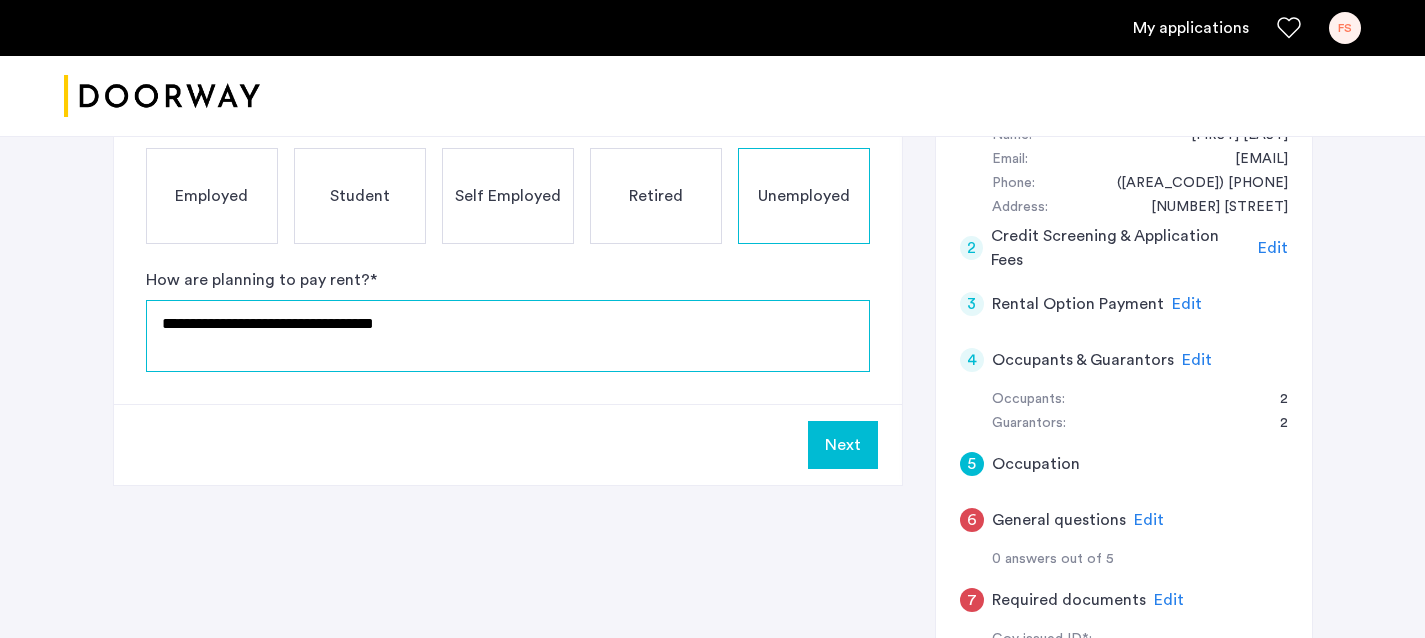 type on "**********" 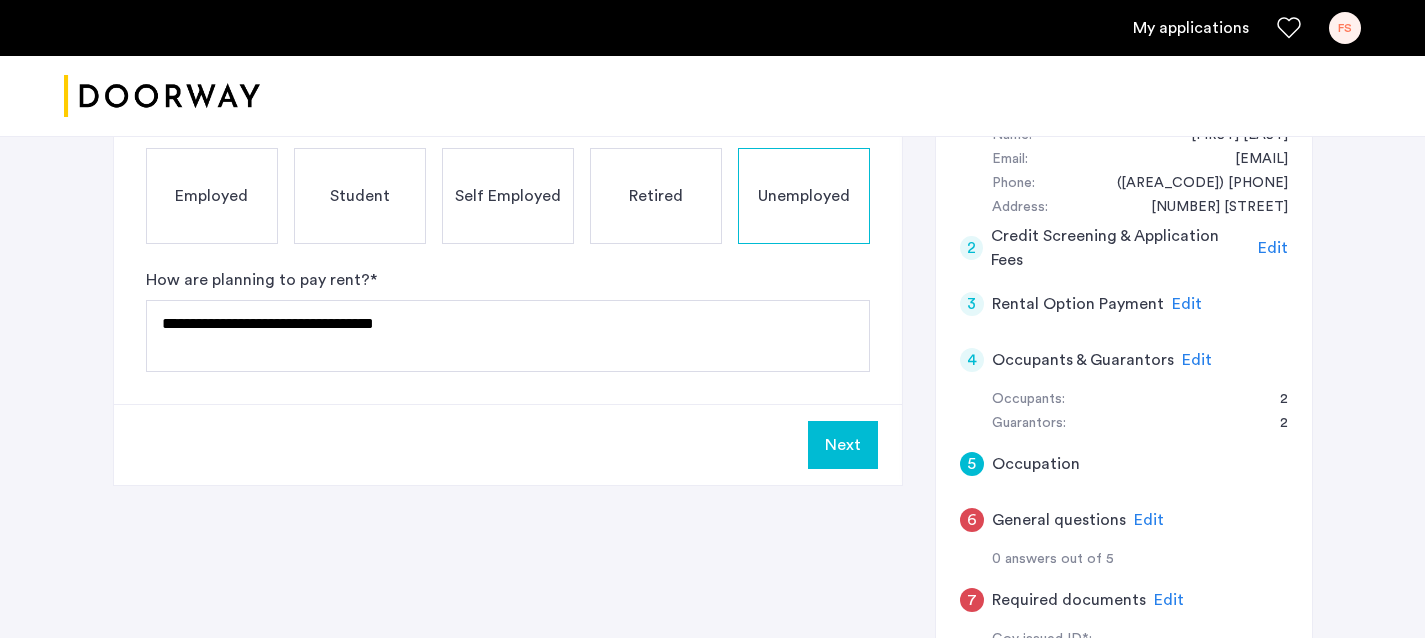 click on "Next" 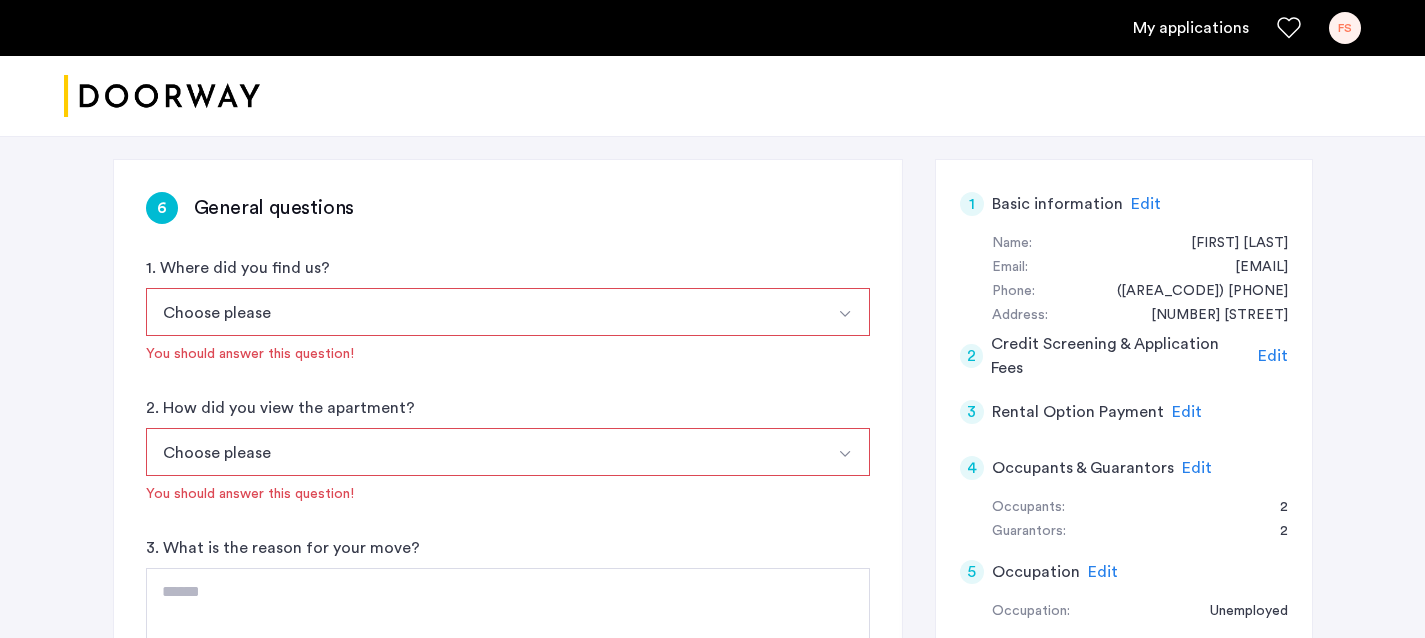 scroll, scrollTop: 314, scrollLeft: 0, axis: vertical 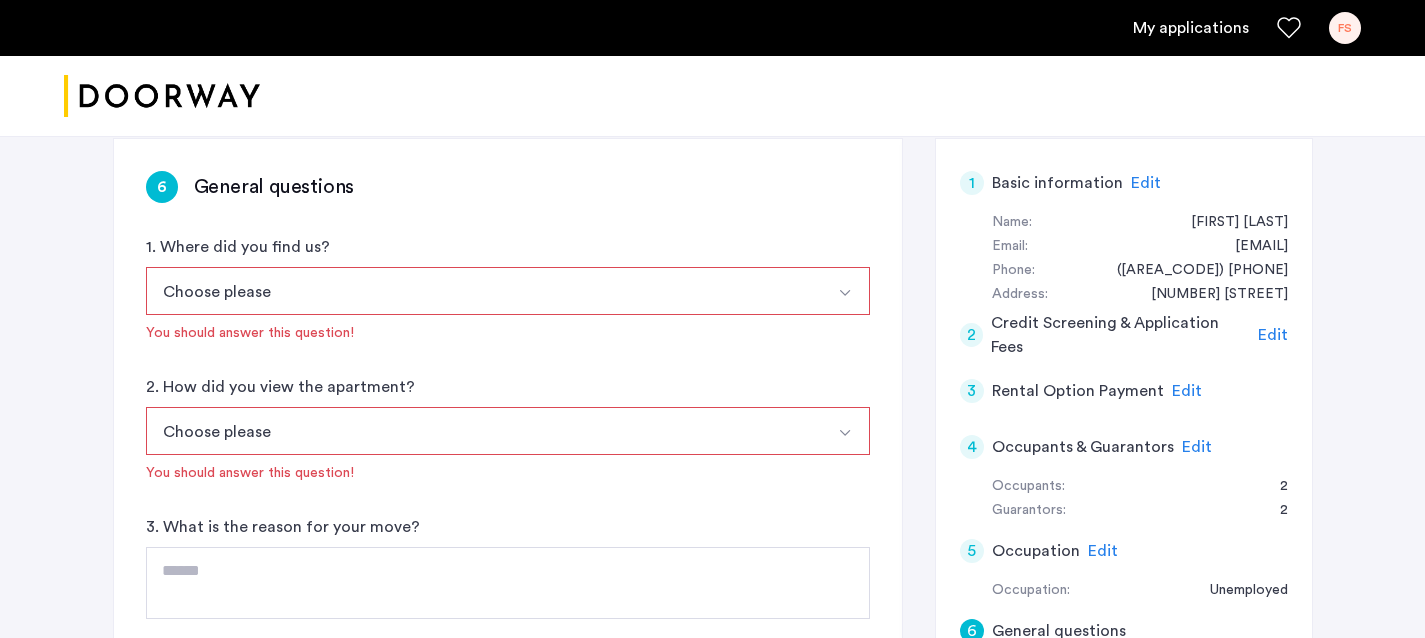 click on "Choose please" at bounding box center [484, 291] 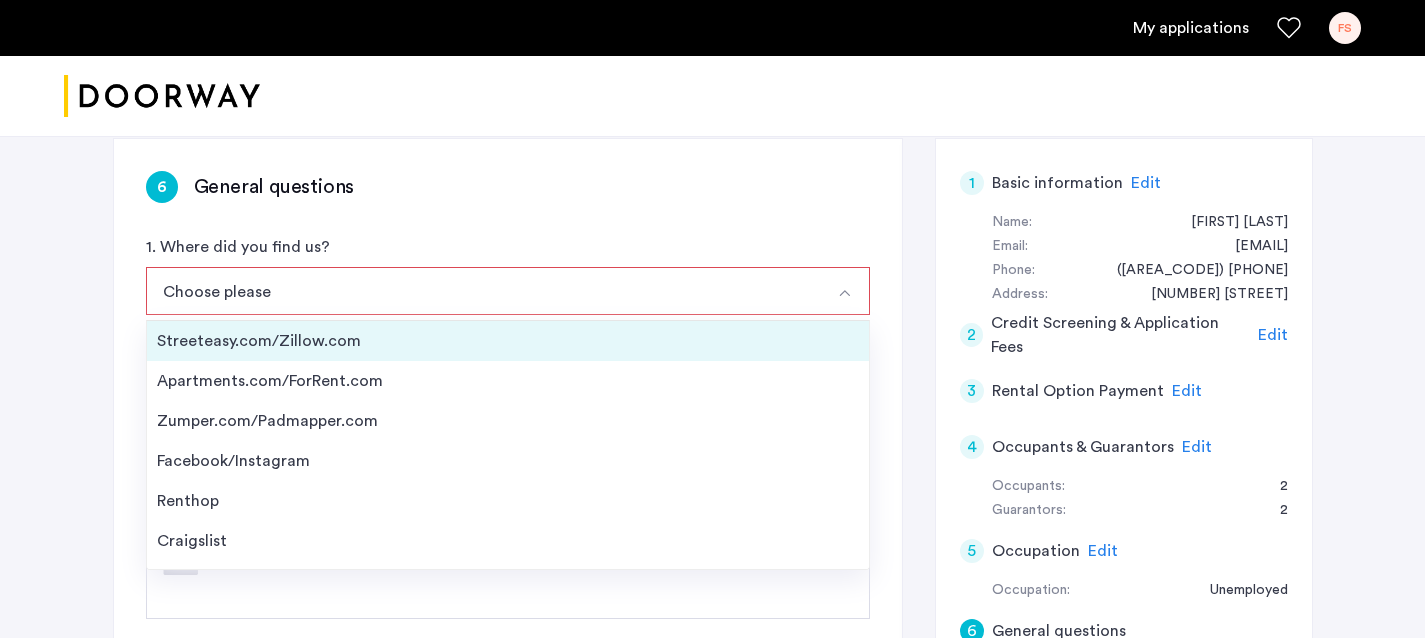 click on "Streeteasy.com/Zillow.com" at bounding box center (508, 341) 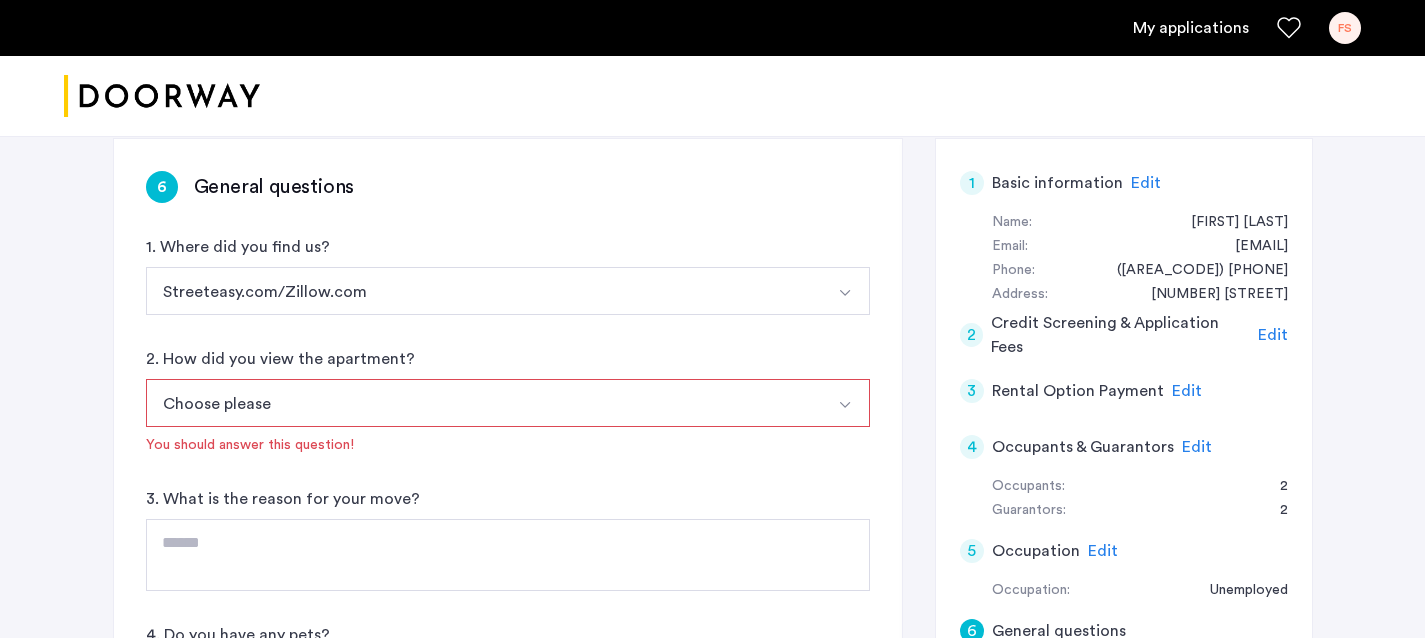 click on "Choose please" at bounding box center (484, 403) 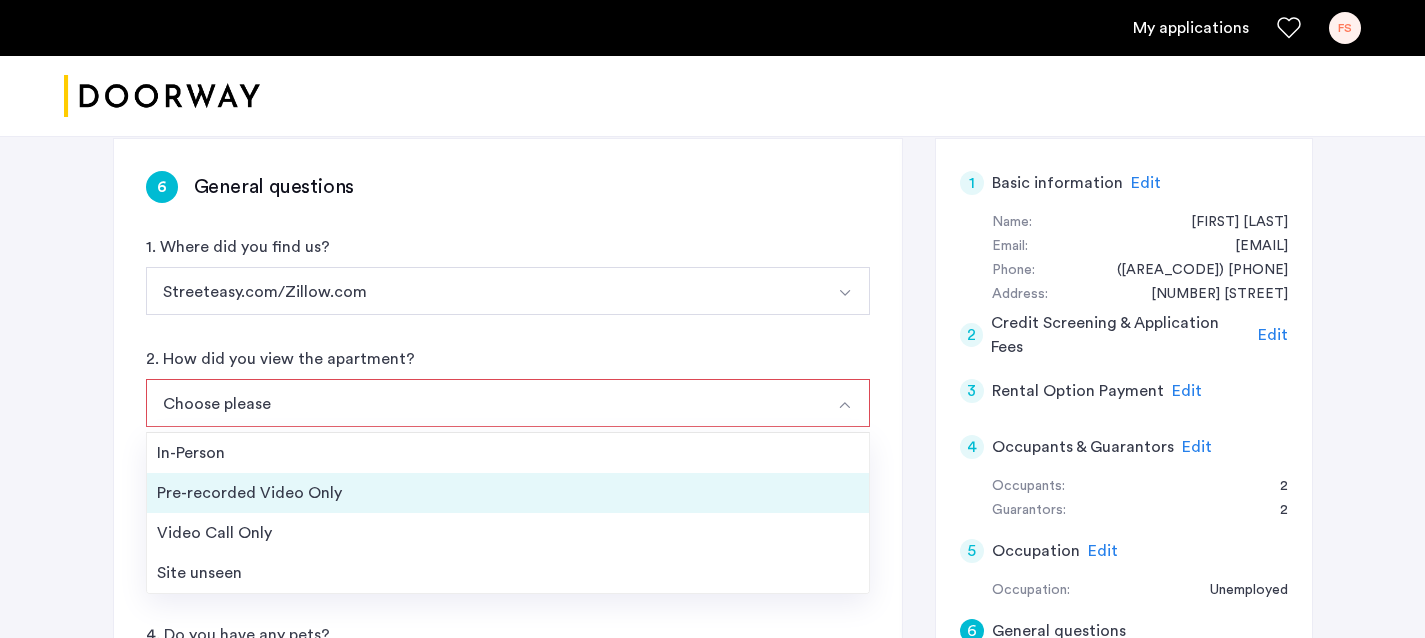 click on "Pre-recorded Video Only" at bounding box center [508, 493] 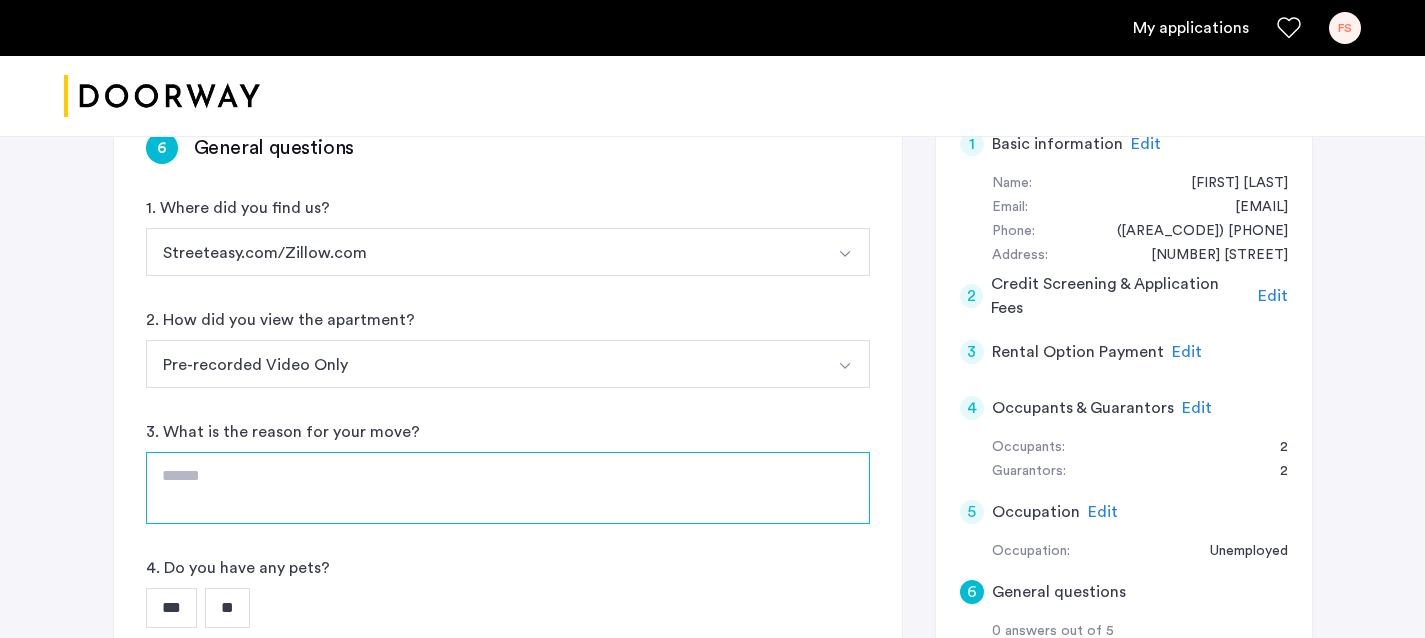 click 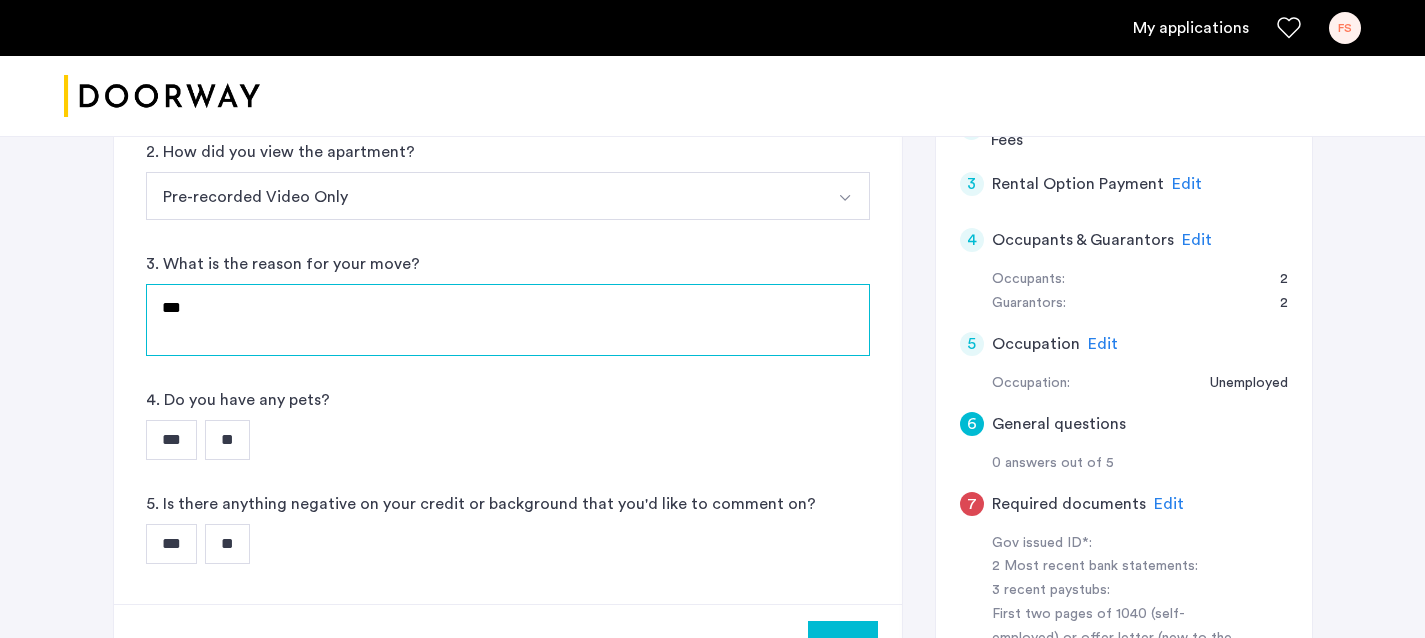 scroll, scrollTop: 524, scrollLeft: 0, axis: vertical 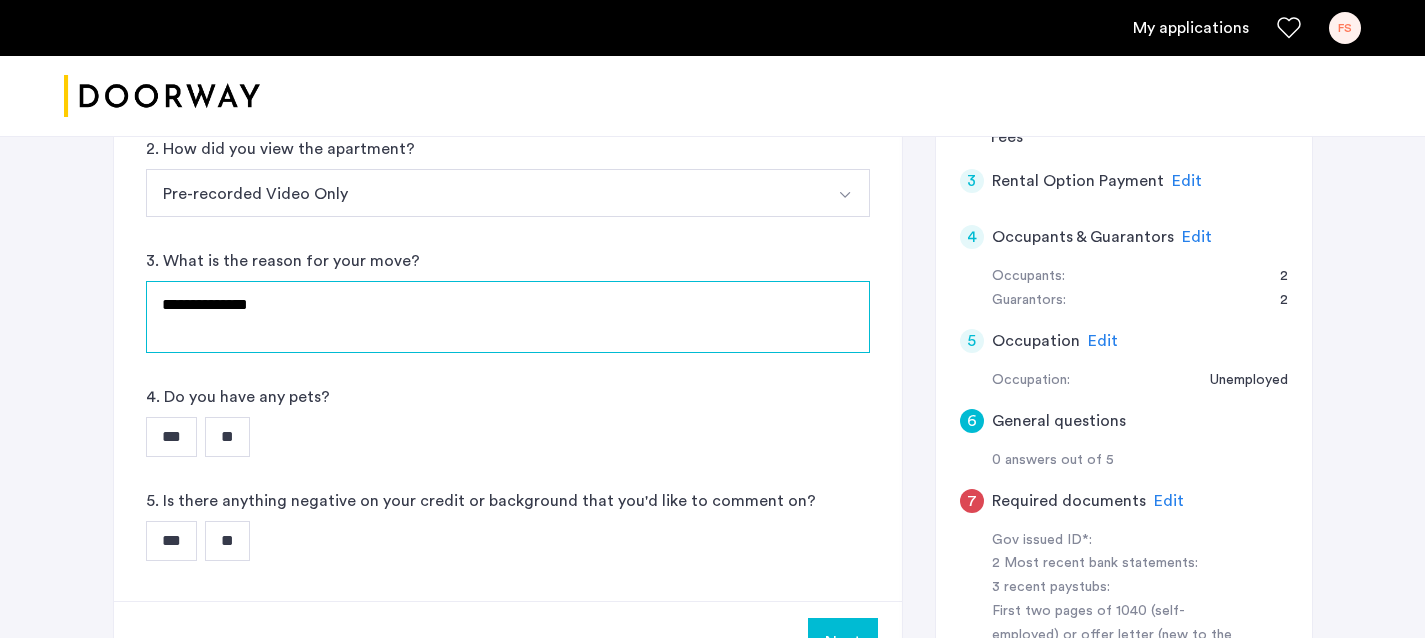 type on "**********" 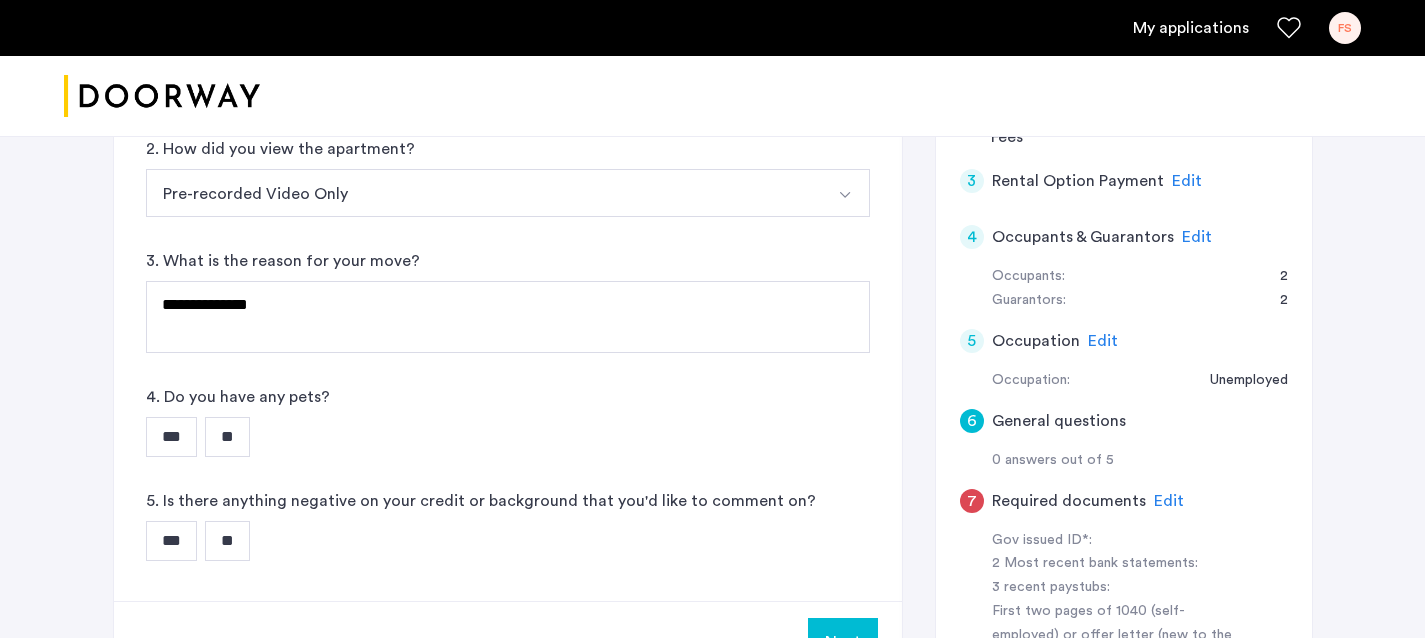 click on "**" at bounding box center (227, 437) 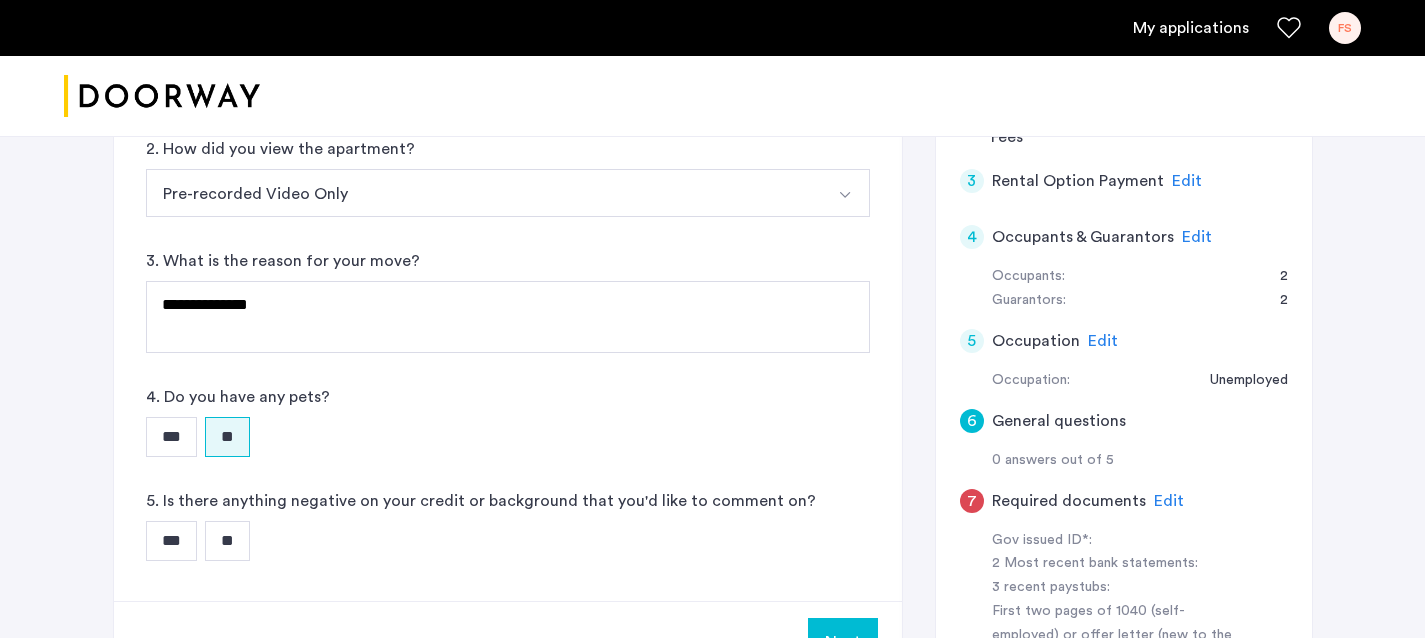 click on "**" at bounding box center [227, 541] 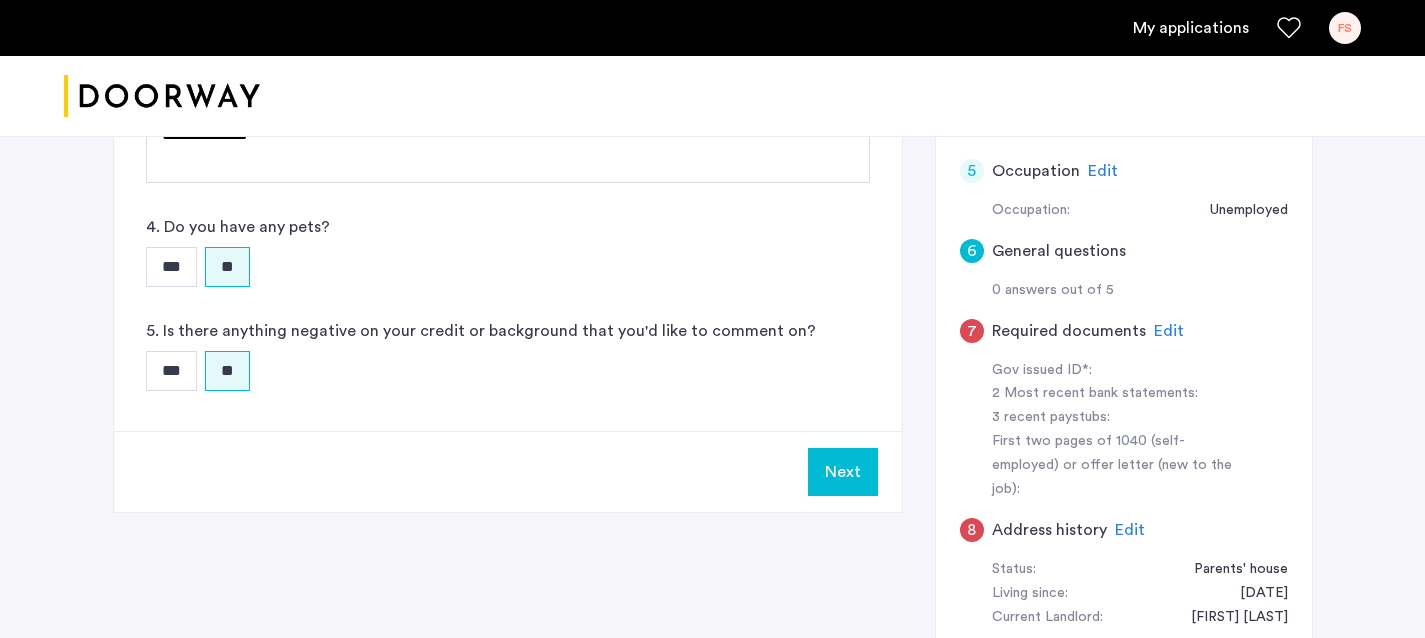 scroll, scrollTop: 700, scrollLeft: 0, axis: vertical 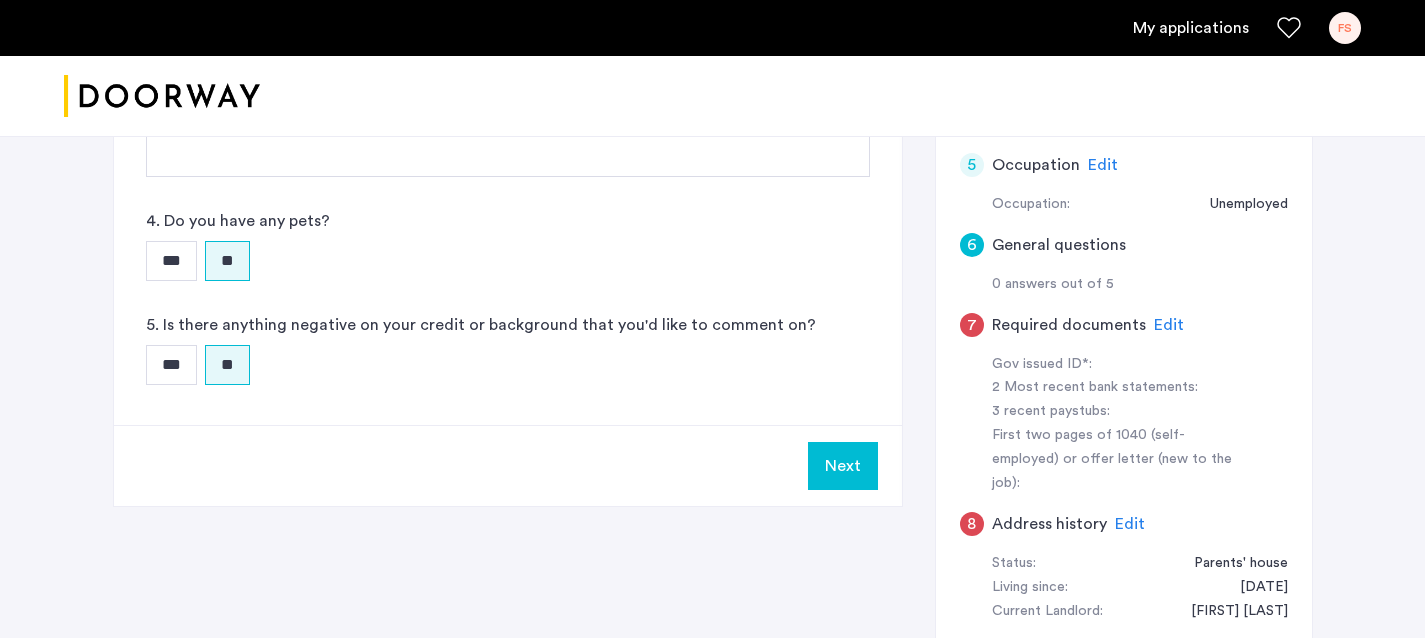 click on "Next" at bounding box center (843, 466) 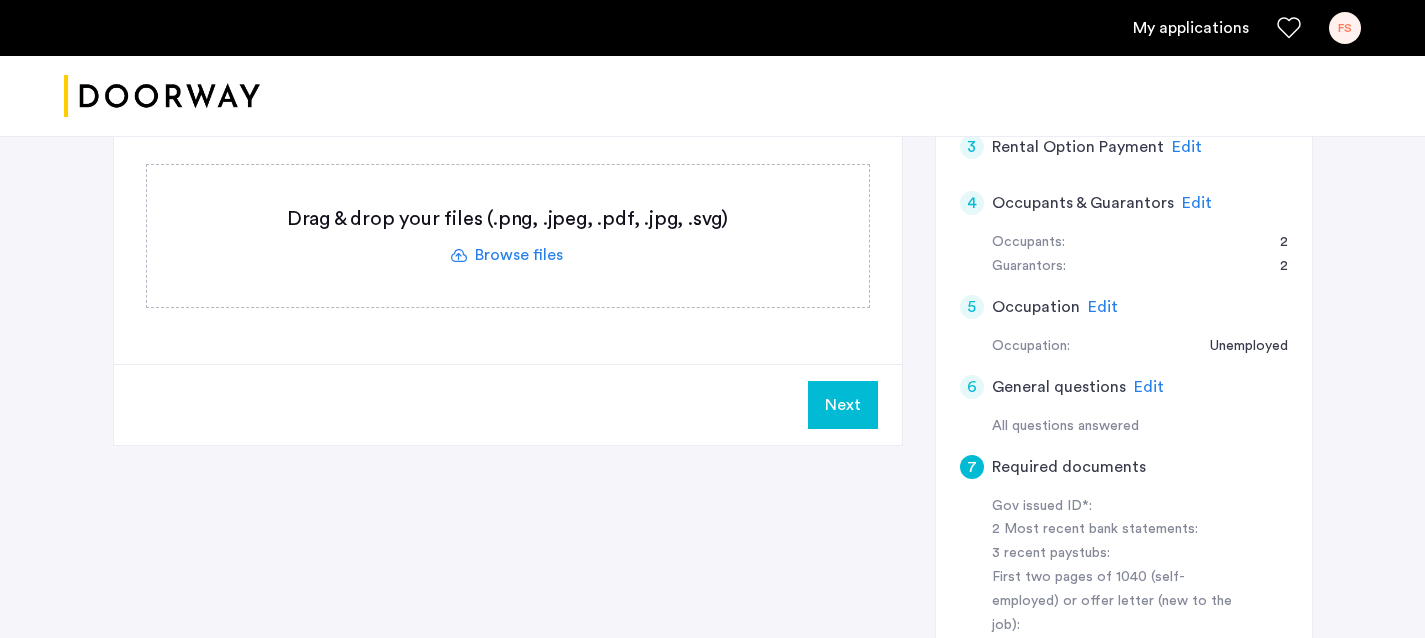 scroll, scrollTop: 566, scrollLeft: 0, axis: vertical 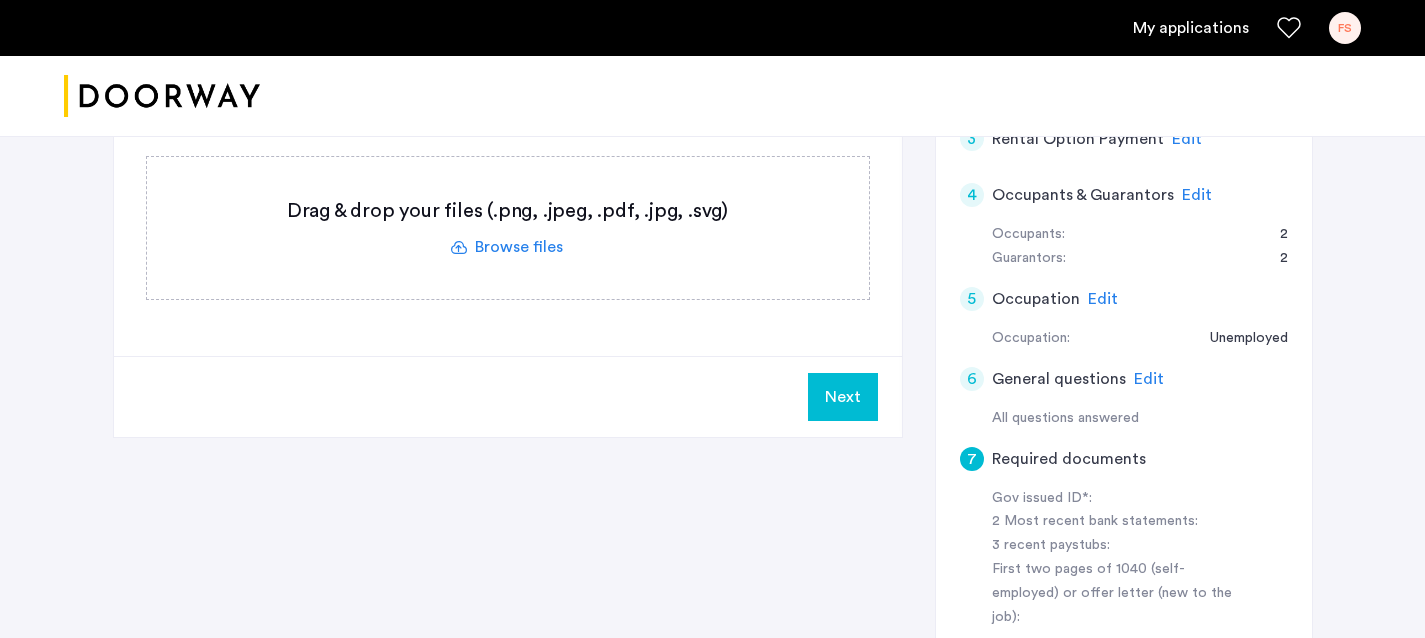 click on "Edit" 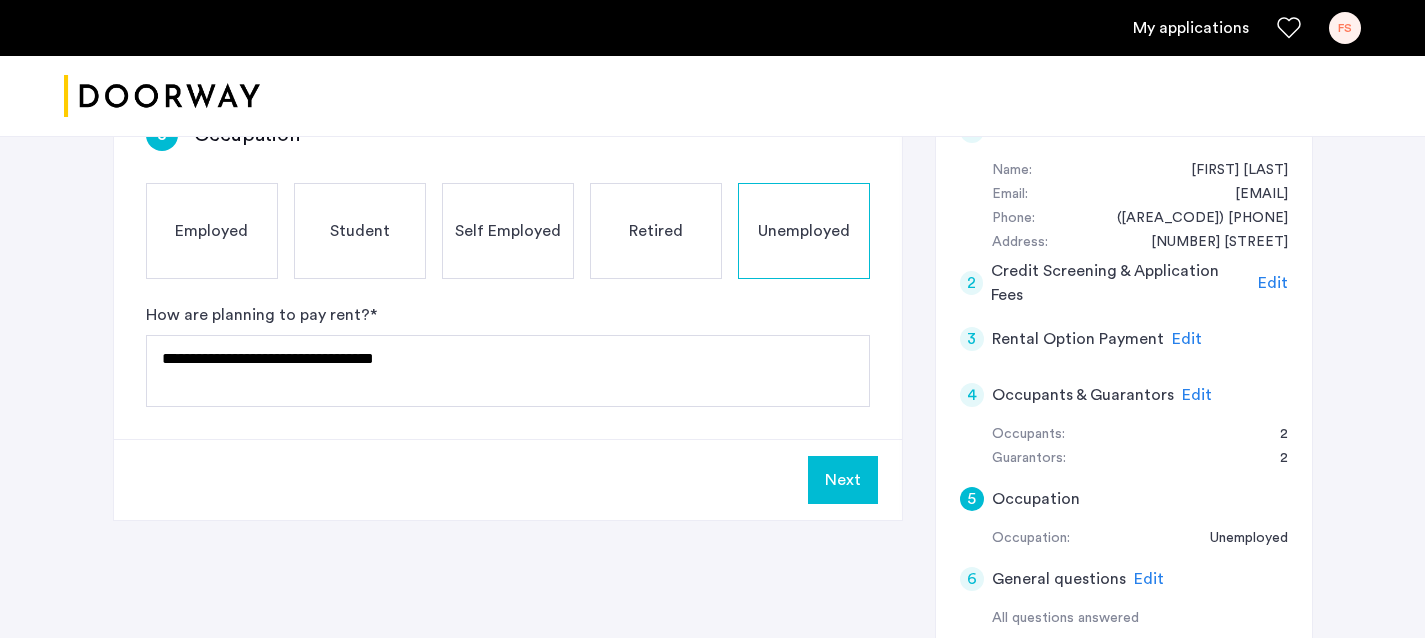 scroll, scrollTop: 334, scrollLeft: 0, axis: vertical 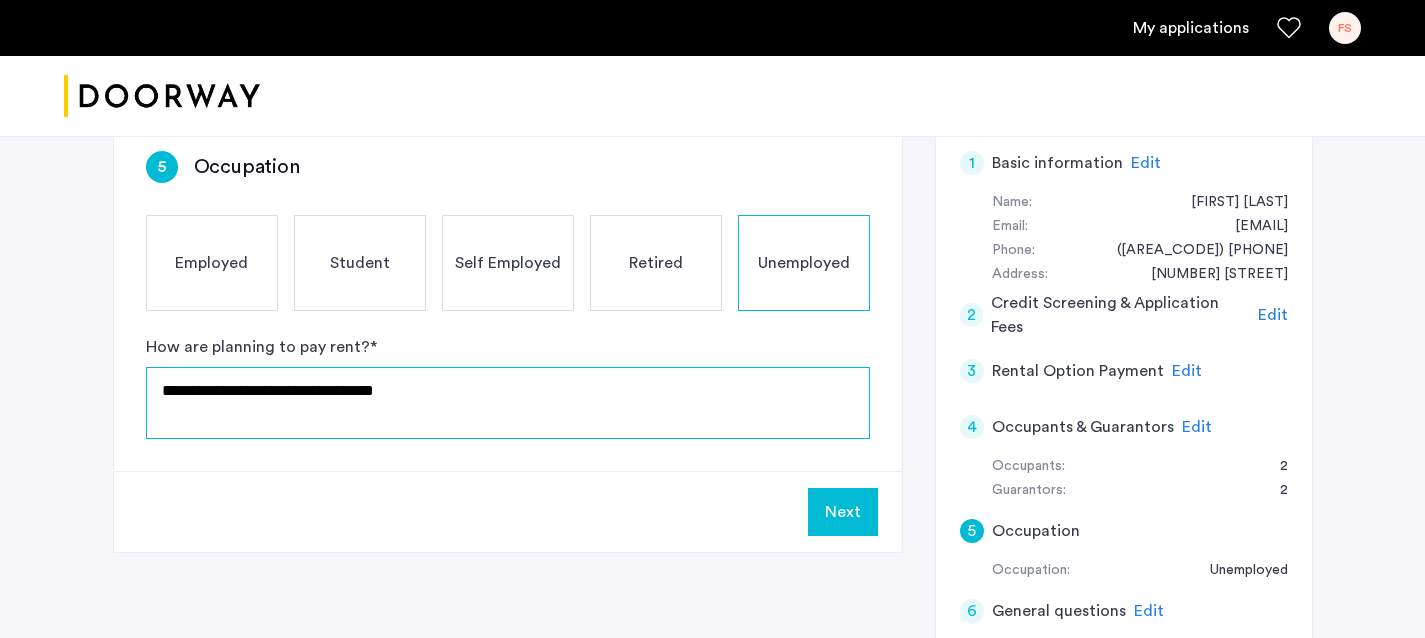 click on "**********" 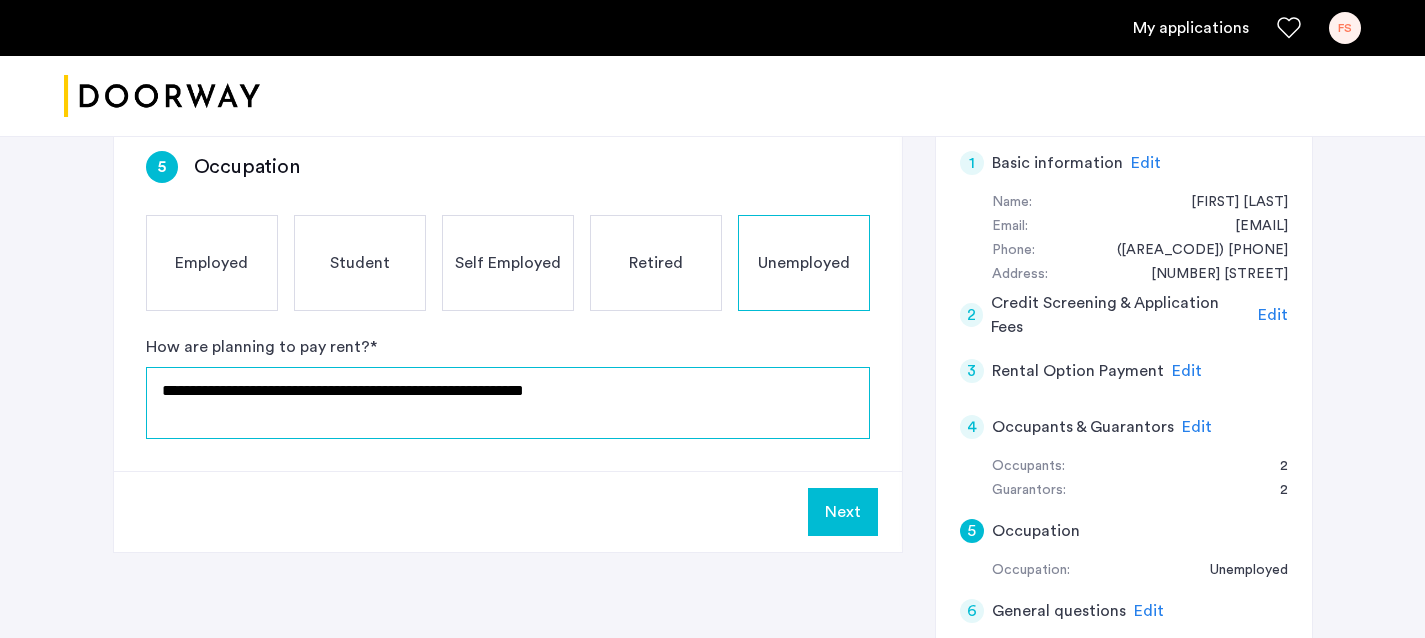 click on "**********" 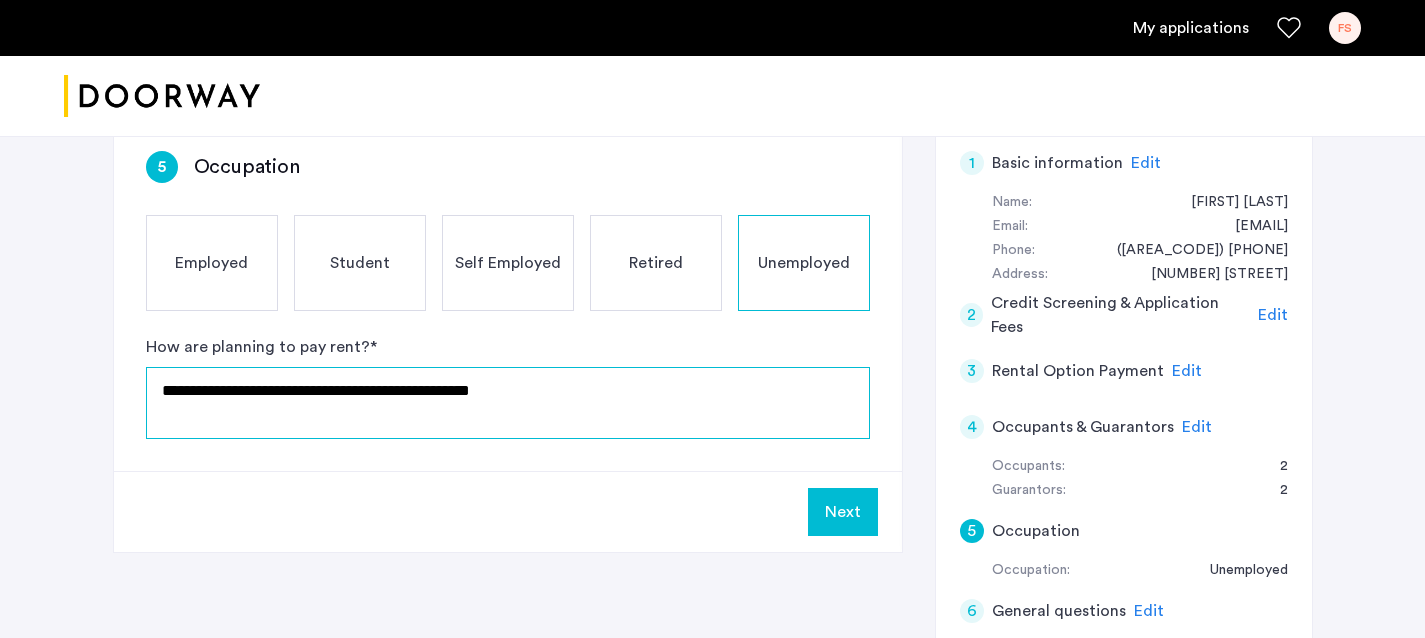 click on "**********" 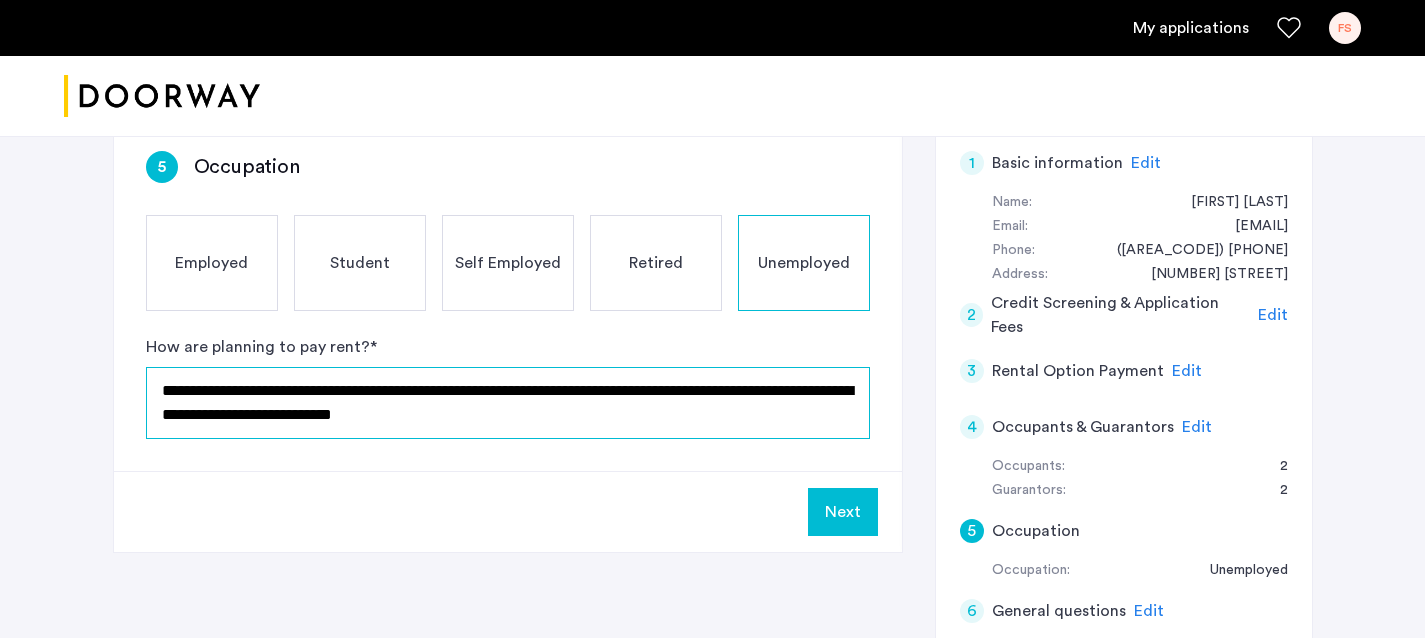 click on "**********" 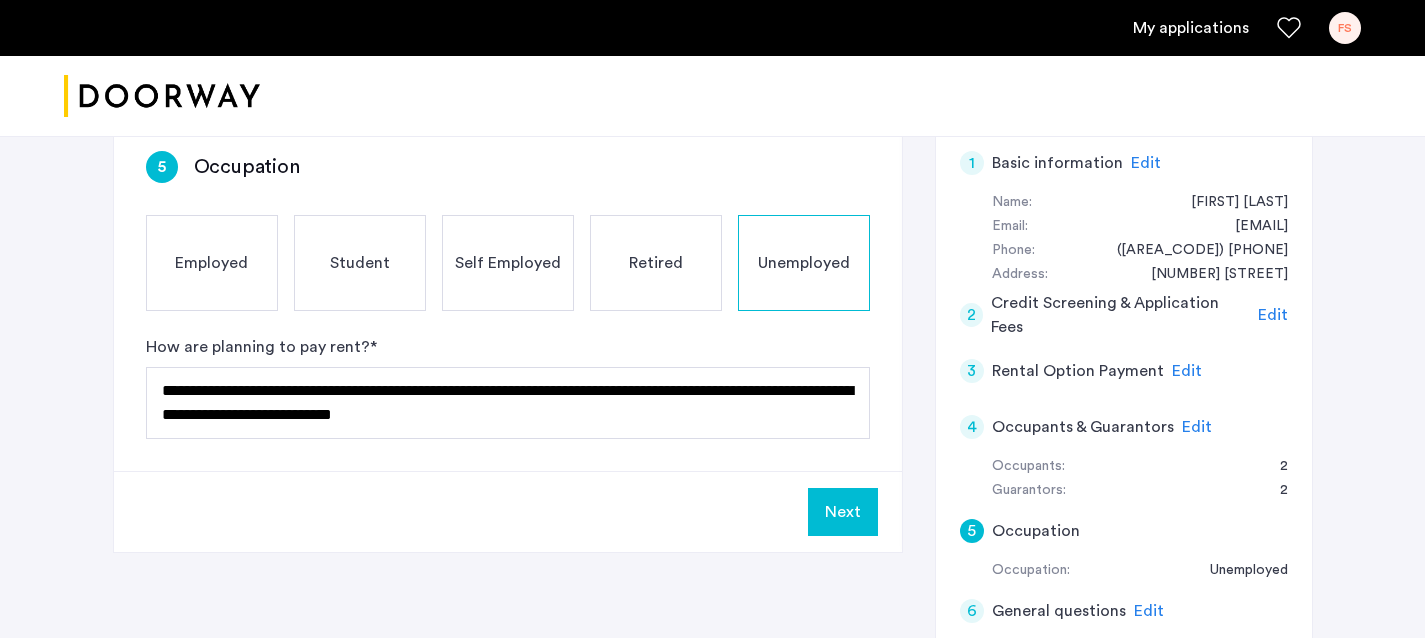 click on "Next" 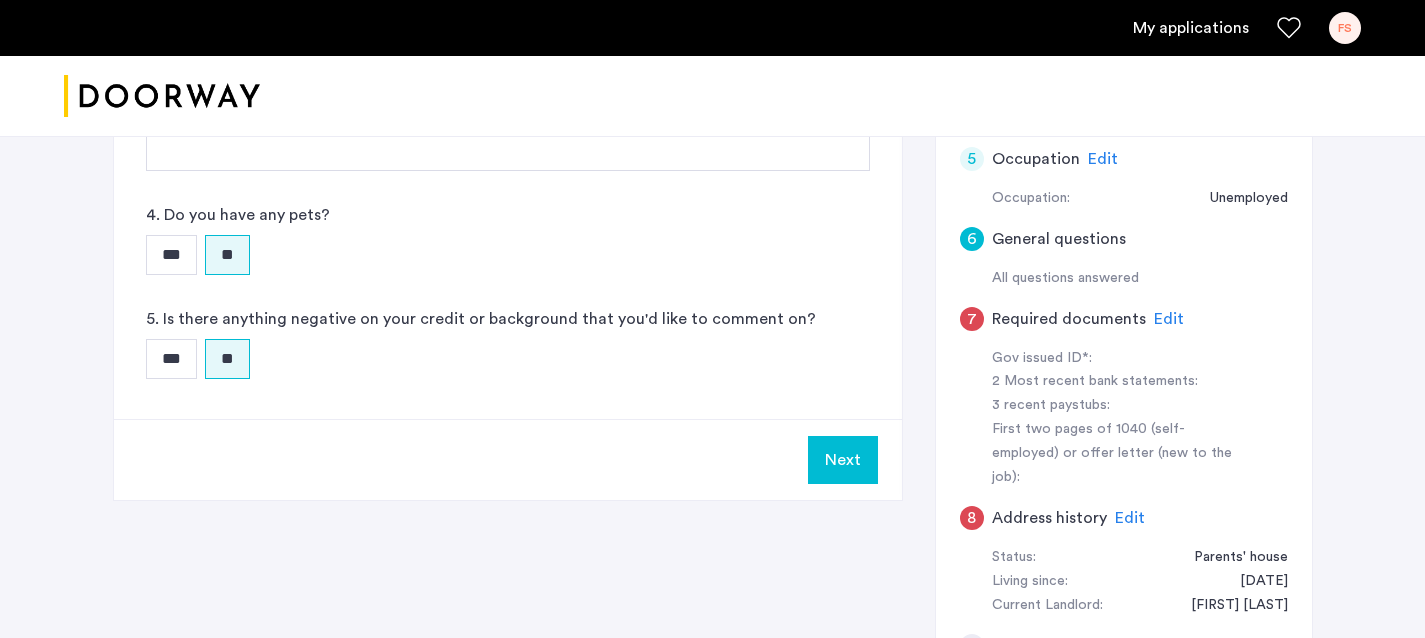 scroll, scrollTop: 724, scrollLeft: 0, axis: vertical 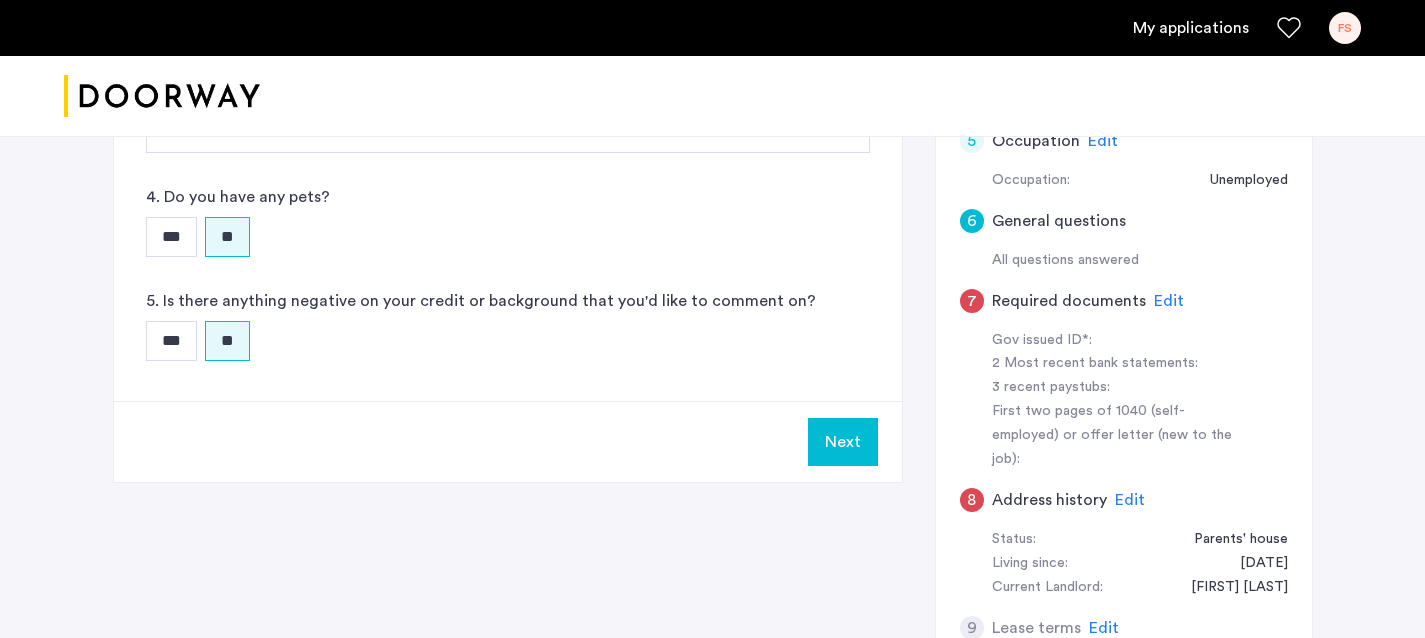 click on "Next" at bounding box center [843, 442] 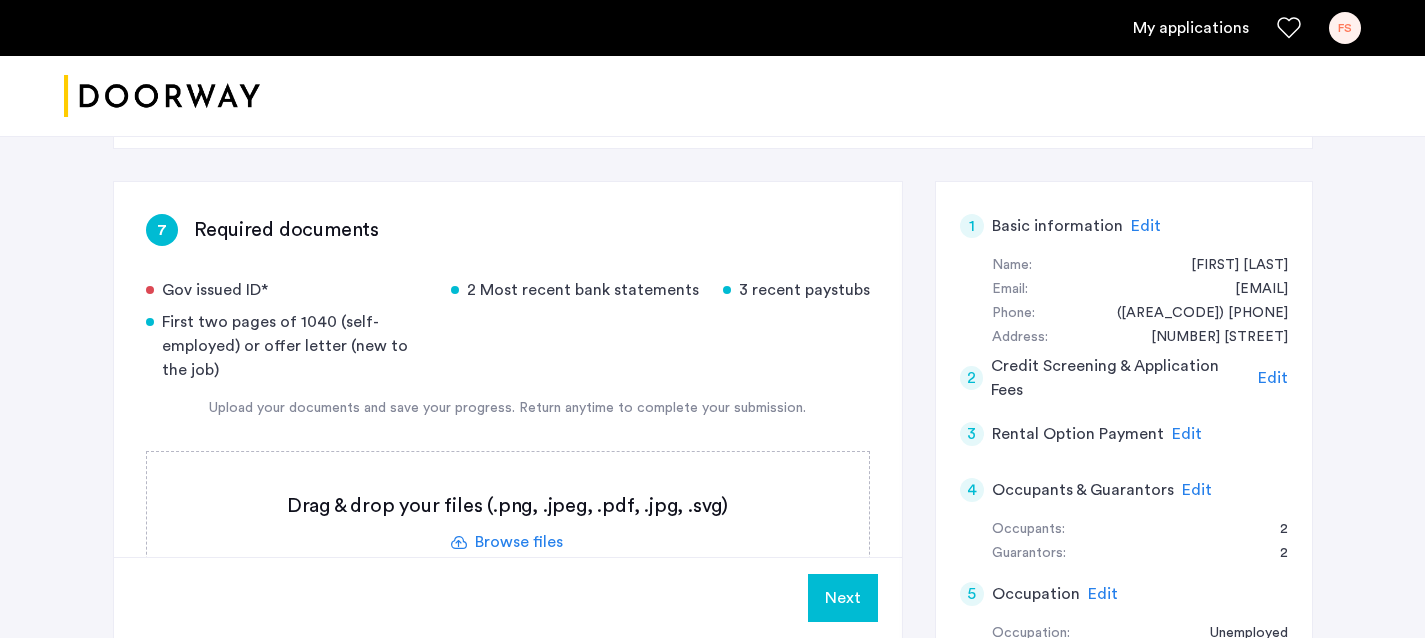 scroll, scrollTop: 270, scrollLeft: 0, axis: vertical 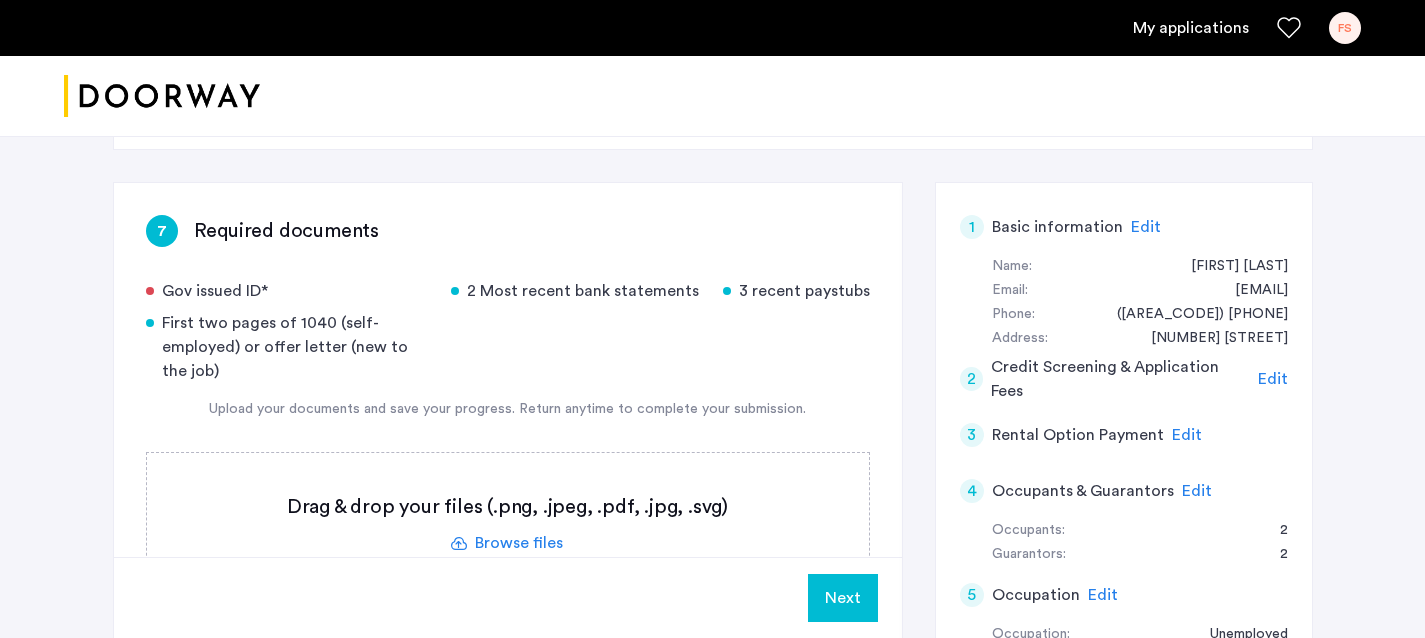 click 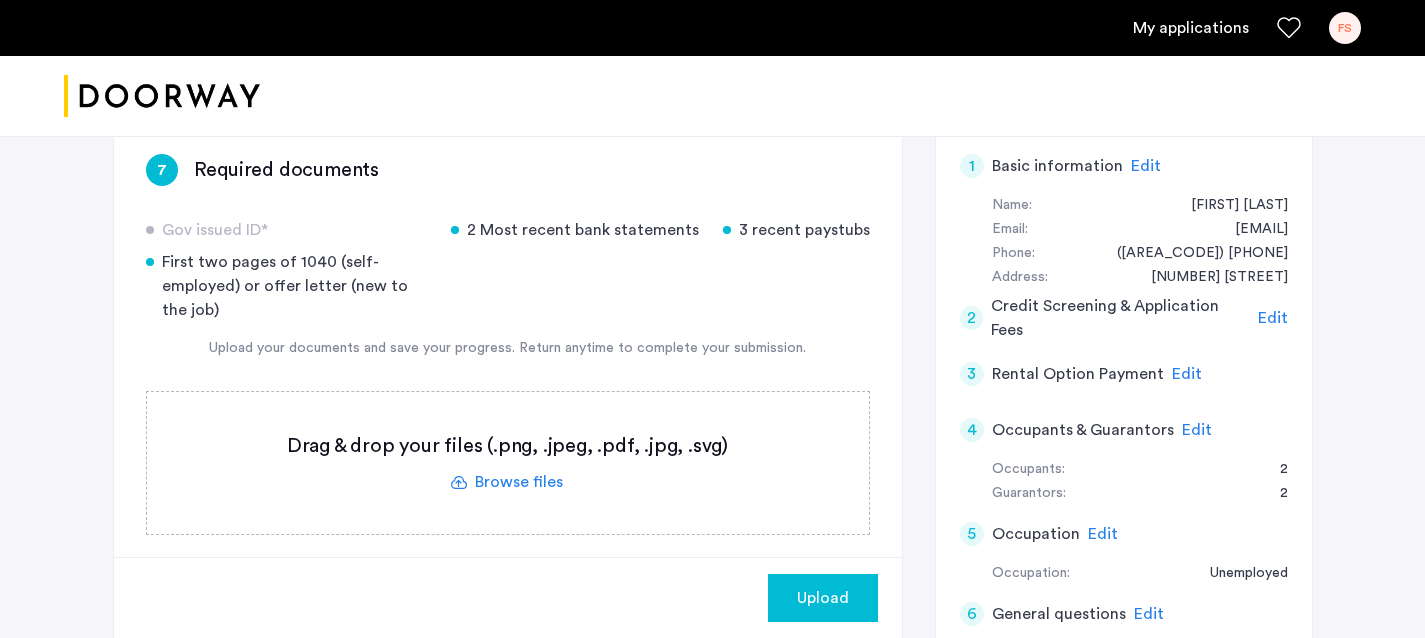 click 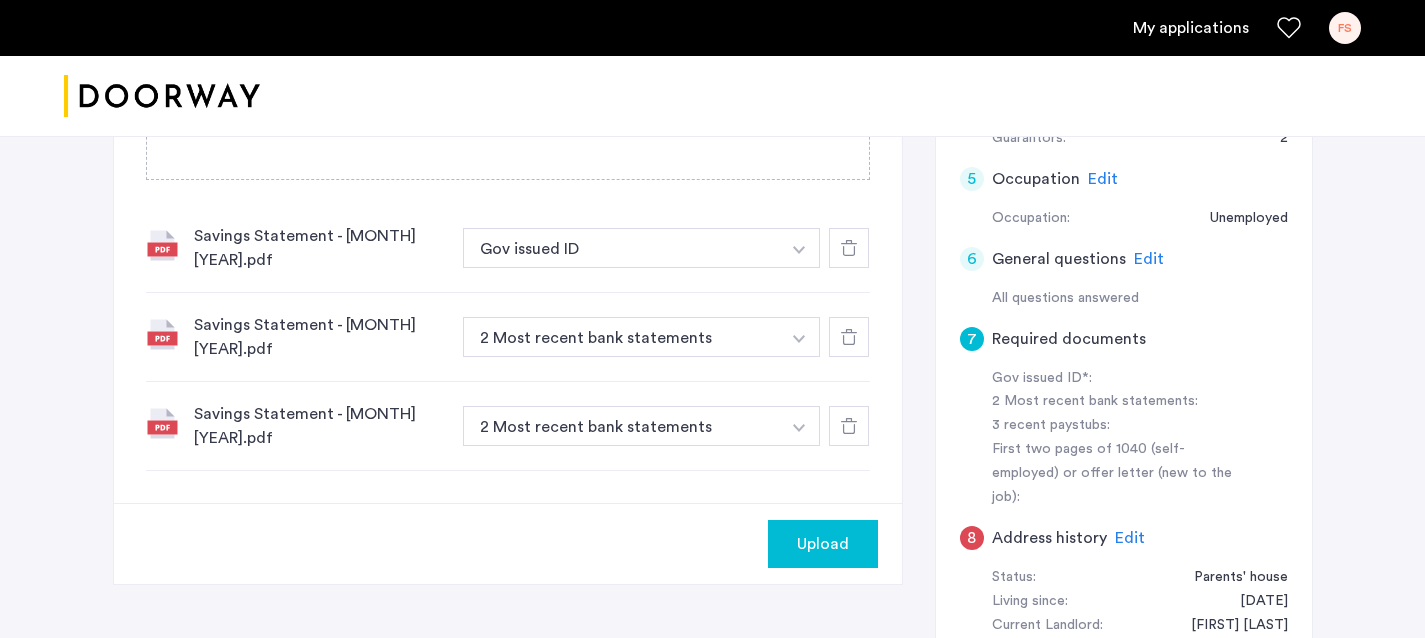 scroll, scrollTop: 696, scrollLeft: 0, axis: vertical 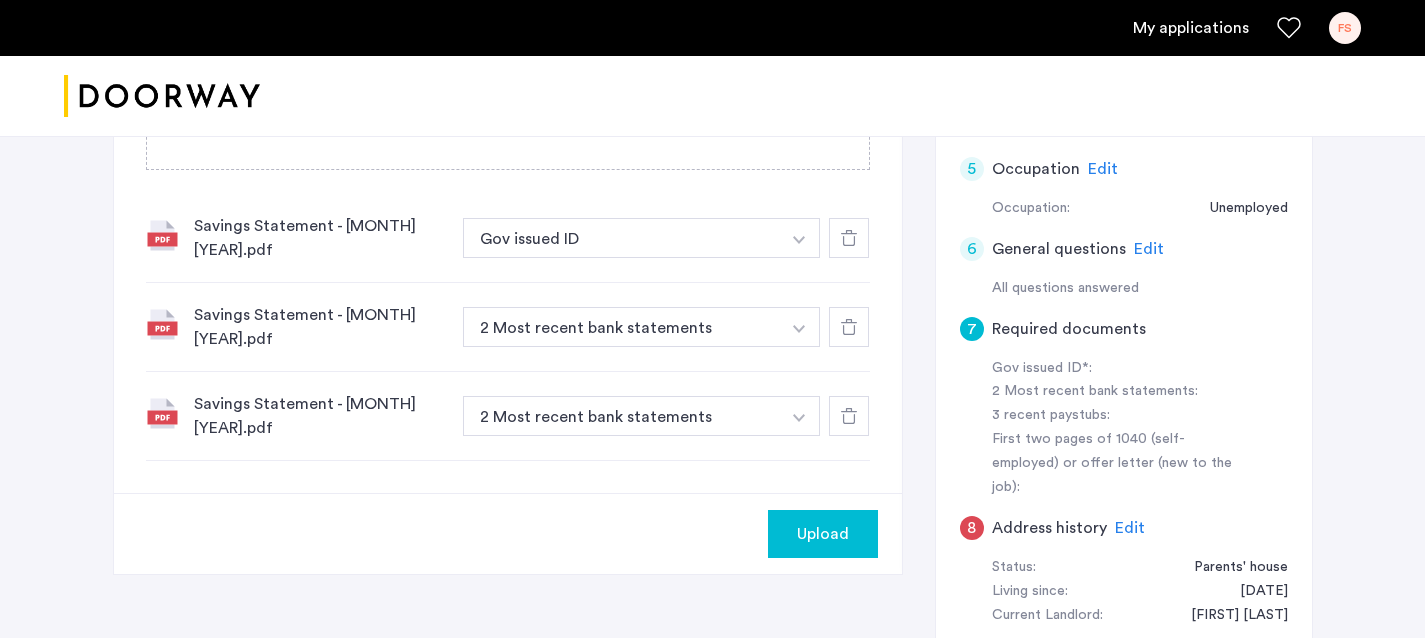 click 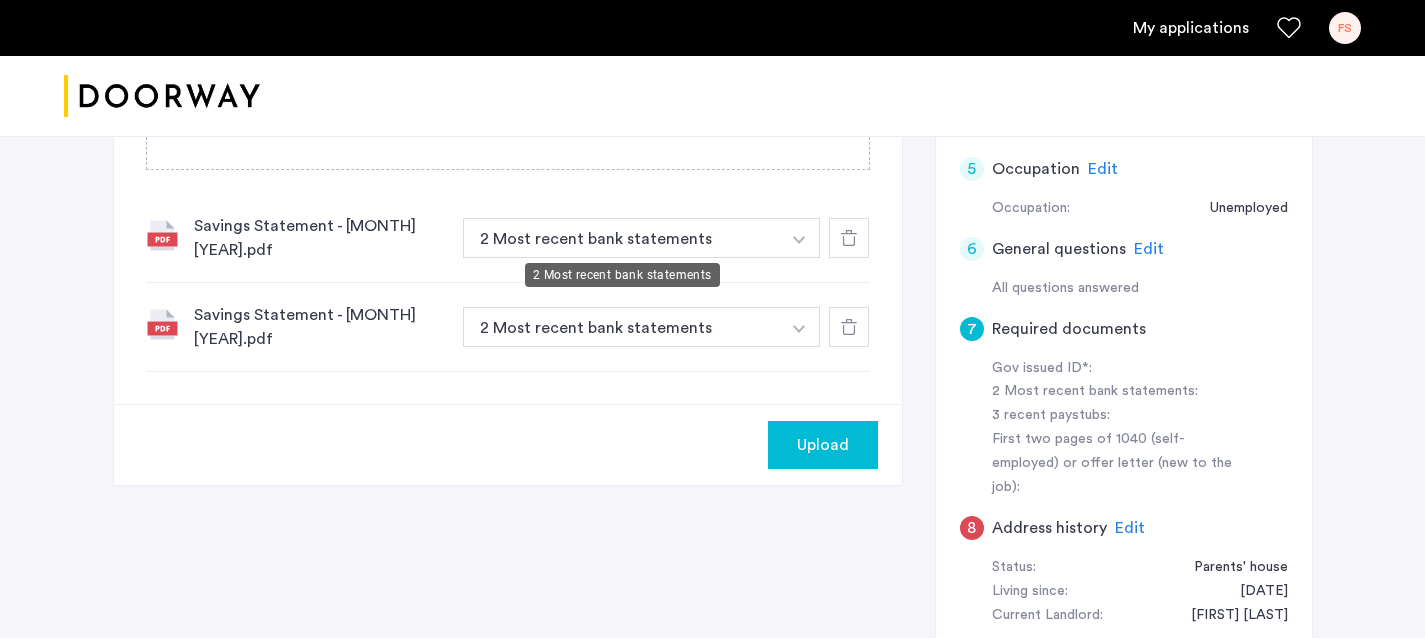 click on "2 Most recent bank statements" at bounding box center (622, 238) 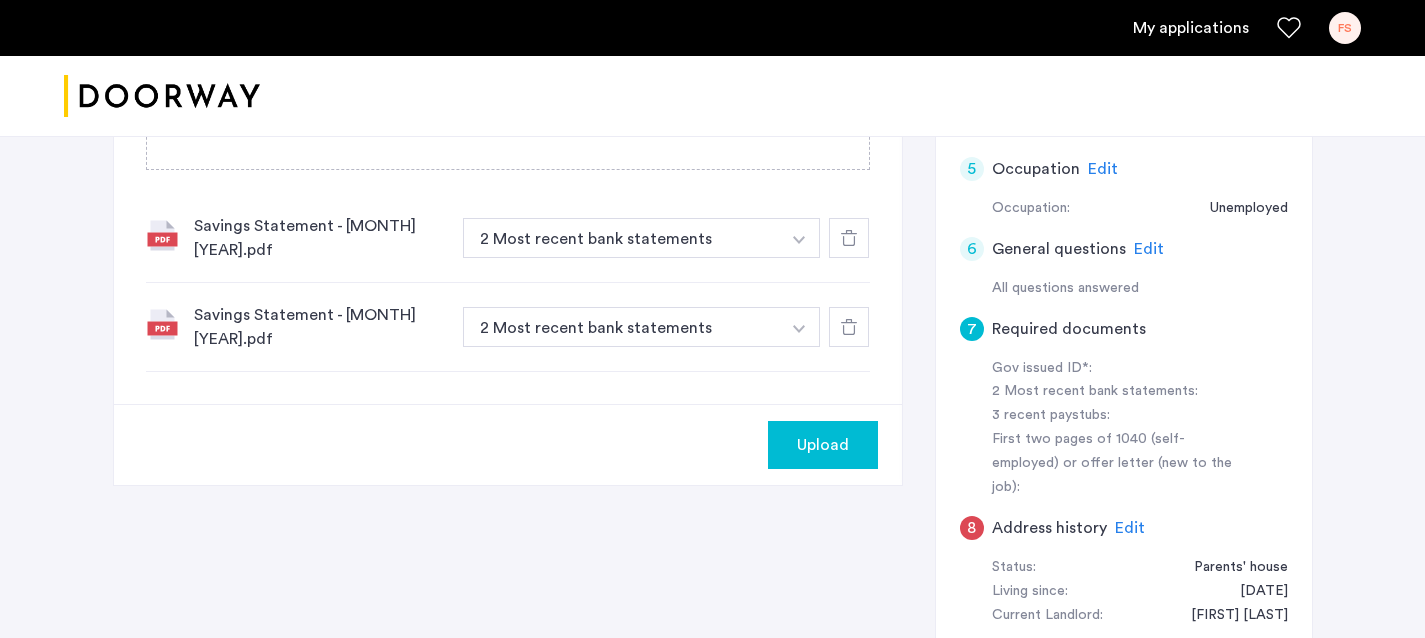 click on "2 Most recent bank statements" at bounding box center [622, 238] 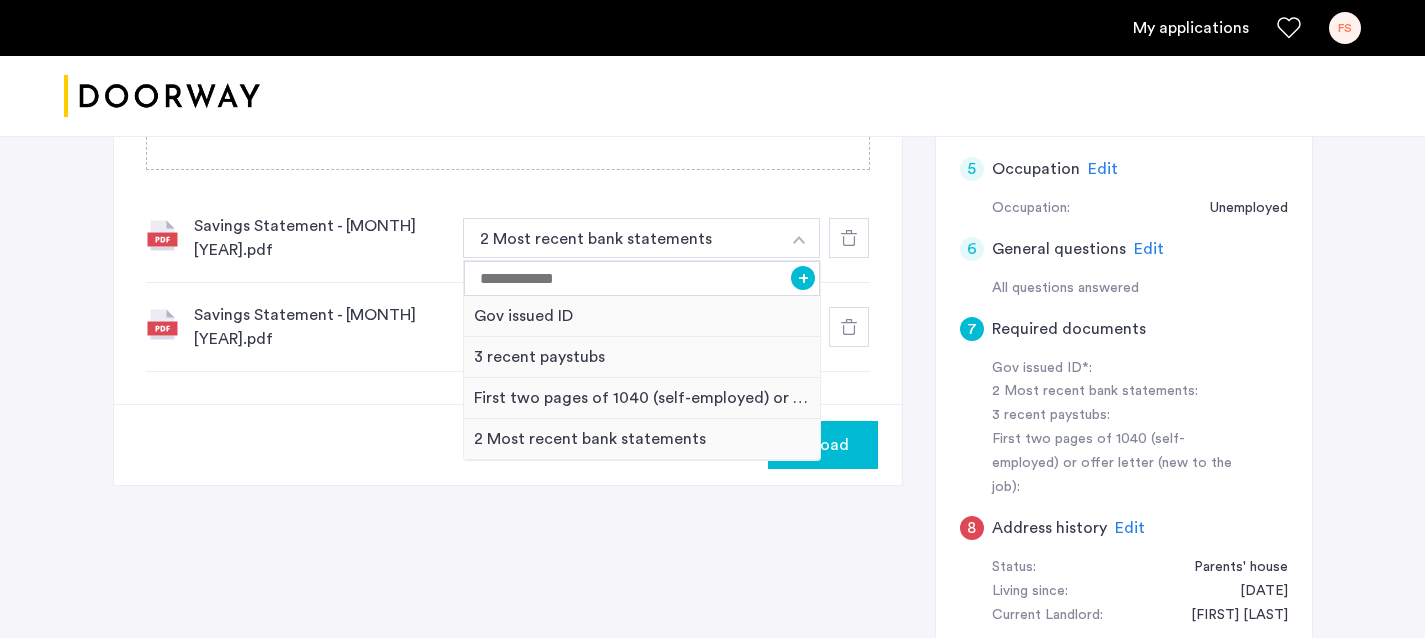 click on "Savings Statement - [MONTH] [YEAR].pdf 2 Most recent bank statements + Gov issued ID 3 recent paystubs First two pages of 1040 (self-employed) or offer letter (new to the job) 2 Most recent bank statements" 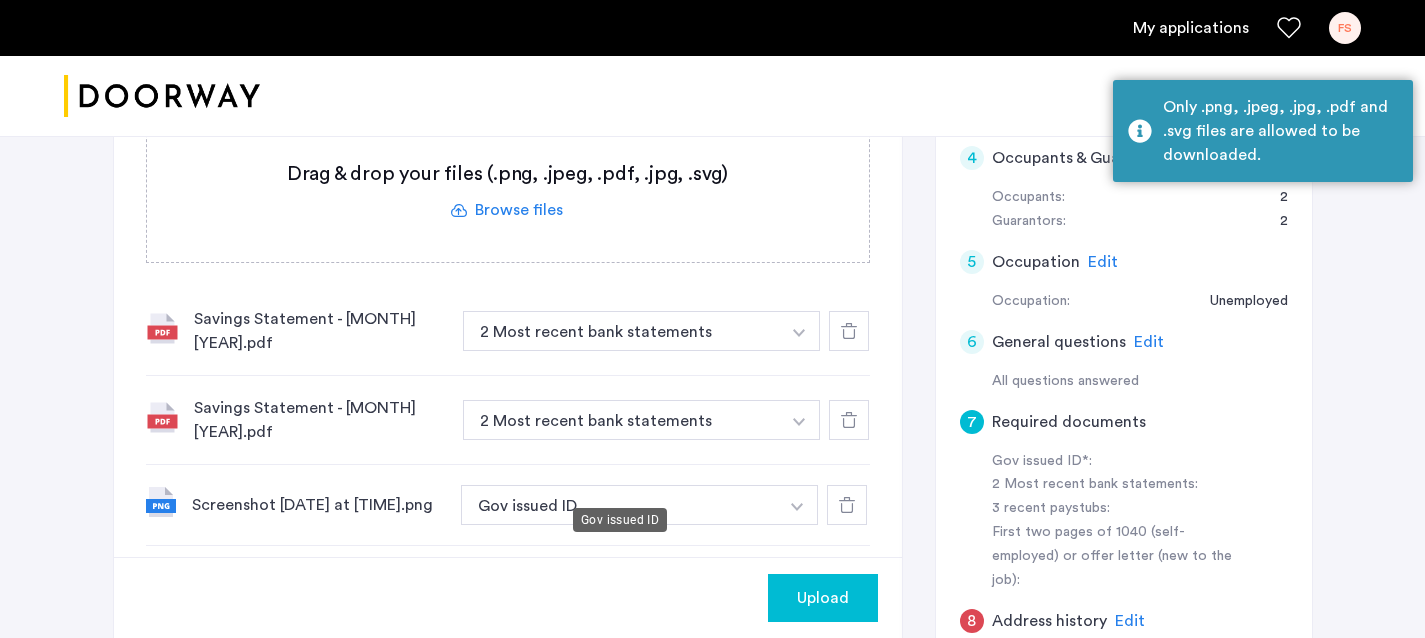 scroll, scrollTop: 631, scrollLeft: 0, axis: vertical 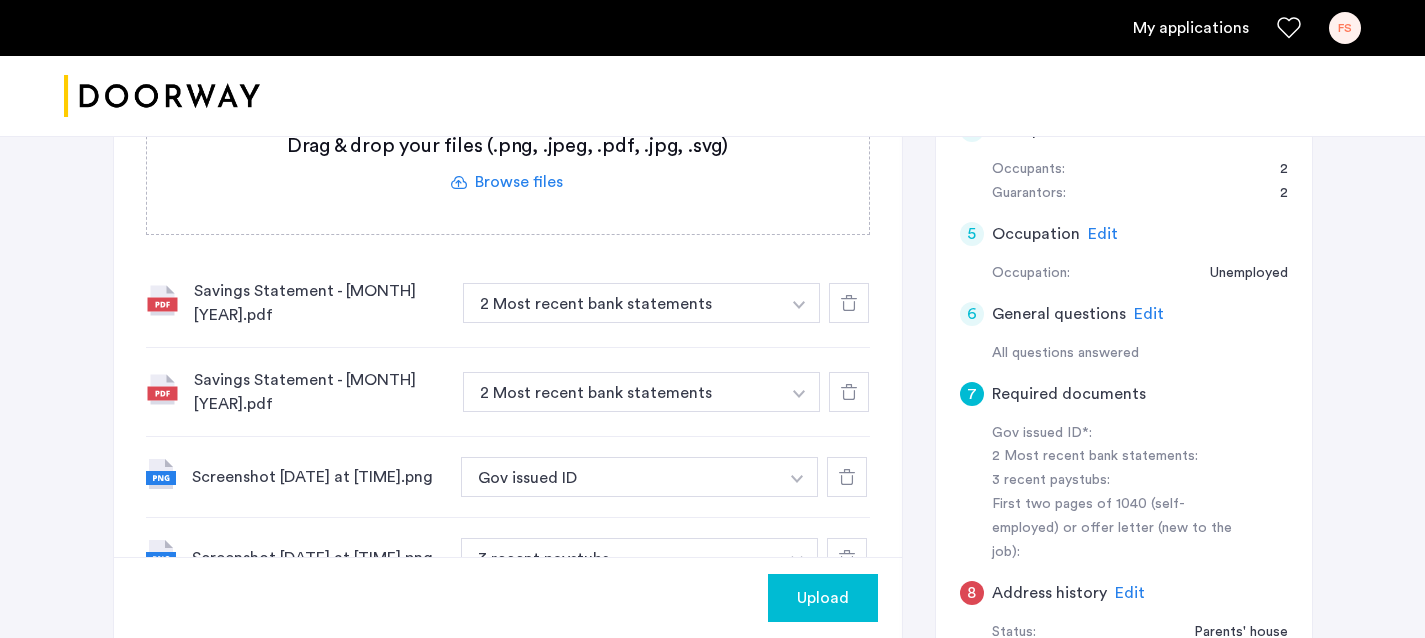 click on "[NUMBER] [STREET], Unit [UNIT], [CITY], [STATE] [POSTAL_CODE] | Application Id: #[NUMBER] $[PRICE] /month Agent Select agent × [FIRST] [LAST] First Name [FIRST] Last Name [LAST] Email [EMAIL] Phone number [PHONE] 7 Required documents Gov issued ID* 2 Most recent bank statements 3 recent paystubs First two pages of 1040 (self-employed) or offer letter (new to the job) Upload your documents and save your progress. Return anytime to complete your submission. Drag & drop your files (.png, .jpeg, .pdf, .jpg, .svg) Browse files Upload documents (.png, .jpeg, .pdf, .jpg, .svg) Uploaded files Savings Statement - [MONTH] [YEAR].pdf 2 Most recent bank statements + First two pages of 1040 (self-employed) or offer letter (new to the job) 2 Most recent bank statements Savings Statement - [MONTH] [YEAR].pdf 2 Most recent bank statements + First two pages of 1040 (self-employed) or offer letter (new to the job) 2 Most recent bank statements Screenshot [DATE] at [TIME].png Gov issued ID + Gov issued ID + + + Upload 1 -" 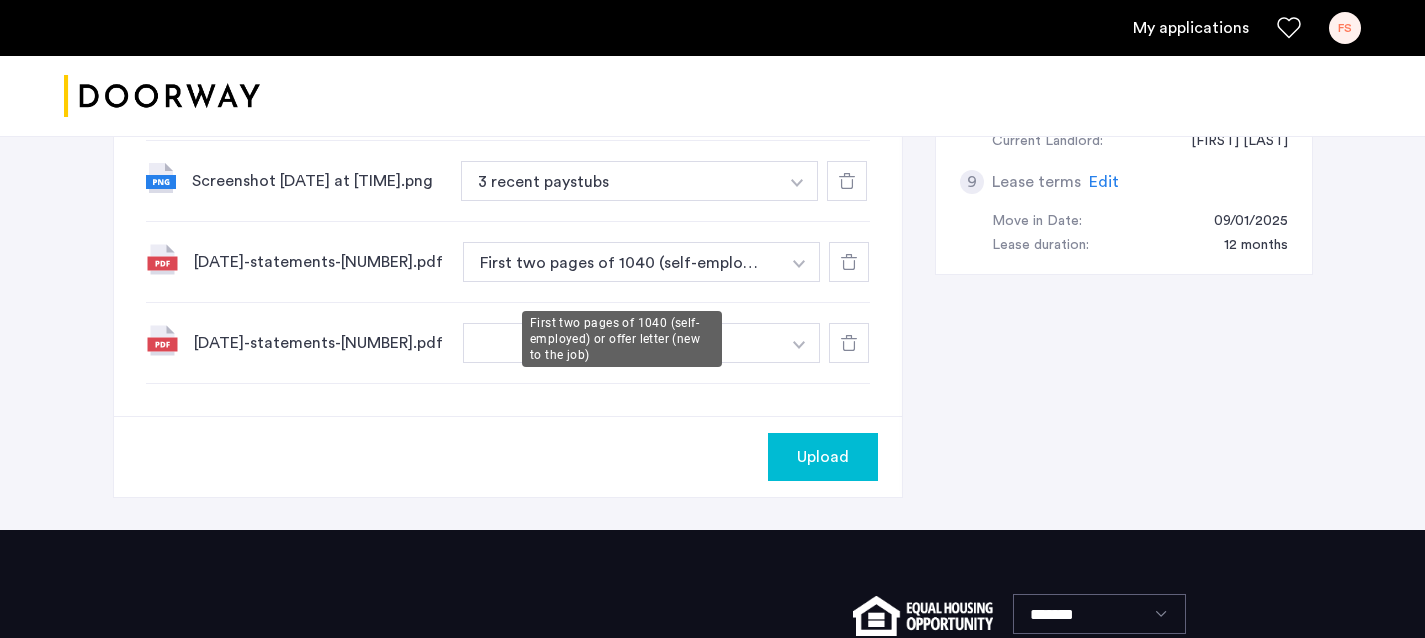 scroll, scrollTop: 1173, scrollLeft: 0, axis: vertical 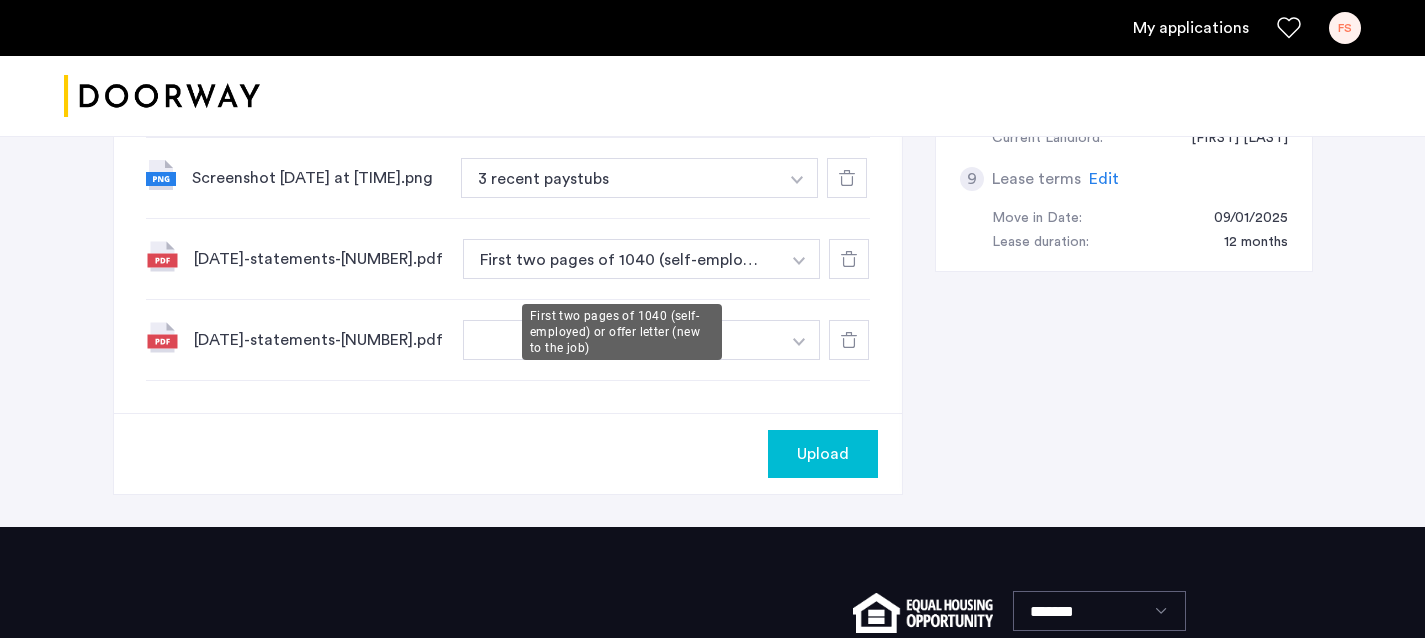 click on "First two pages of 1040 (self-employed) or offer letter (new to the job)" at bounding box center (622, 259) 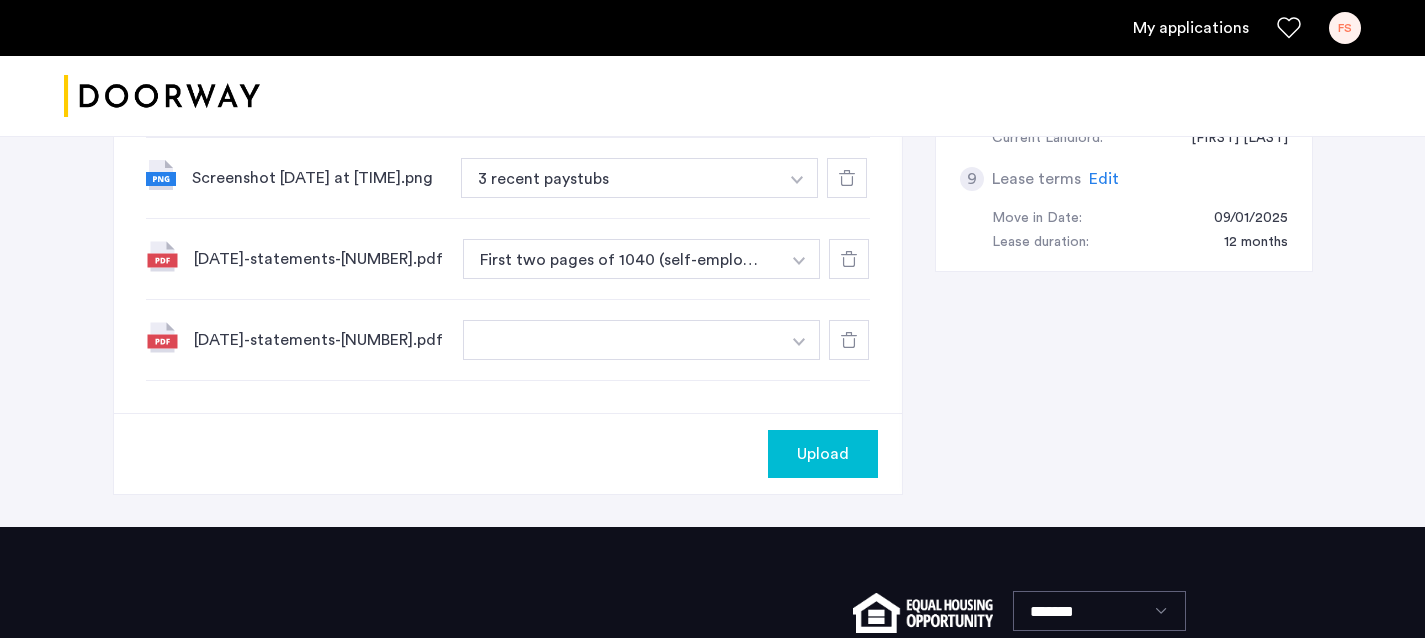 click at bounding box center (799, -239) 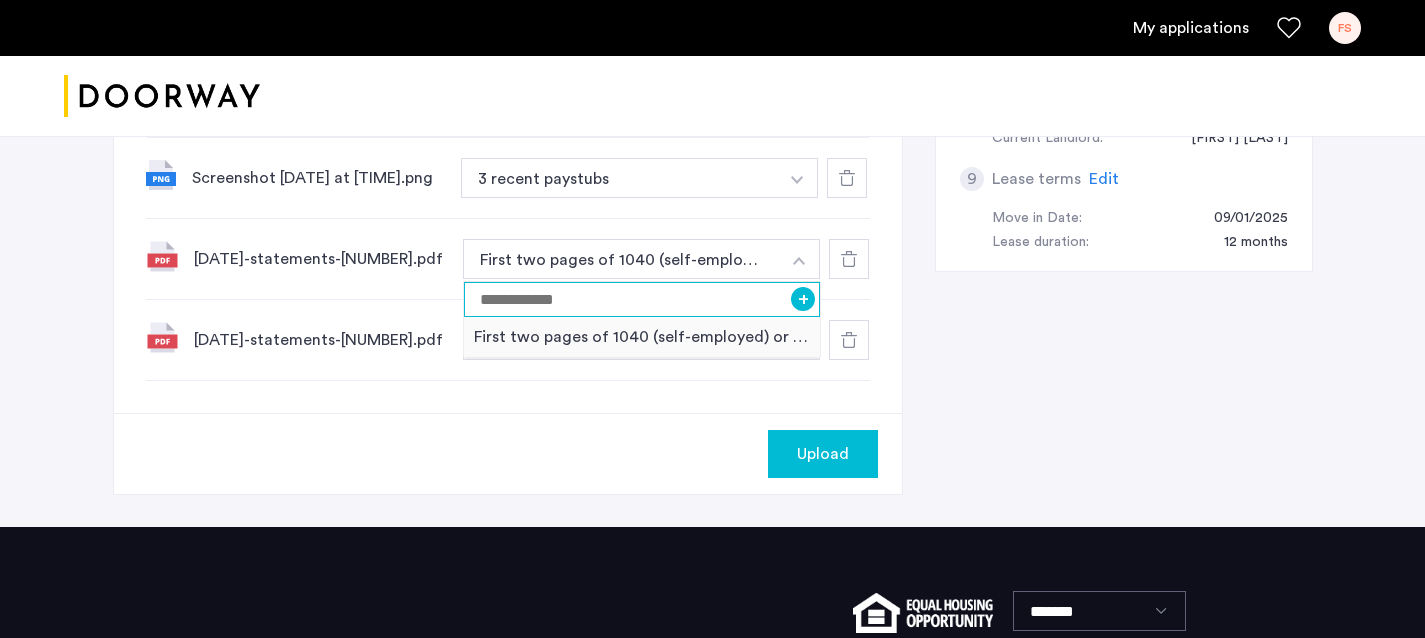 click at bounding box center [642, 299] 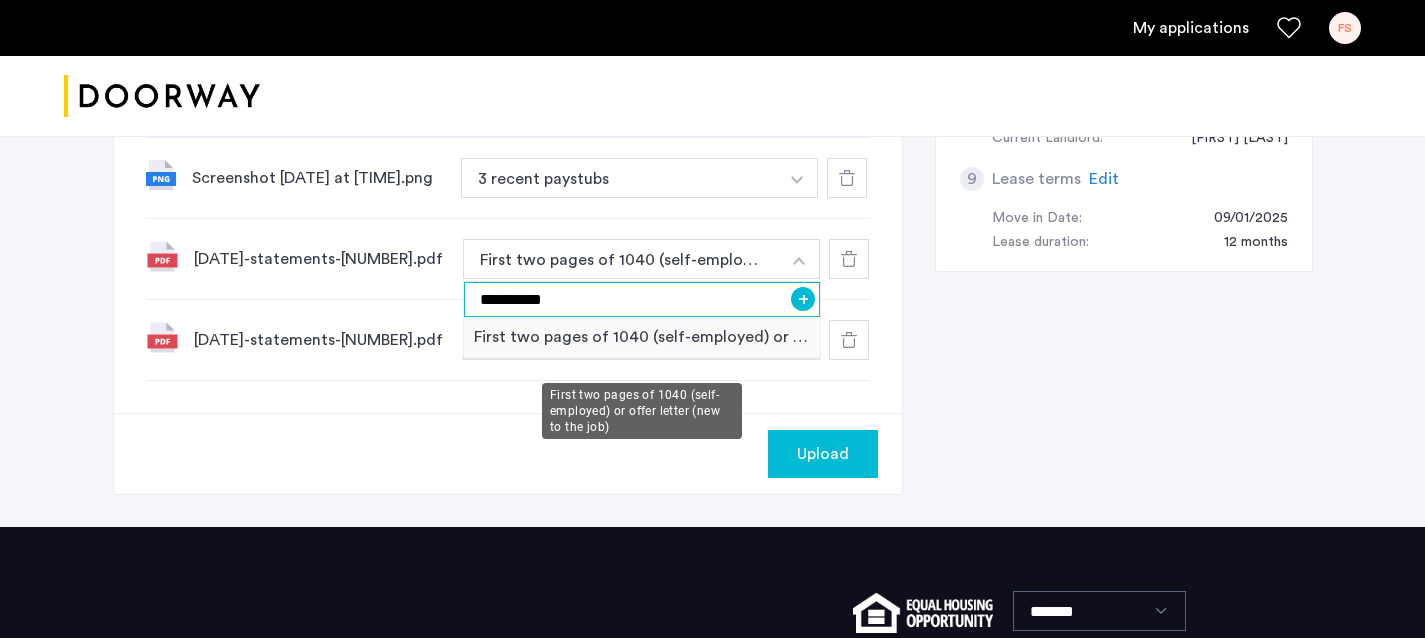type on "*****" 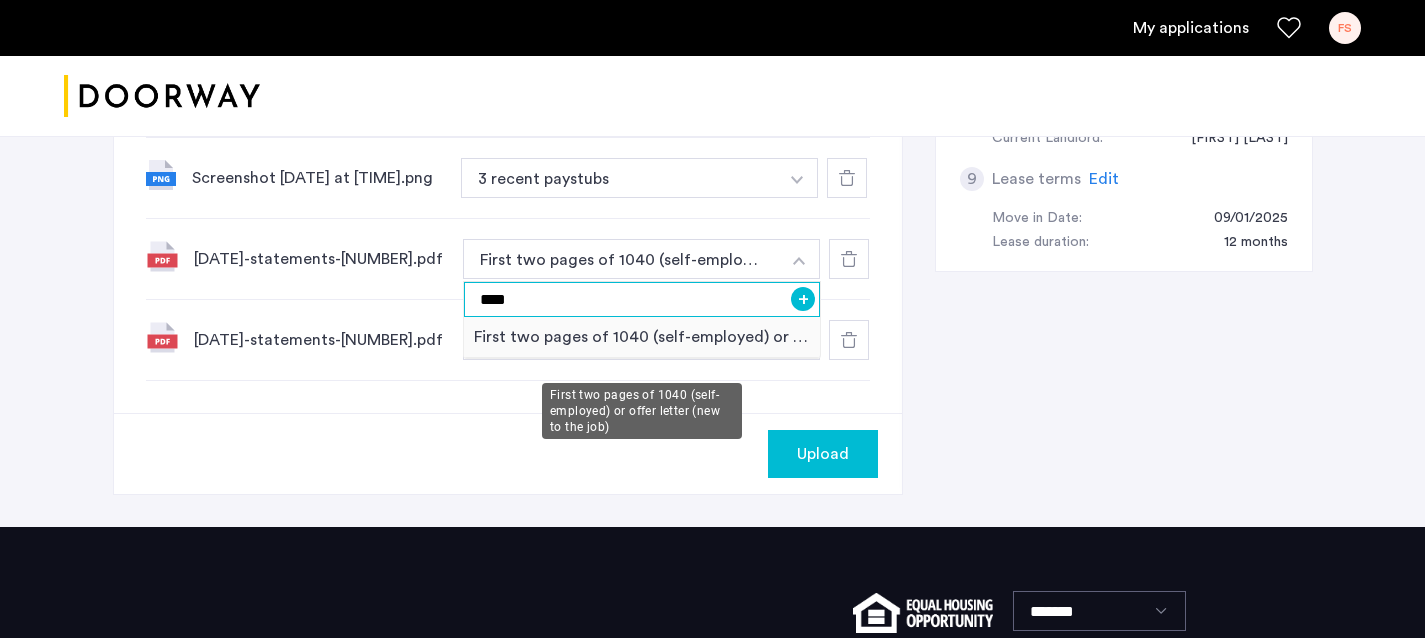 type on "*****" 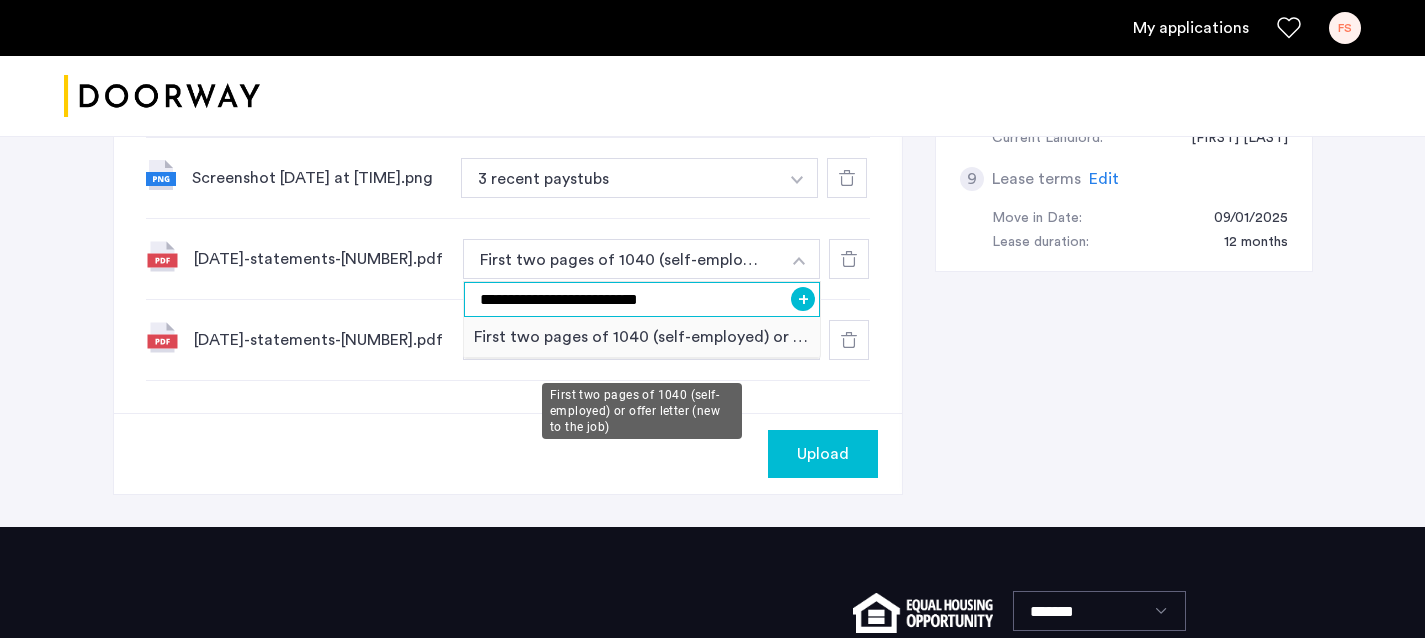 type on "**********" 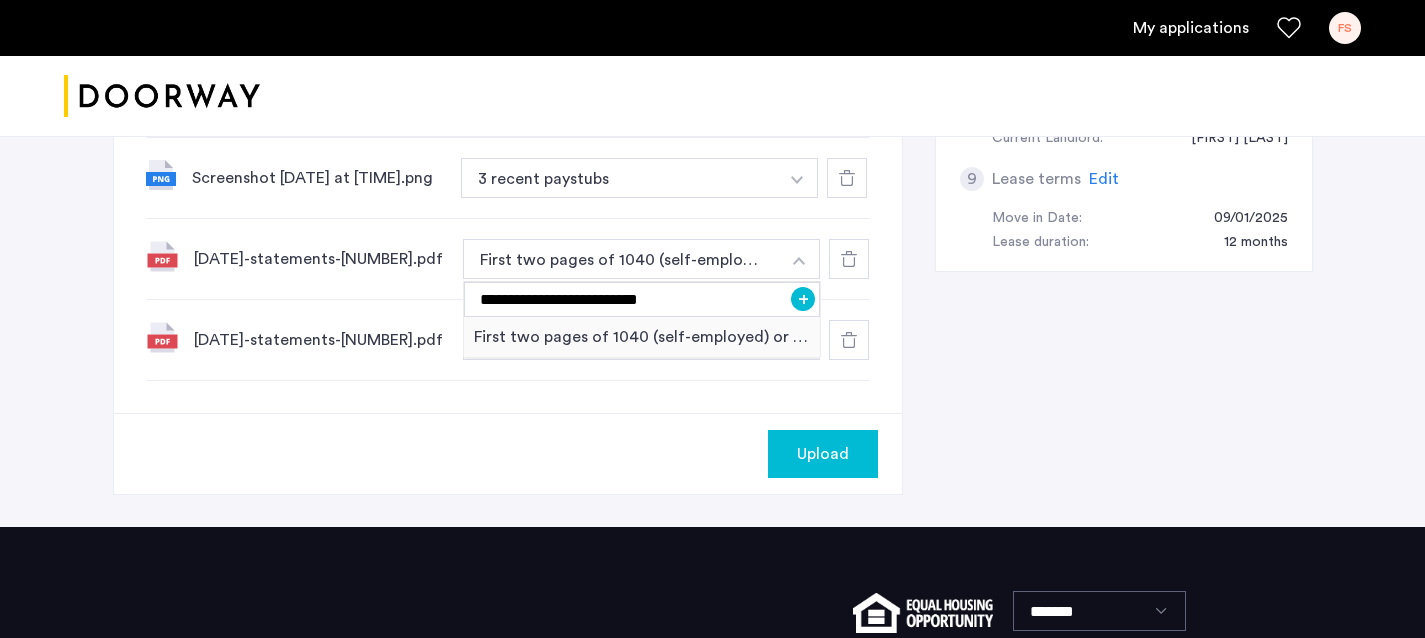 click on "Upload" 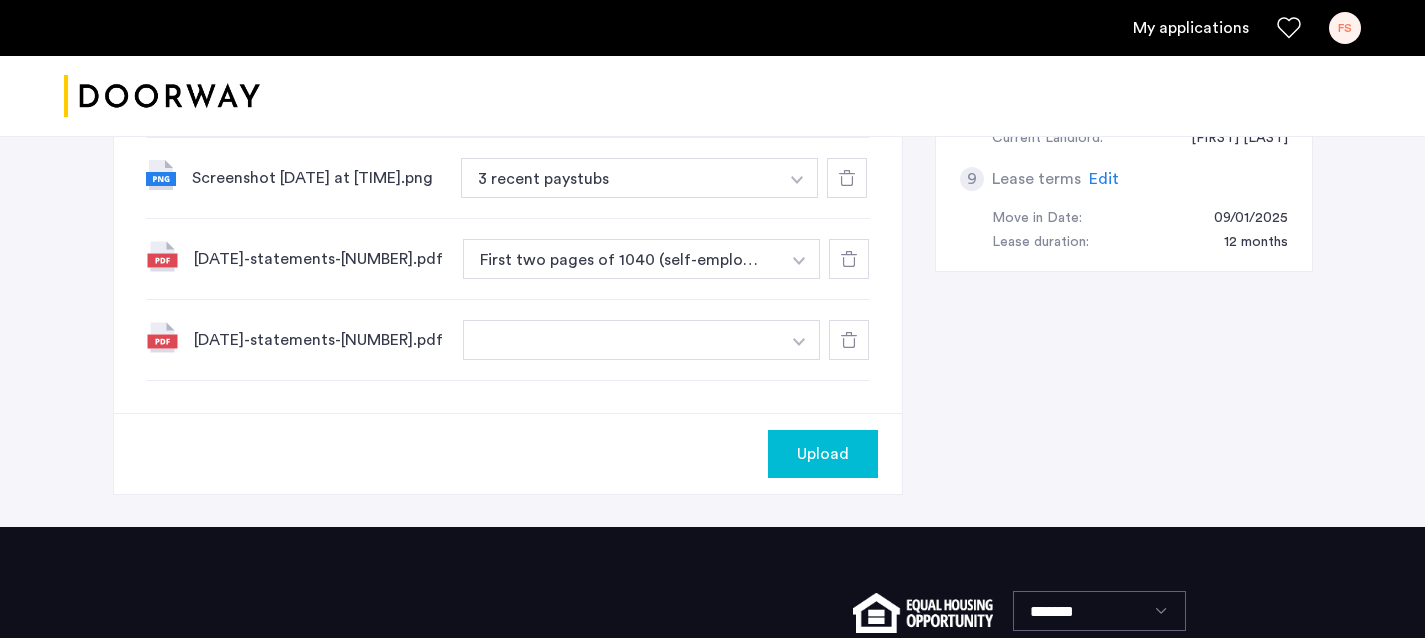 click at bounding box center [622, -239] 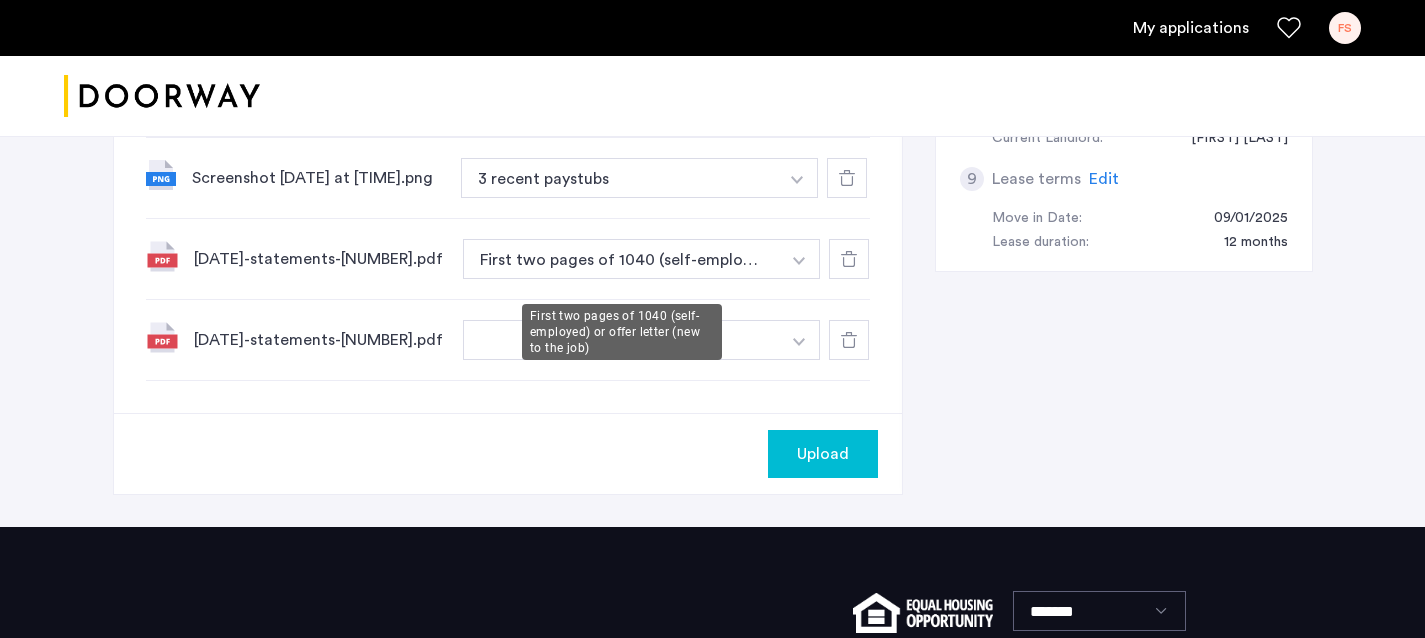 click on "First two pages of 1040 (self-employed) or offer letter (new to the job)" at bounding box center [622, 259] 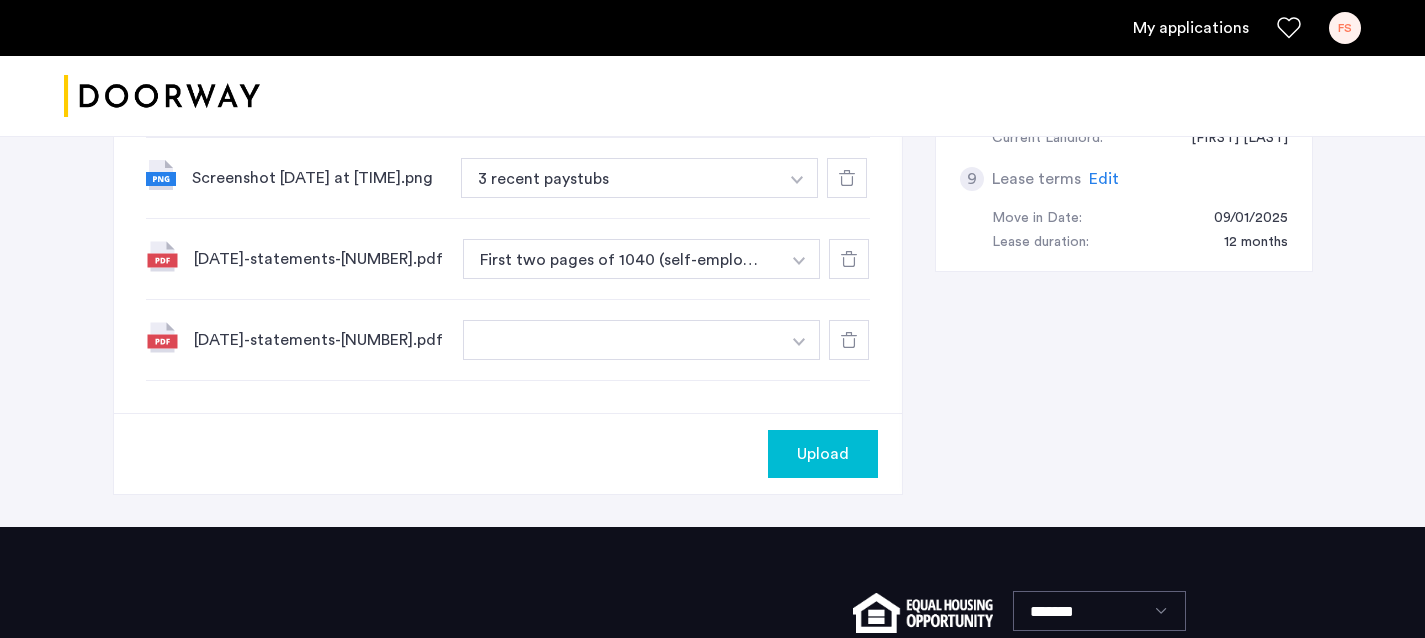 click at bounding box center [799, -239] 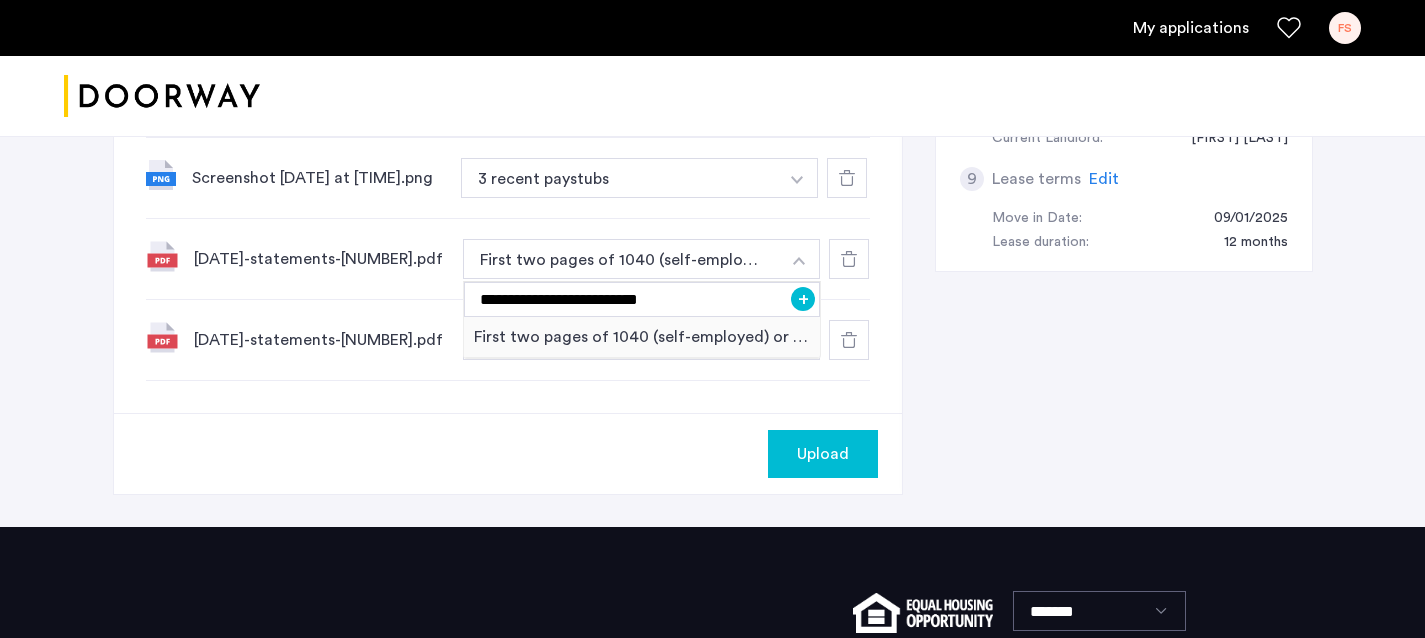 click on "+" at bounding box center [803, 299] 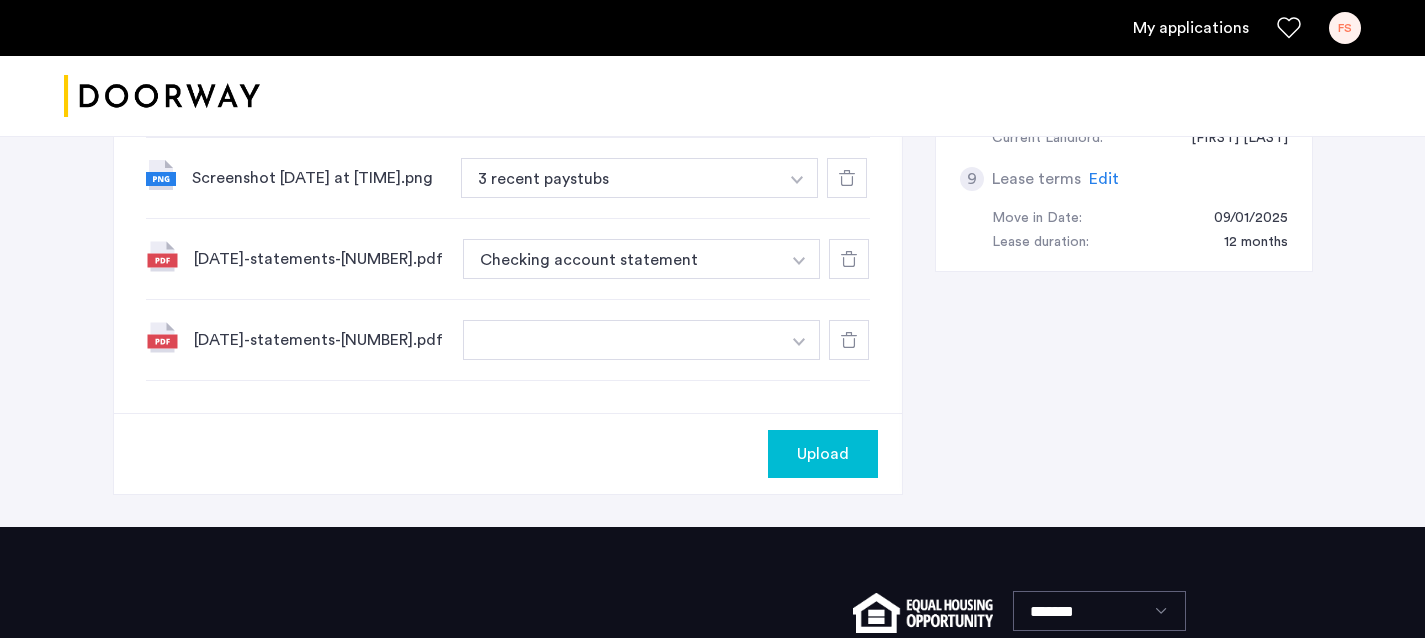 click at bounding box center [622, -239] 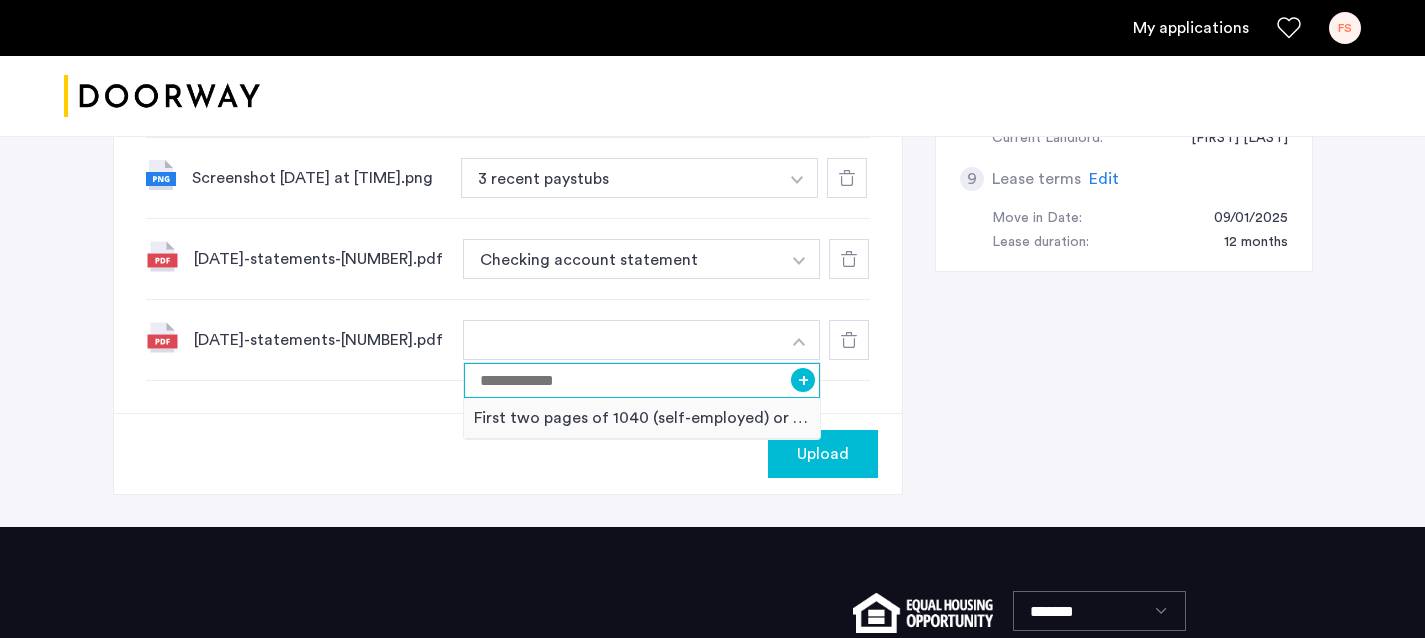 click at bounding box center (642, 380) 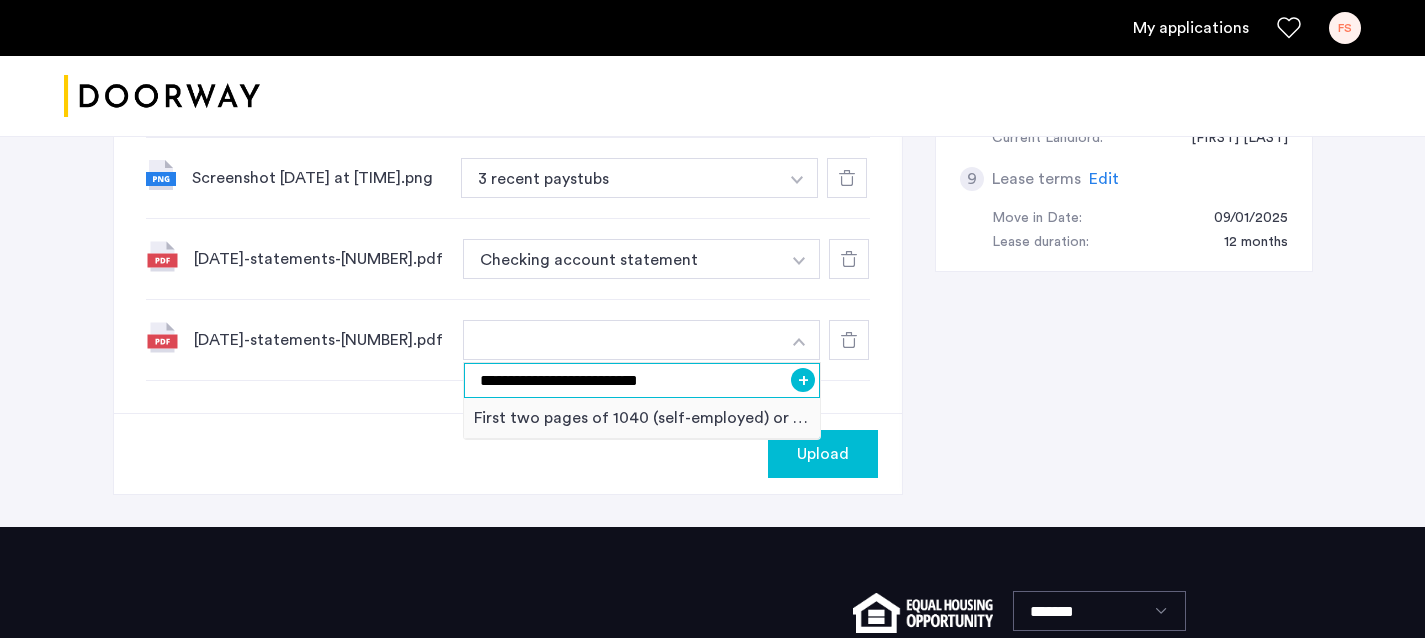 type on "**********" 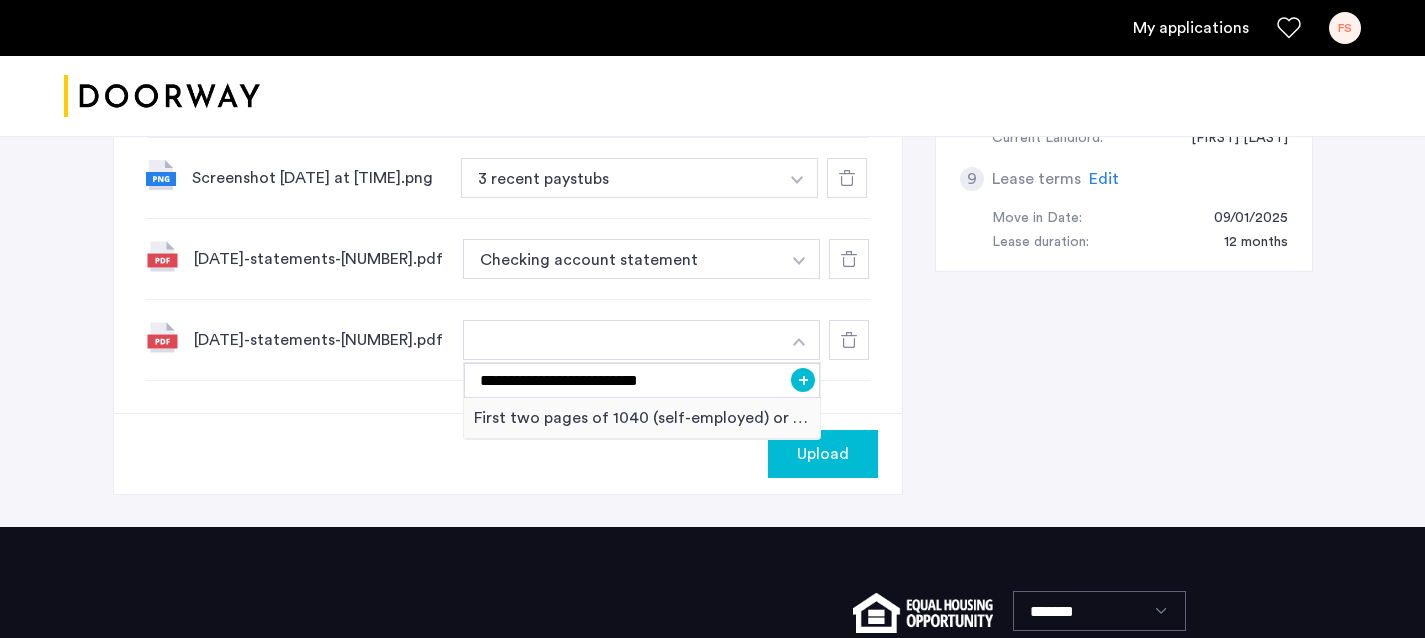 click on "+" at bounding box center [803, 380] 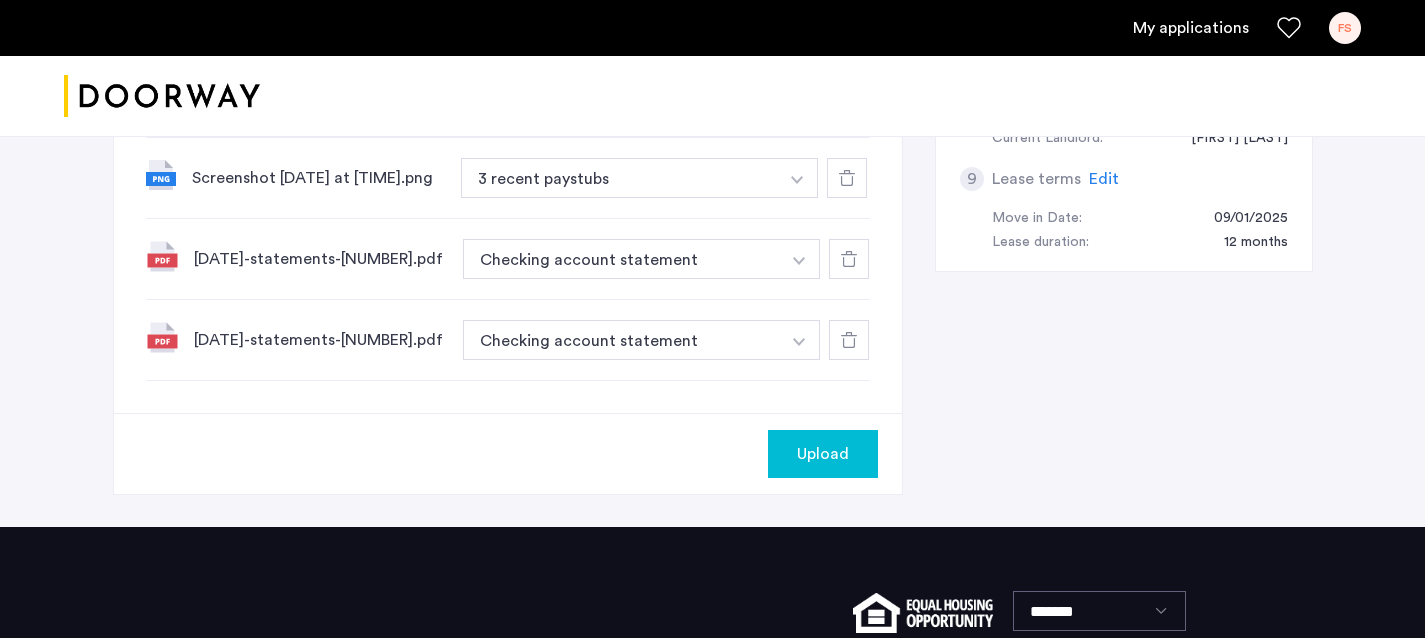 click on "7 Required documents  Gov issued ID*  2 Most recent bank statements  3 recent paystubs  First two pages of 1040 (self-employed) or offer letter (new to the job)  Upload your documents and save your progress. Return anytime to complete your submission.  Drag & drop your files (.png, .jpeg, .pdf, .jpg, .svg) Browse files Upload documents (.png, .jpeg, .pdf, .jpg, .svg) Uploaded files Savings Statement - [MONTH] [YEAR].pdf 2 Most recent bank statements + First two pages of 1040 (self-employed) or offer letter (new to the job) 2 Most recent bank statements Savings Statement - [MONTH] [YEAR].pdf 2 Most recent bank statements + First two pages of 1040 (self-employed) or offer letter (new to the job) 2 Most recent bank statements Screenshot [DATE] at [TIME].png Gov issued ID + First two pages of 1040 (self-employed) or offer letter (new to the job) Gov issued ID Screenshot [DATE] at [TIME].png 3 recent paystubs + First two pages of 1040 (self-employed) or offer letter (new to the job) 3 recent paystubs + + + +" 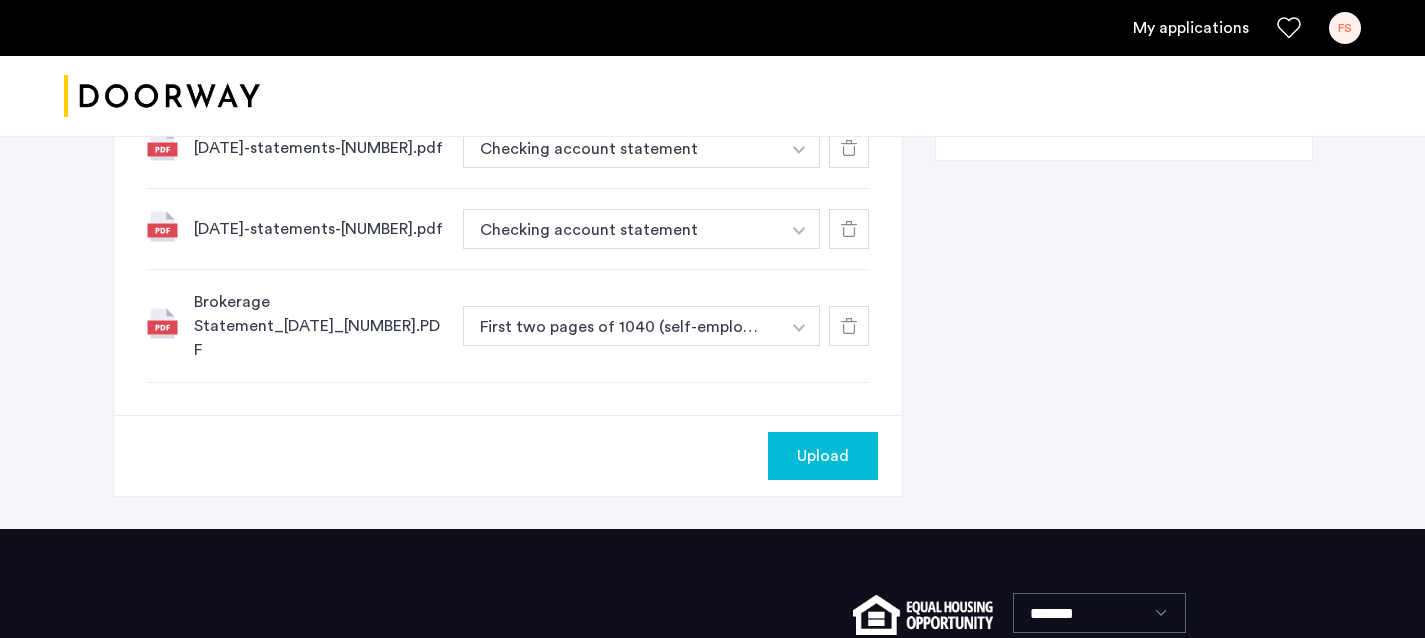 scroll, scrollTop: 1309, scrollLeft: 0, axis: vertical 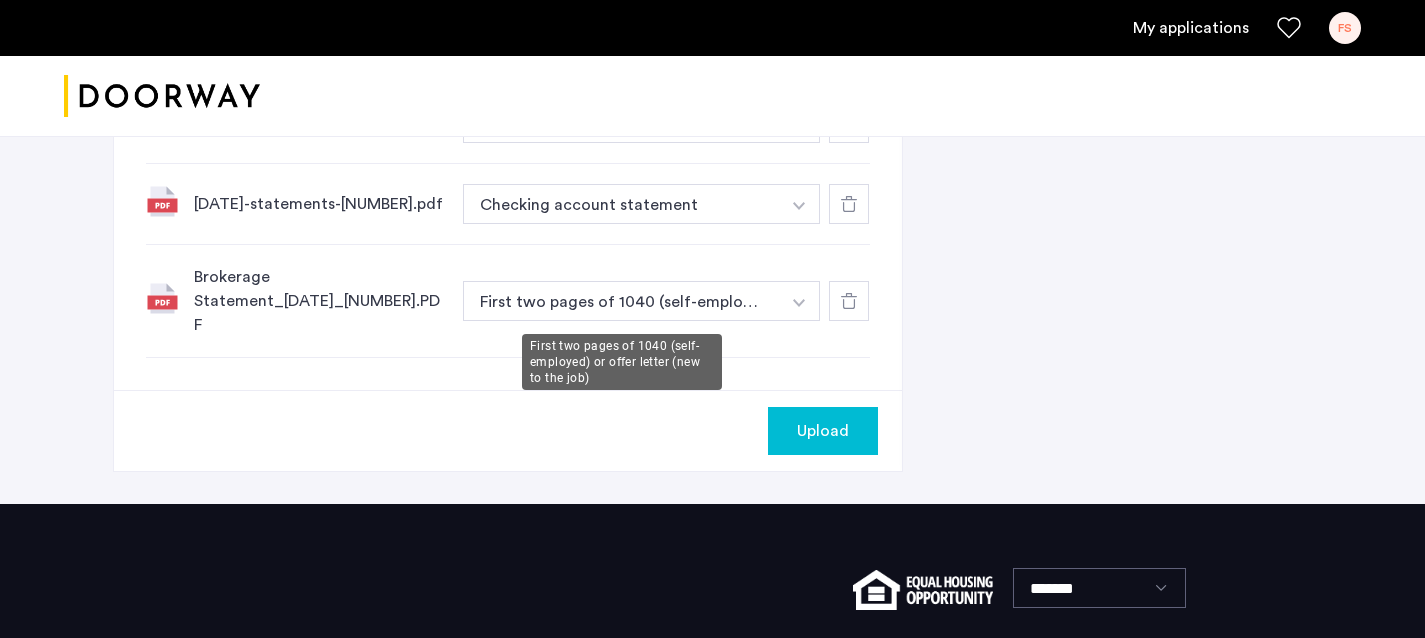 click on "First two pages of 1040 (self-employed) or offer letter (new to the job)" at bounding box center (622, 301) 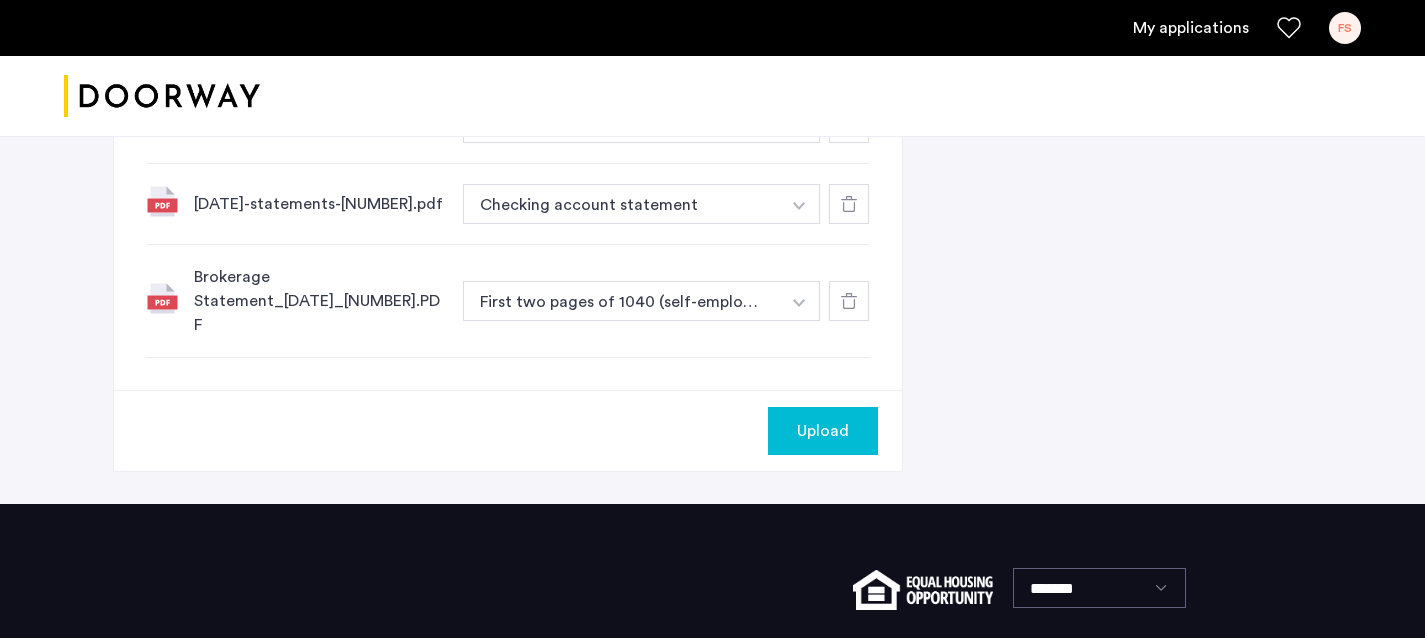 click at bounding box center [799, -373] 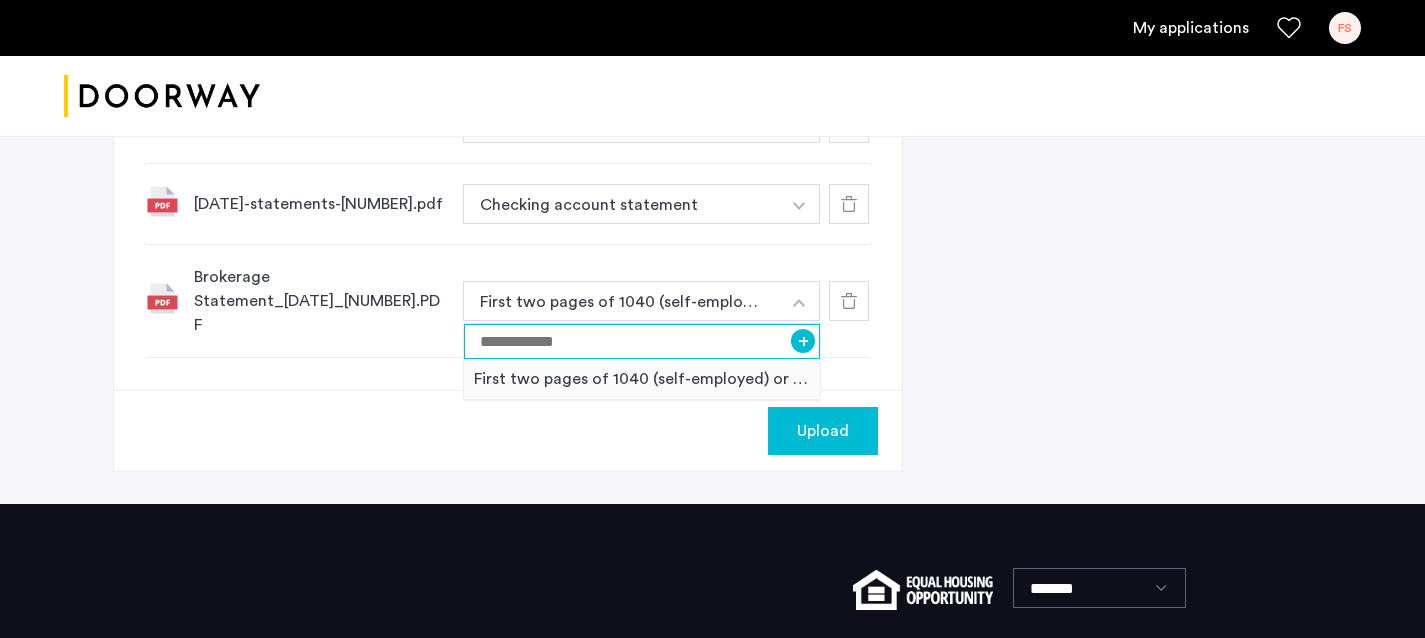 click at bounding box center (642, 341) 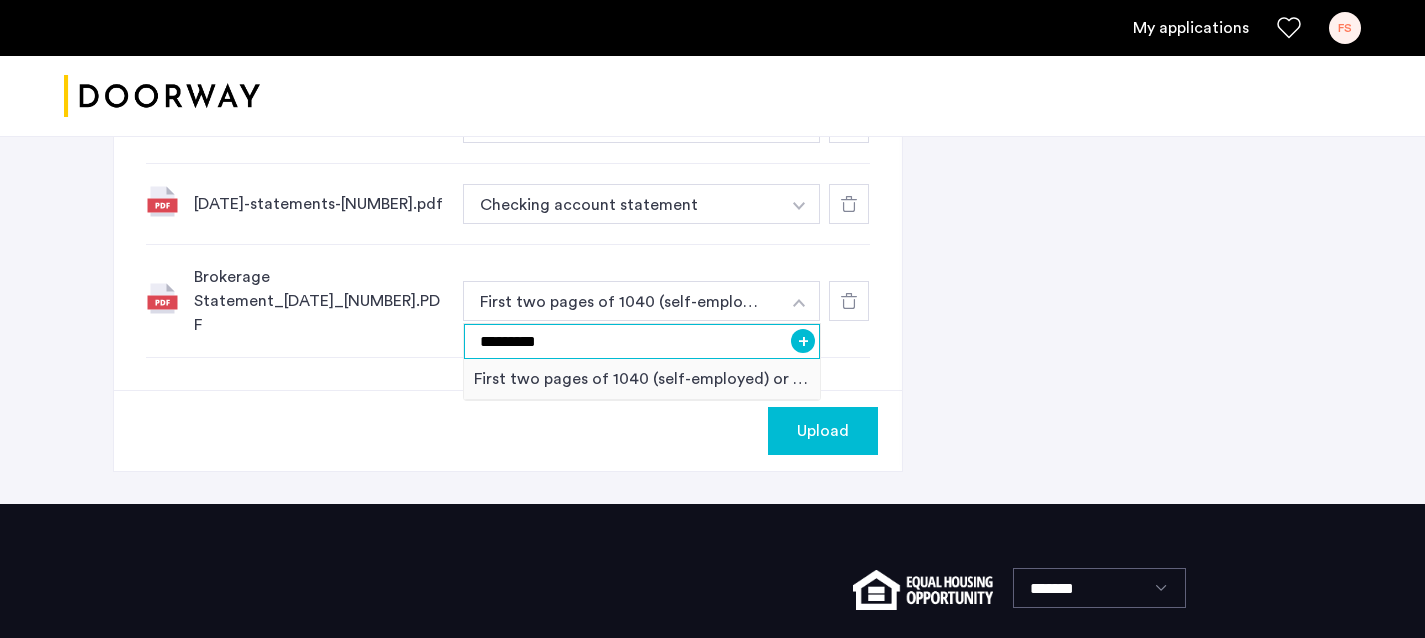 type on "********" 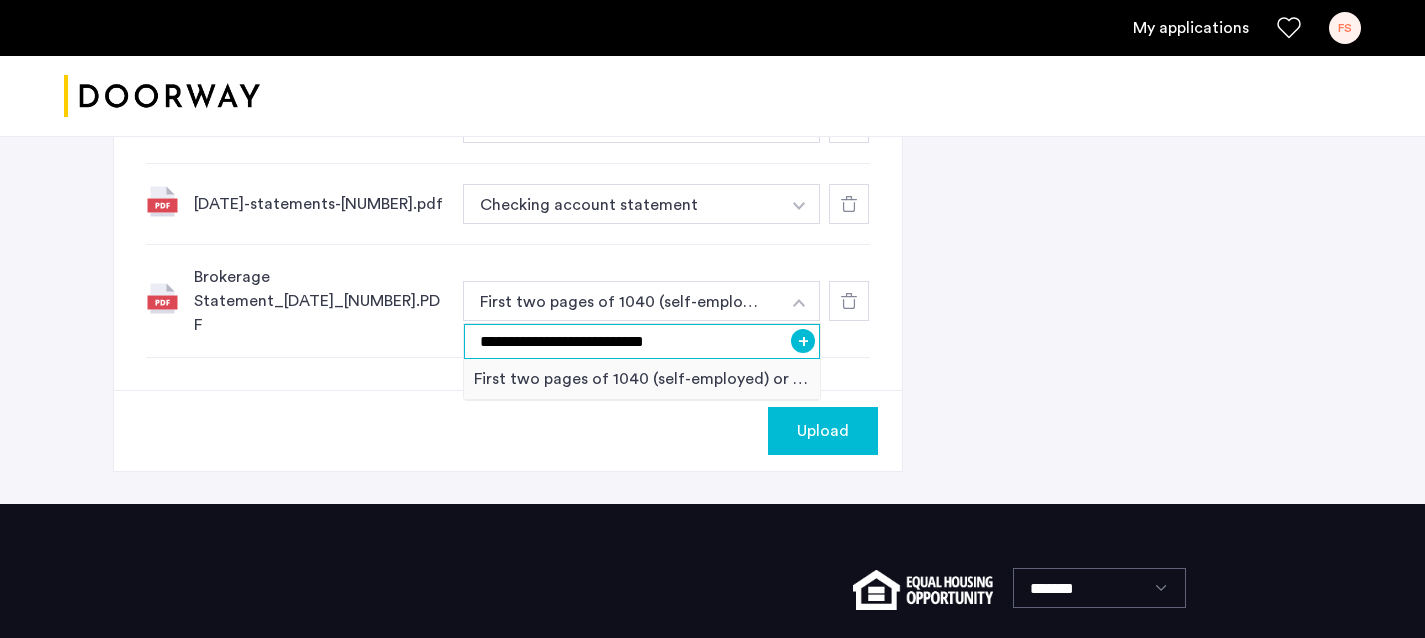 type on "**********" 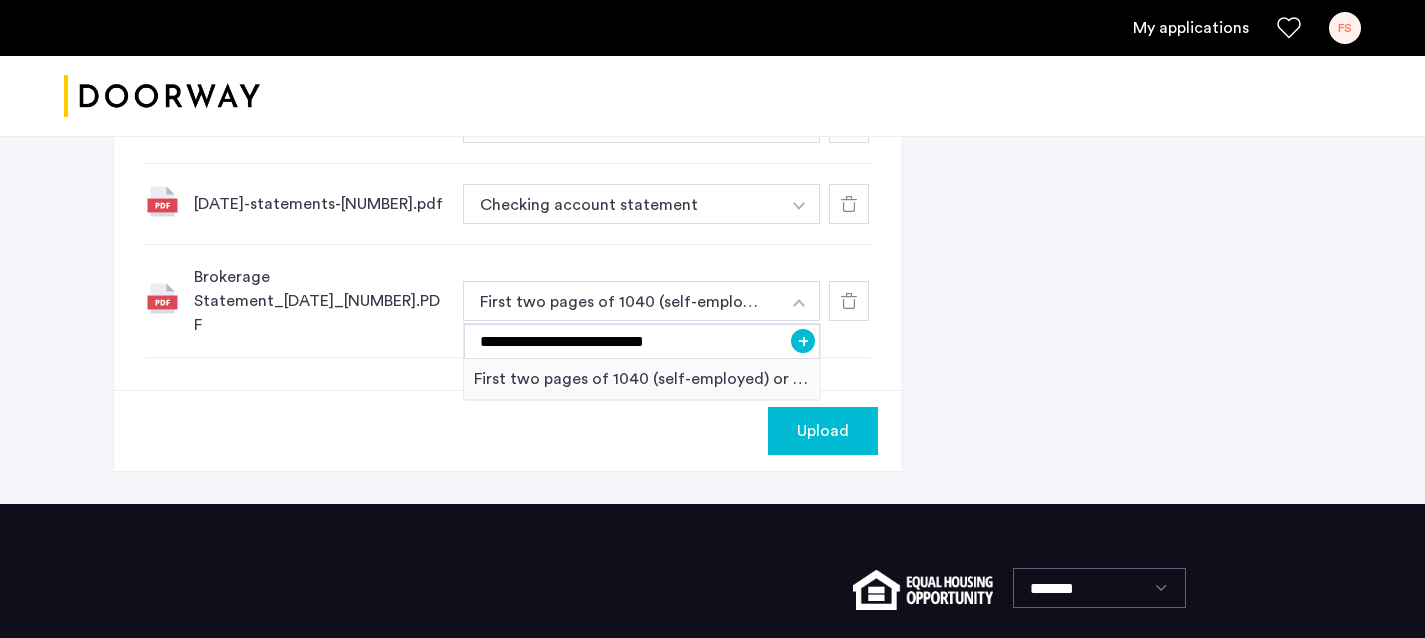 click on "+" at bounding box center (803, 341) 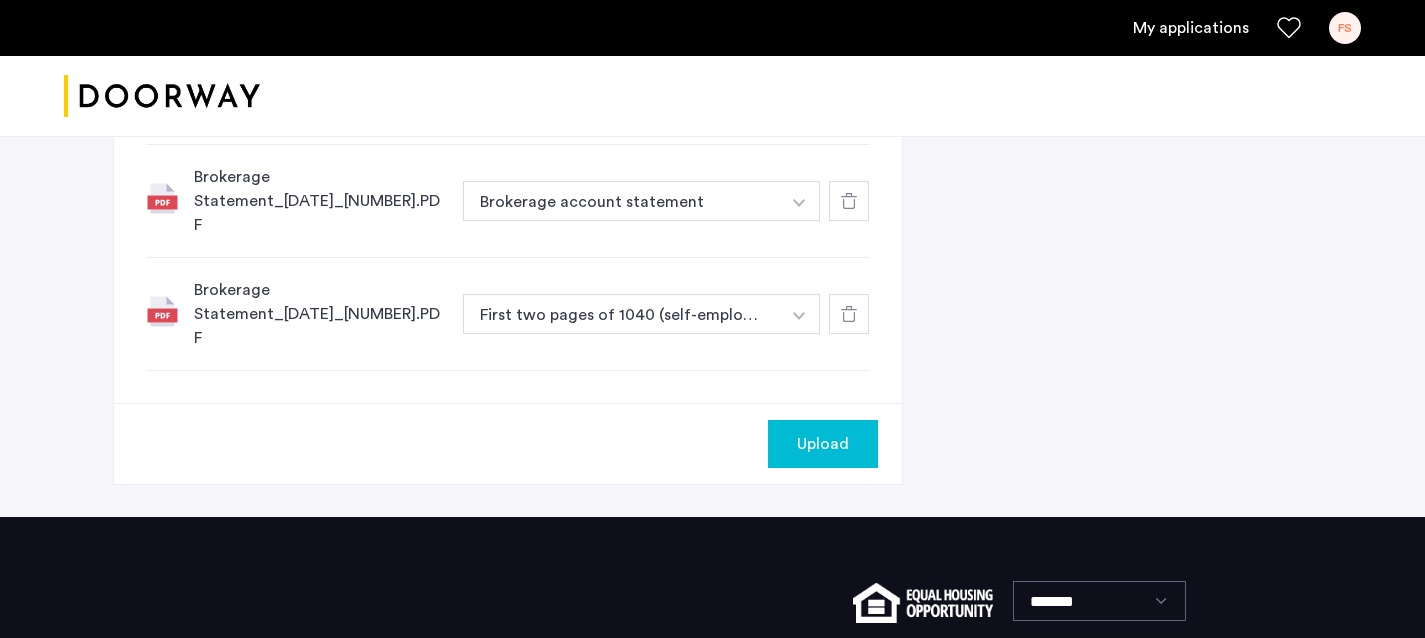 scroll, scrollTop: 1411, scrollLeft: 0, axis: vertical 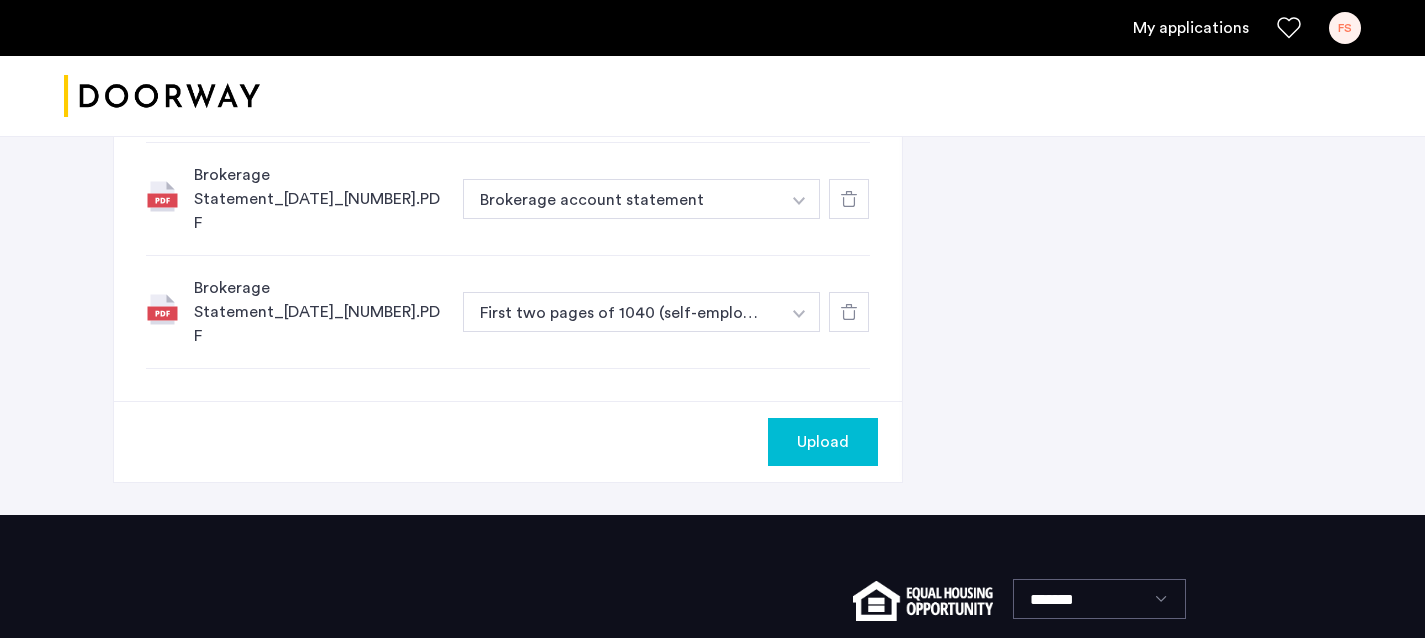 click at bounding box center (799, -477) 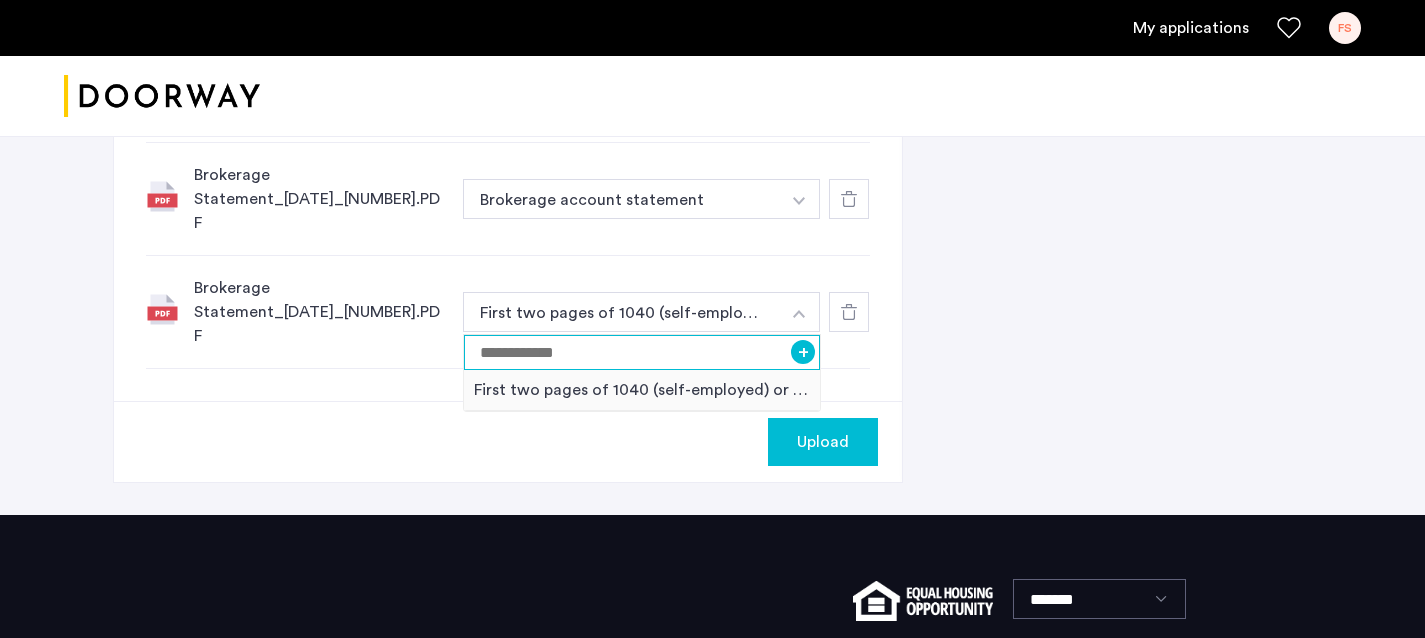 click at bounding box center [642, 352] 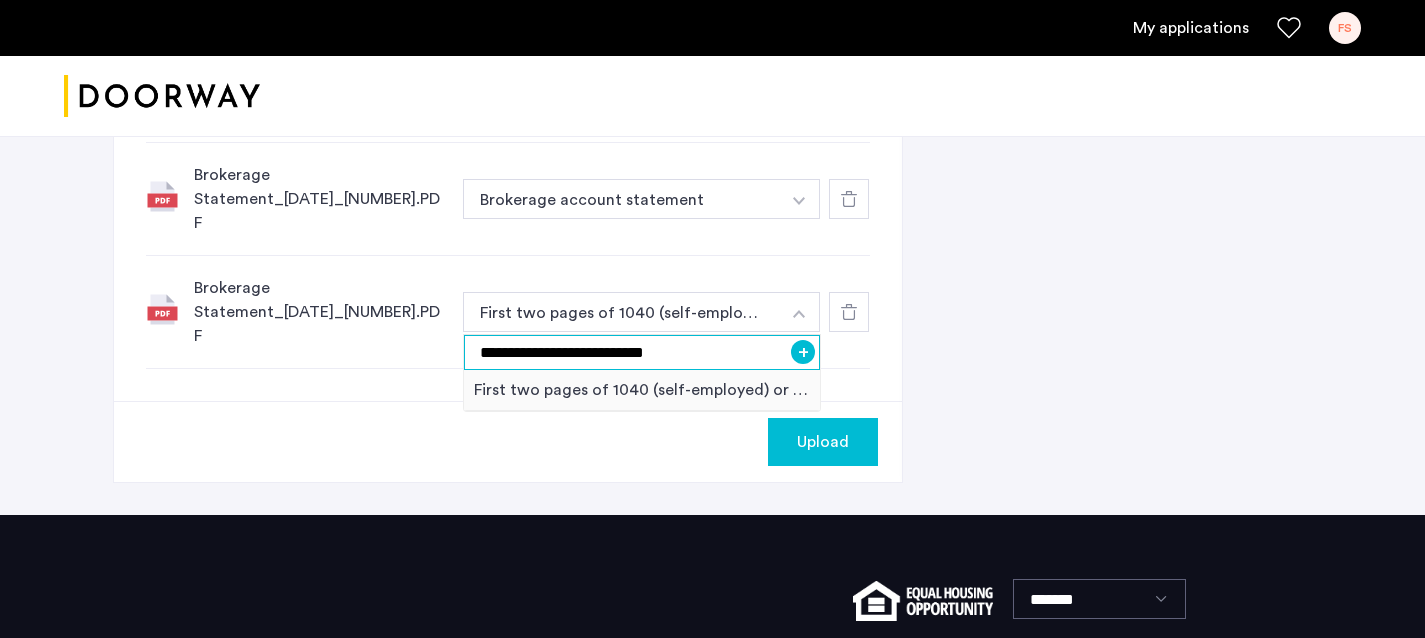 click on "**********" at bounding box center [642, 352] 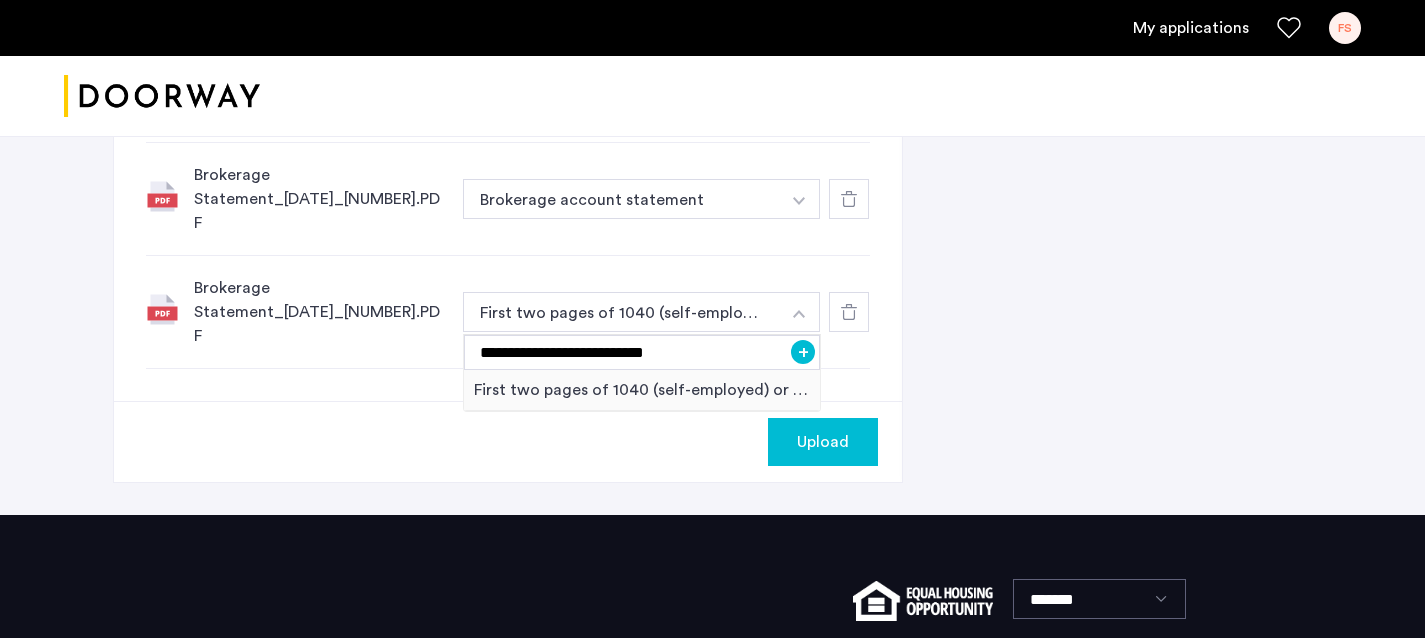click on "+" at bounding box center [803, 352] 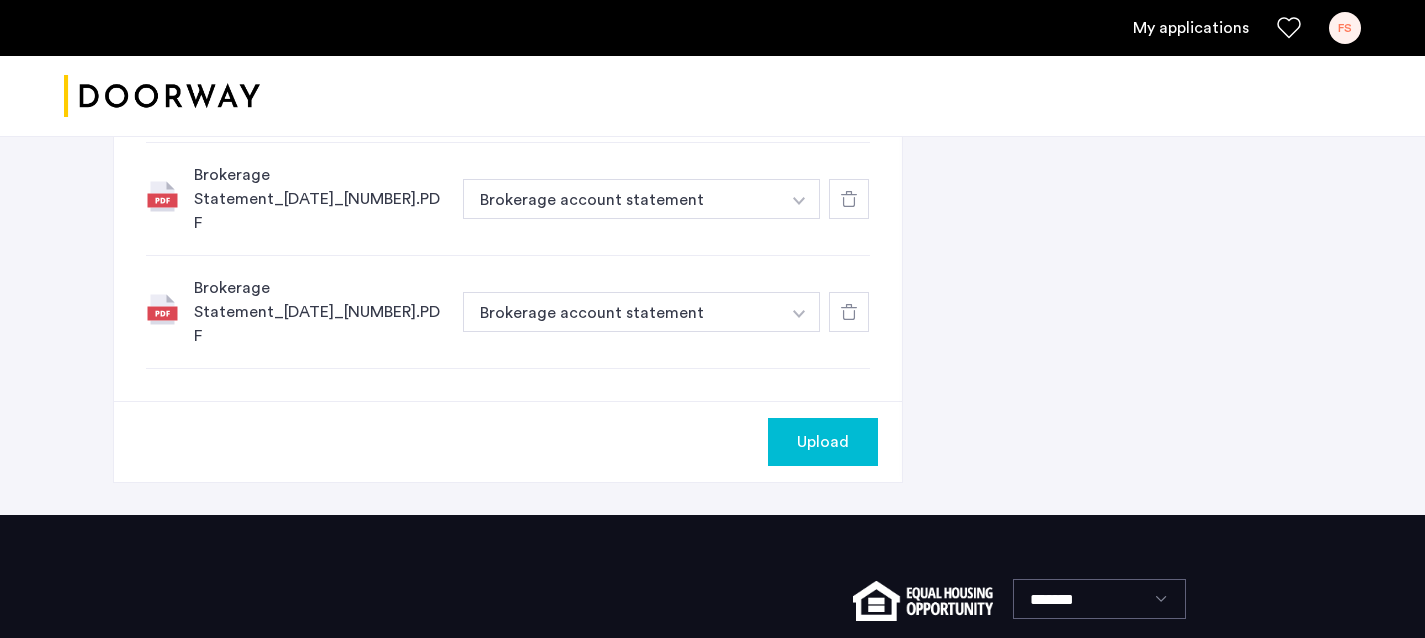 click on "Upload" 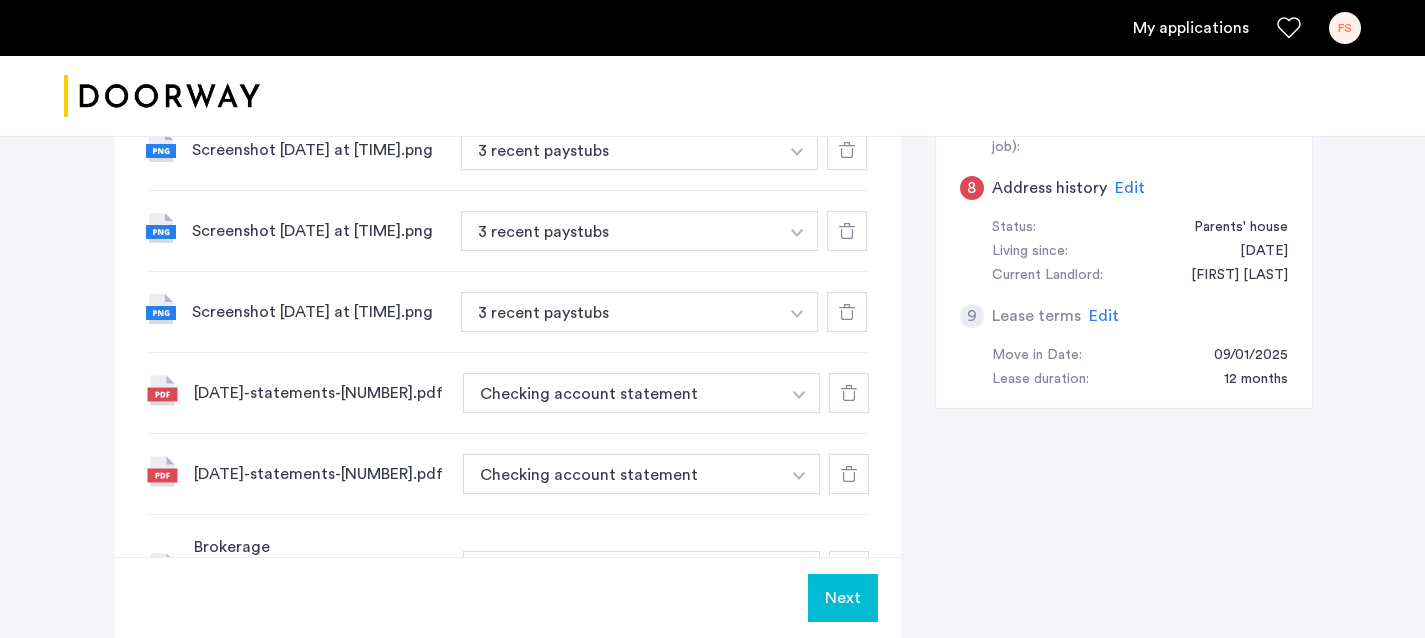 scroll, scrollTop: 1204, scrollLeft: 0, axis: vertical 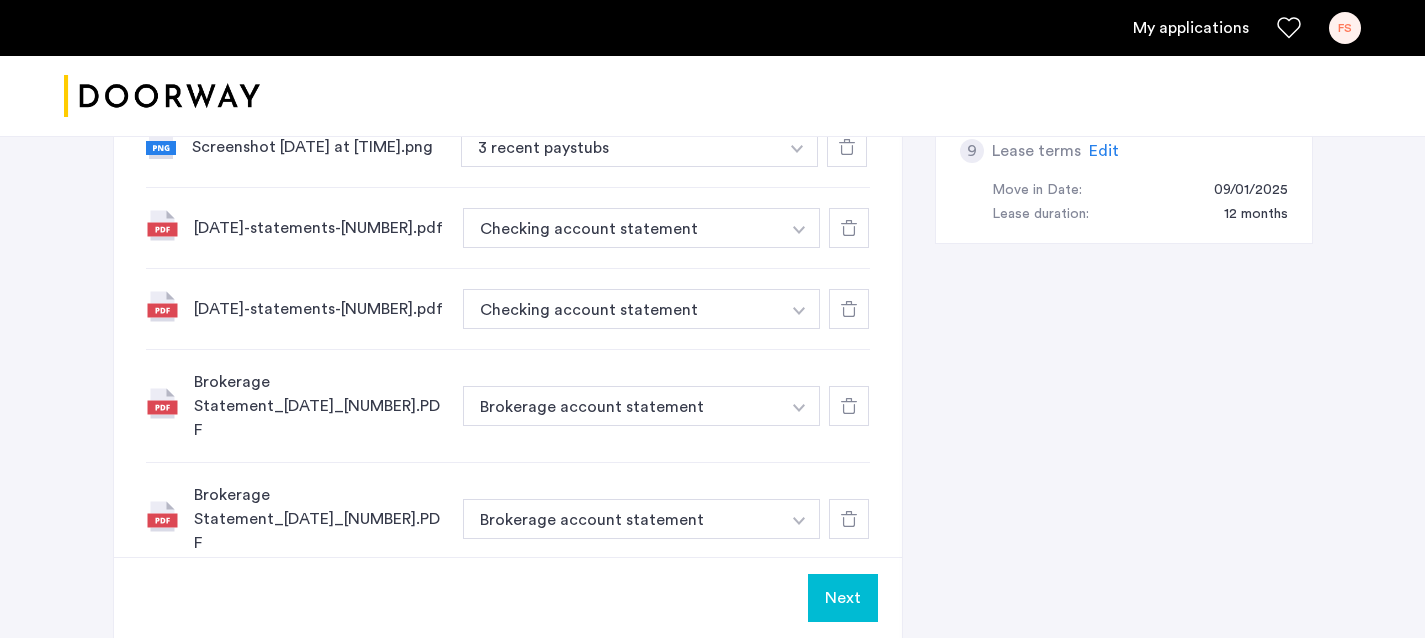click on "Next" 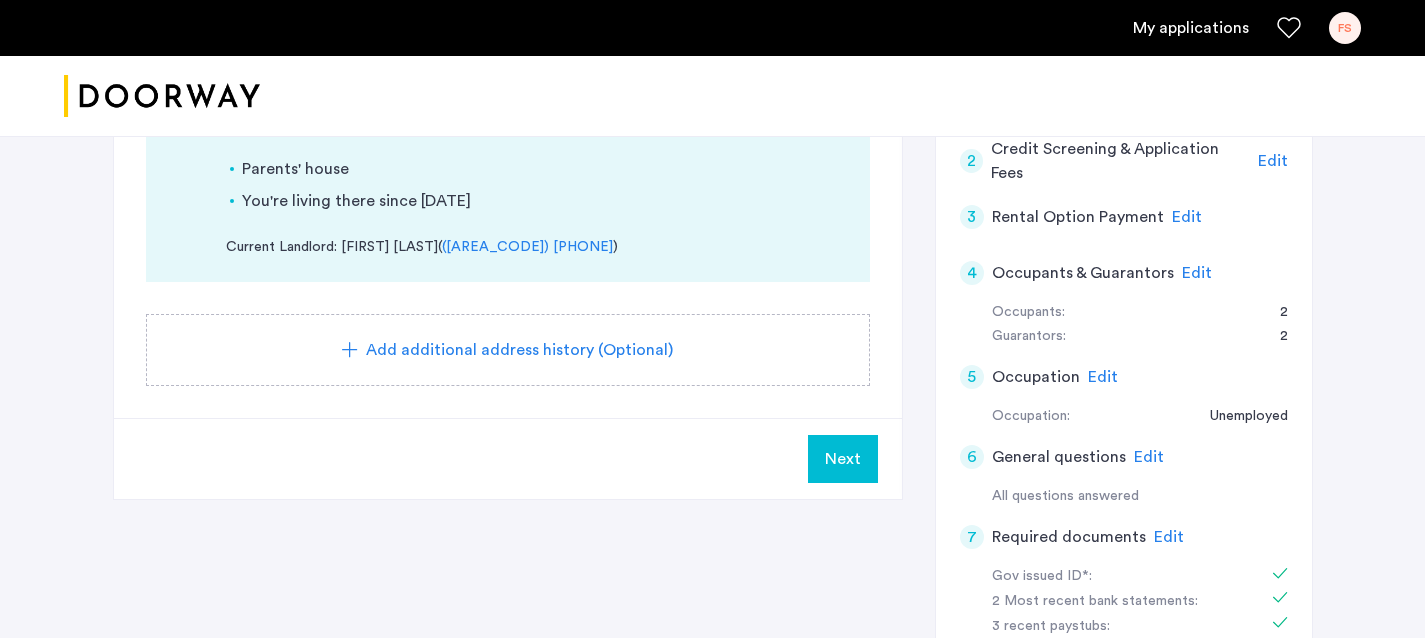 scroll, scrollTop: 494, scrollLeft: 0, axis: vertical 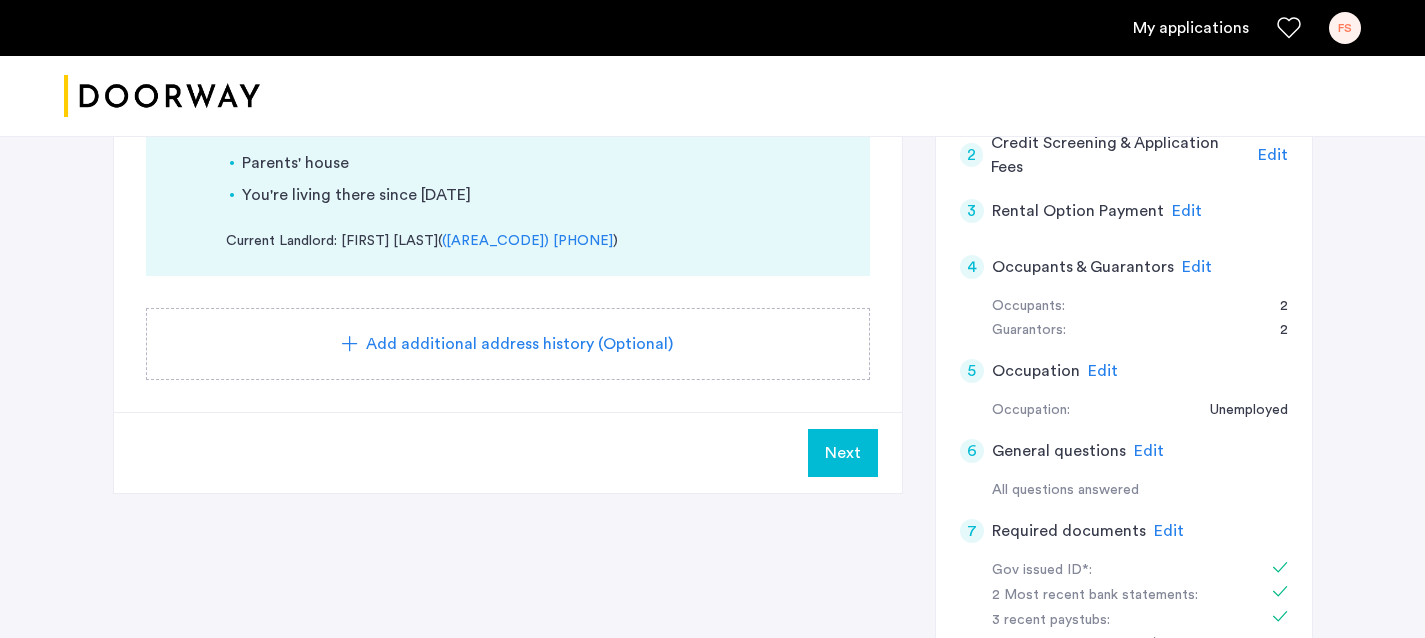 click on "Next" 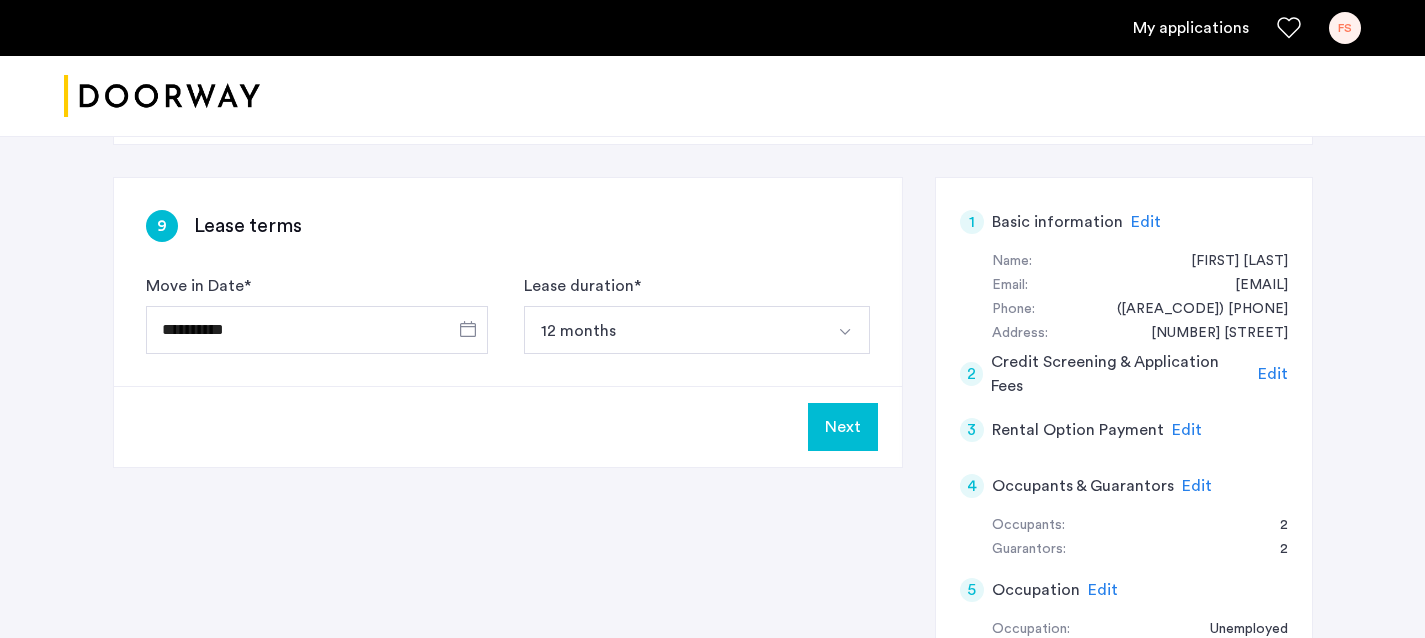 scroll, scrollTop: 273, scrollLeft: 0, axis: vertical 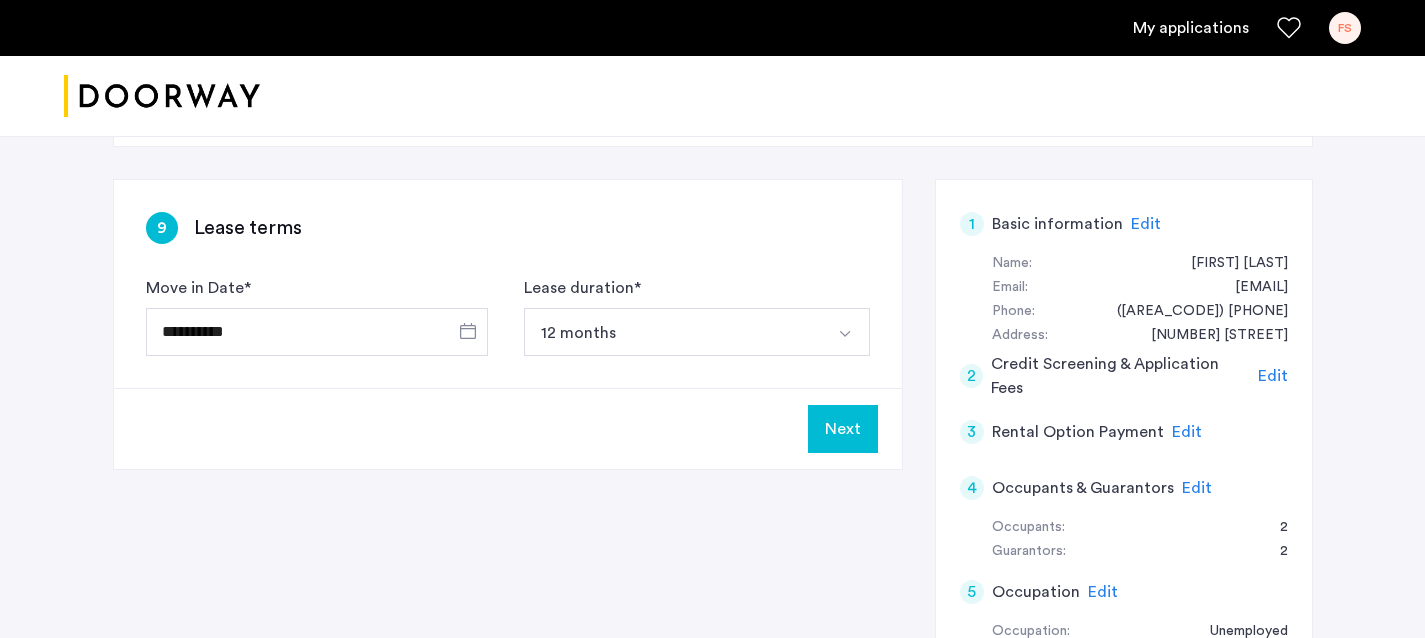 click on "Next" 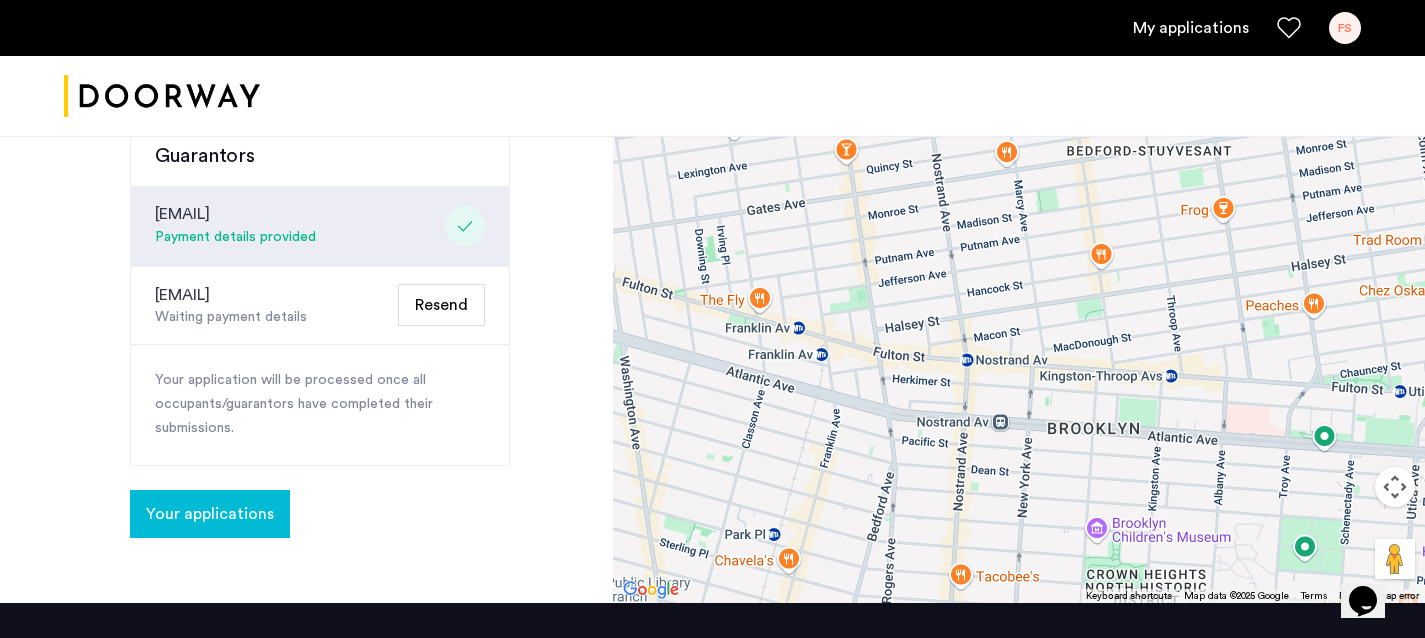 scroll, scrollTop: 760, scrollLeft: 0, axis: vertical 